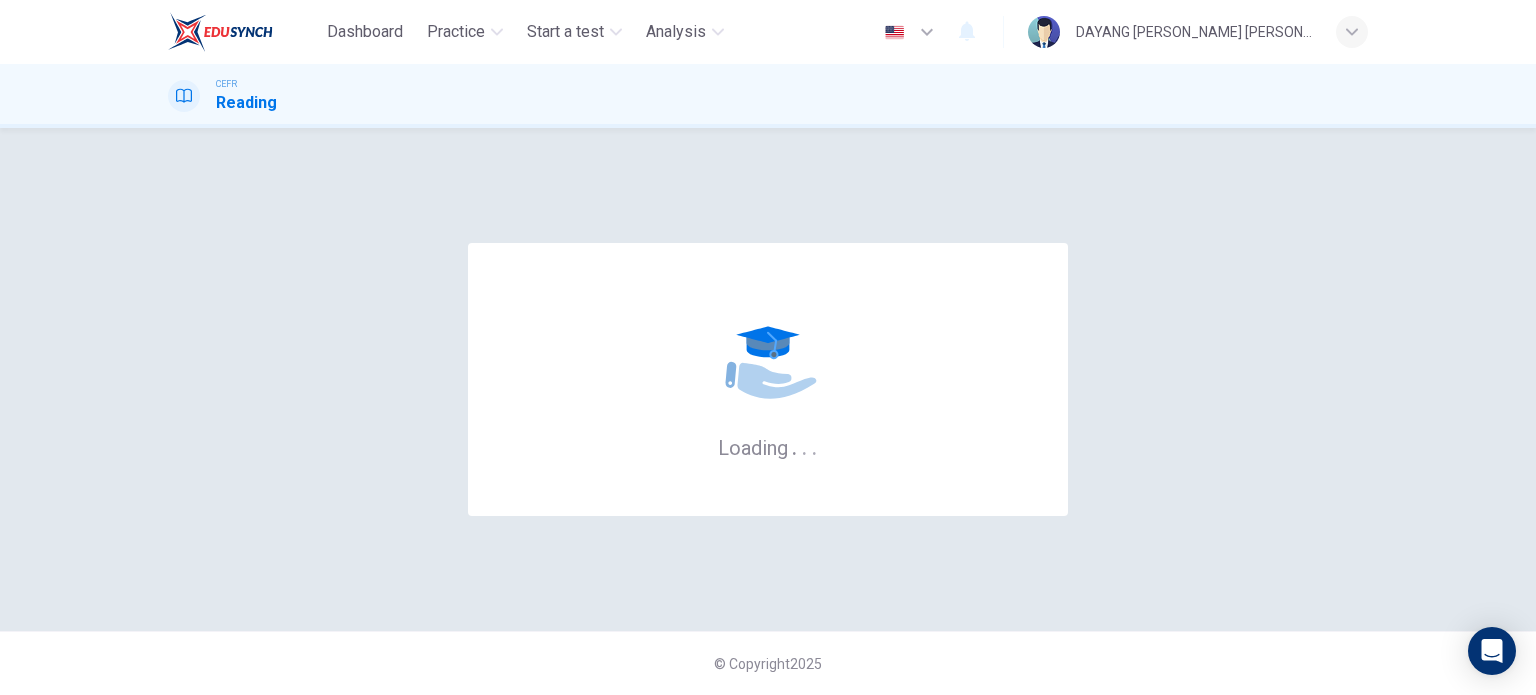 scroll, scrollTop: 0, scrollLeft: 0, axis: both 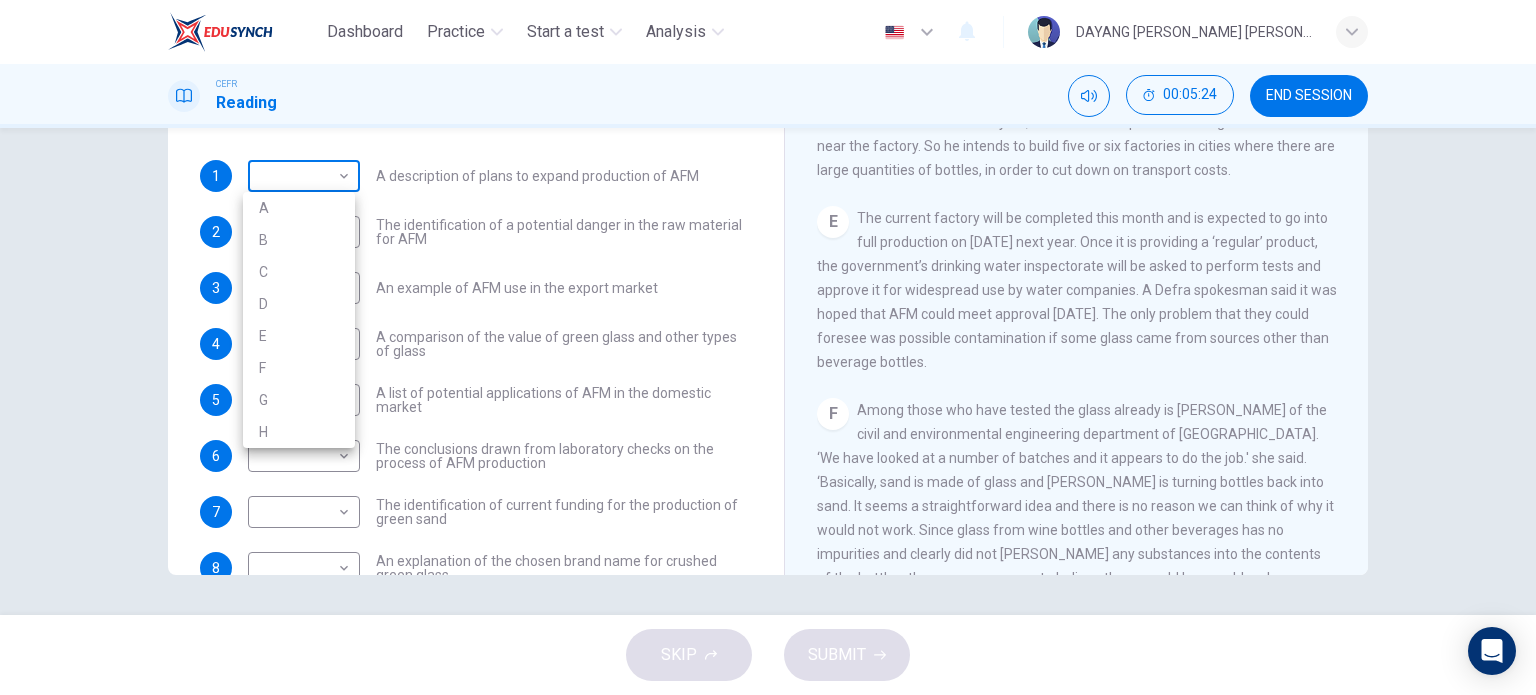 click on "Dashboard Practice Start a test Analysis English en ​ DAYANG [PERSON_NAME] [PERSON_NAME] CEFR Reading 00:05:24 END SESSION Questions 1 - 10 The Reading Passage has 8 paragraphs labelled  A-H . Which paragraph contains the following information?
Write the correct letter  A-H  in the boxes below.
NB  You may use any letter  more than once . 1 ​ ​ A description of plans to expand production of AFM 2 ​ ​ The identification of a potential danger in the raw material for AFM 3 ​ ​ An example of AFM use in the export market 4 ​ ​ A comparison of the value of green glass and other types of glass 5 ​ ​ A list of potential applications of AFM in the domestic market 6 ​ ​ The conclusions drawn from laboratory checks on the process of AFM production 7 ​ ​ The identification of current funding for the production of green sand 8 ​ ​ An explanation of the chosen brand name for crushed green glass 9 ​ ​ A description of plans for exporting AFM 10 ​ ​ Green Virtues of Green Sand A B" at bounding box center (768, 347) 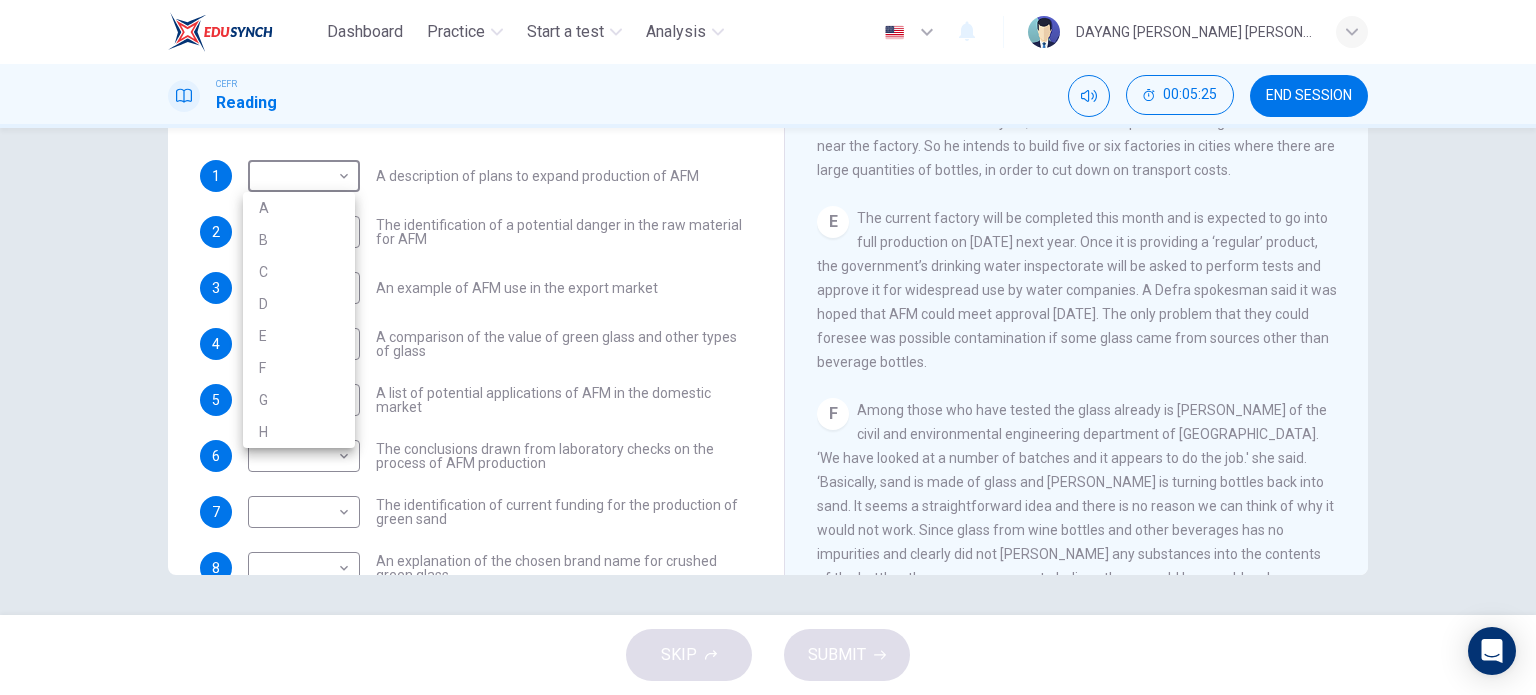 click on "D" at bounding box center [299, 304] 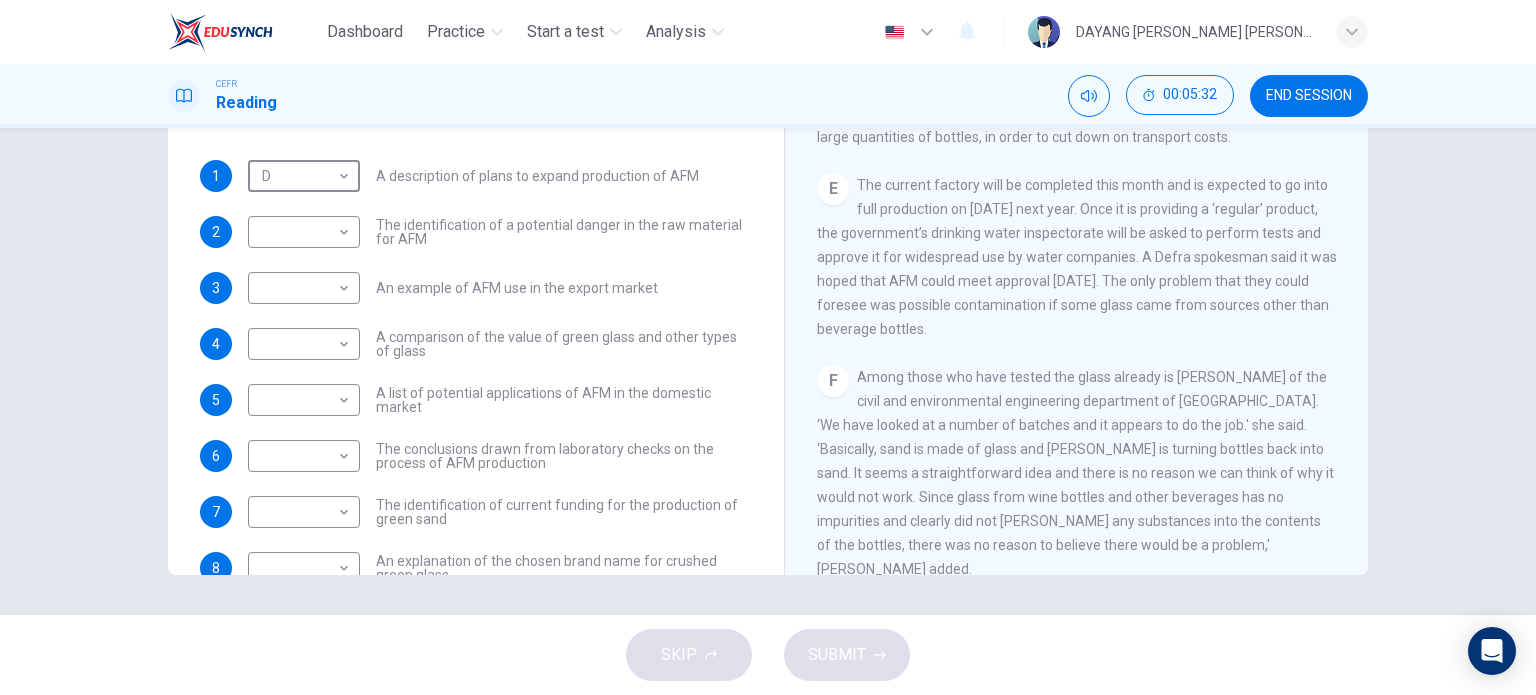 scroll, scrollTop: 1167, scrollLeft: 0, axis: vertical 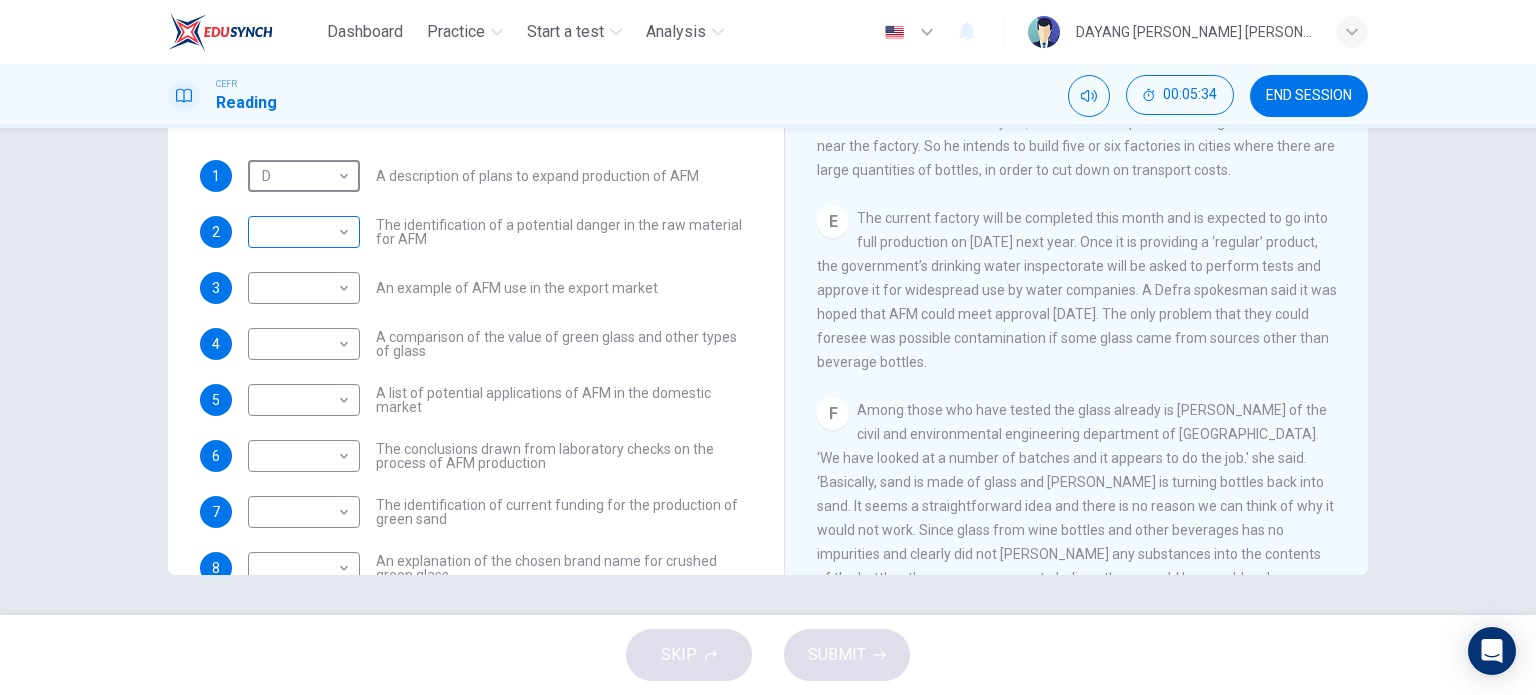 click on "Dashboard Practice Start a test Analysis English en ​ DAYANG [PERSON_NAME] [PERSON_NAME] CEFR Reading 00:05:34 END SESSION Questions 1 - 10 The Reading Passage has 8 paragraphs labelled  A-H . Which paragraph contains the following information?
Write the correct letter  A-H  in the boxes below.
NB  You may use any letter  more than once . 1 D D ​ A description of plans to expand production of AFM 2 ​ ​ The identification of a potential danger in the raw material for AFM 3 ​ ​ An example of AFM use in the export market 4 ​ ​ A comparison of the value of green glass and other types of glass 5 ​ ​ A list of potential applications of AFM in the domestic market 6 ​ ​ The conclusions drawn from laboratory checks on the process of AFM production 7 ​ ​ The identification of current funding for the production of green sand 8 ​ ​ An explanation of the chosen brand name for crushed green glass 9 ​ ​ A description of plans for exporting AFM 10 ​ ​ Green Virtues of Green Sand A B" at bounding box center [768, 347] 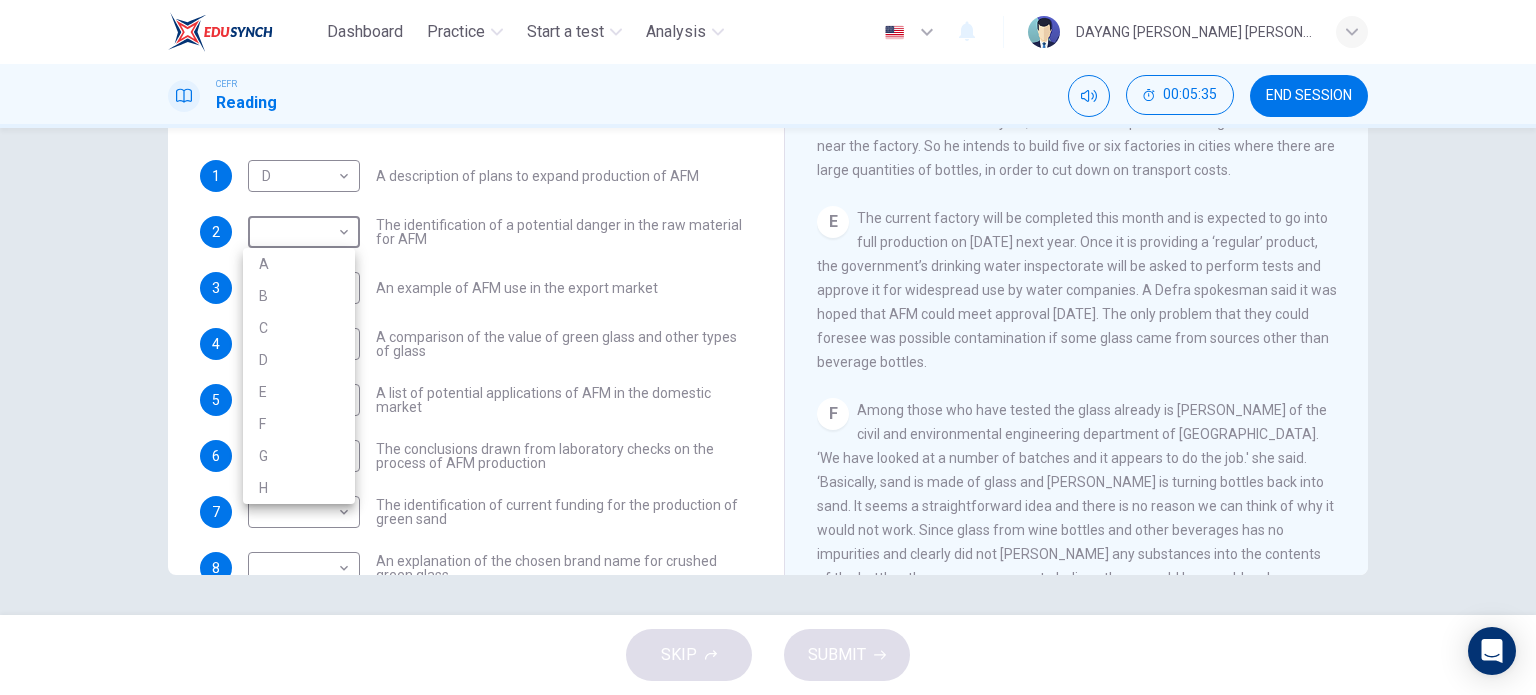 click on "E" at bounding box center [299, 392] 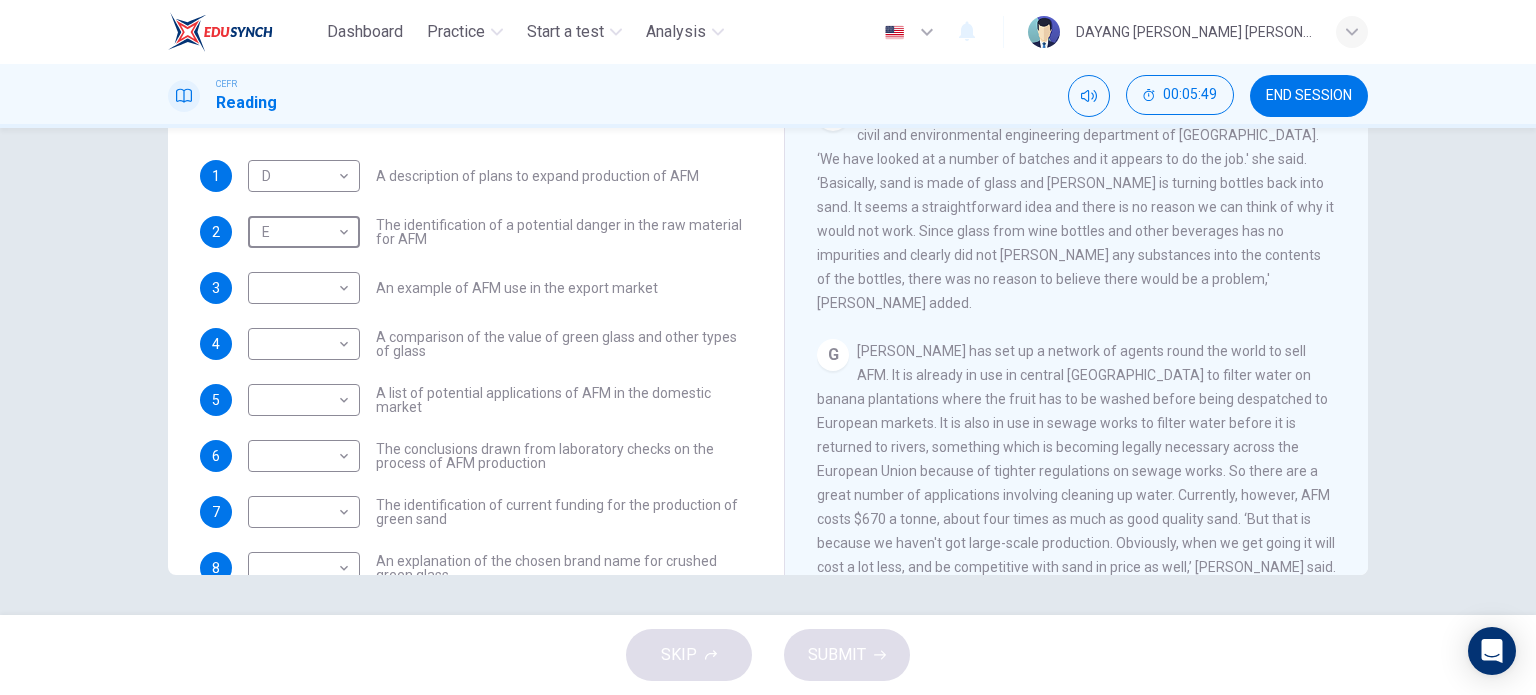 scroll, scrollTop: 1467, scrollLeft: 0, axis: vertical 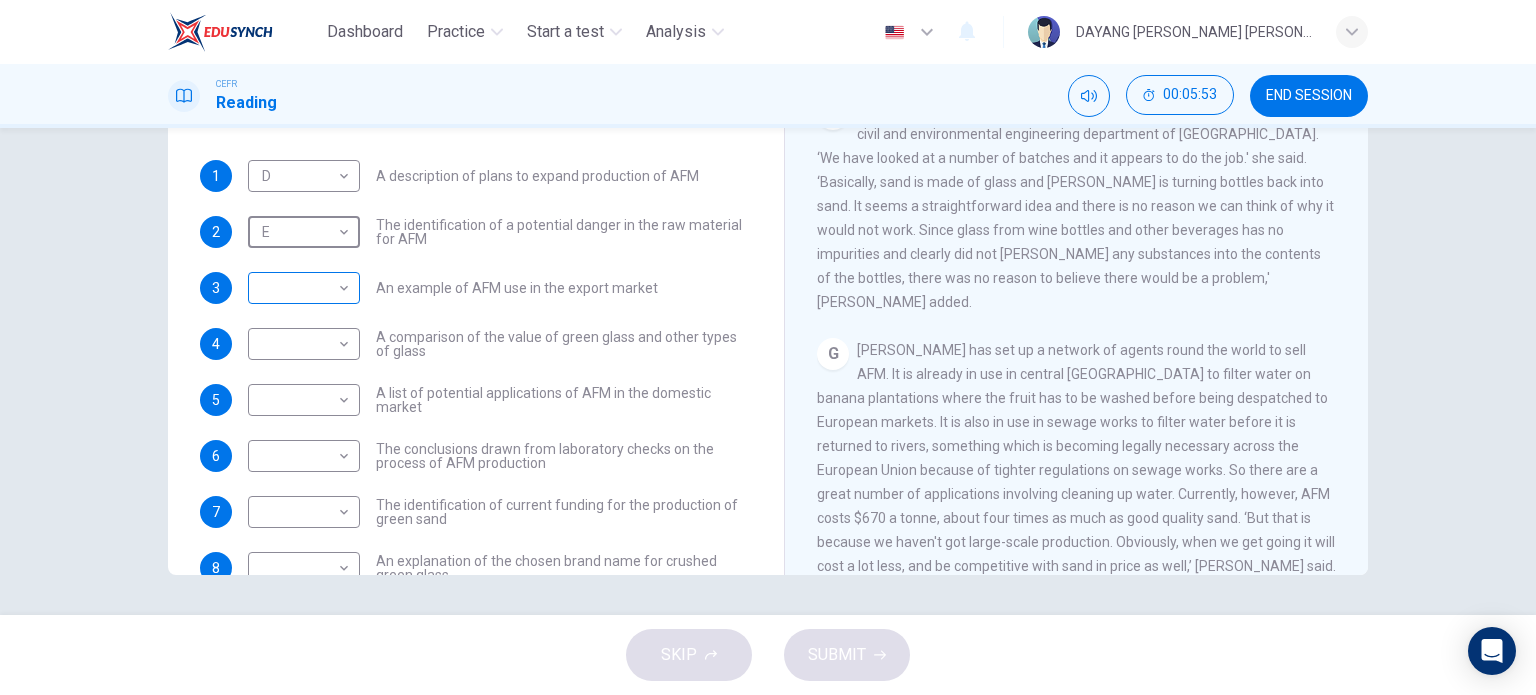 click on "Dashboard Practice Start a test Analysis English en ​ DAYANG [PERSON_NAME] [PERSON_NAME] CEFR Reading 00:05:53 END SESSION Questions 1 - 10 The Reading Passage has 8 paragraphs labelled  A-H . Which paragraph contains the following information?
Write the correct letter  A-H  in the boxes below.
NB  You may use any letter  more than once . 1 D D ​ A description of plans to expand production of AFM 2 E E ​ The identification of a potential danger in the raw material for AFM 3 ​ ​ An example of AFM use in the export market 4 ​ ​ A comparison of the value of green glass and other types of glass 5 ​ ​ A list of potential applications of AFM in the domestic market 6 ​ ​ The conclusions drawn from laboratory checks on the process of AFM production 7 ​ ​ The identification of current funding for the production of green sand 8 ​ ​ An explanation of the chosen brand name for crushed green glass 9 ​ ​ A description of plans for exporting AFM 10 ​ ​ Green Virtues of Green Sand A B" at bounding box center (768, 347) 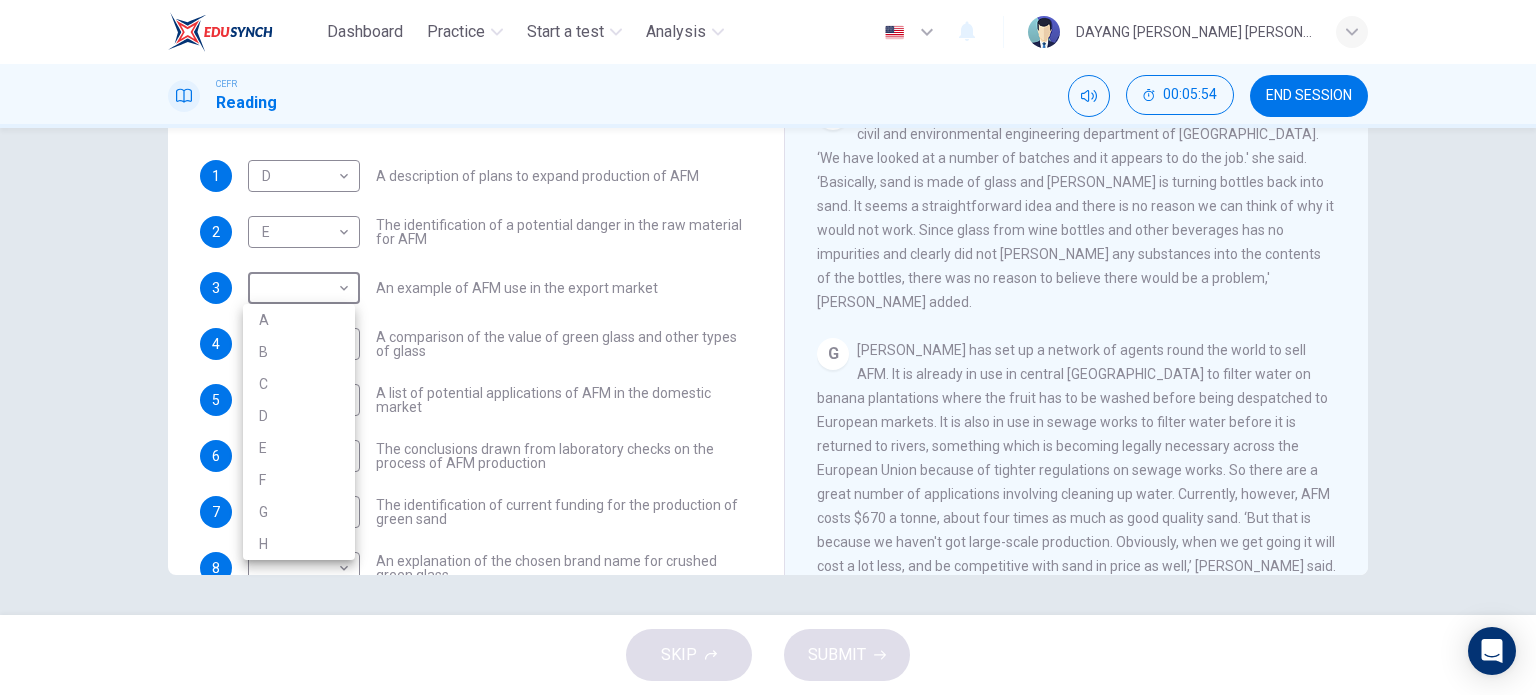 click on "G" at bounding box center [299, 512] 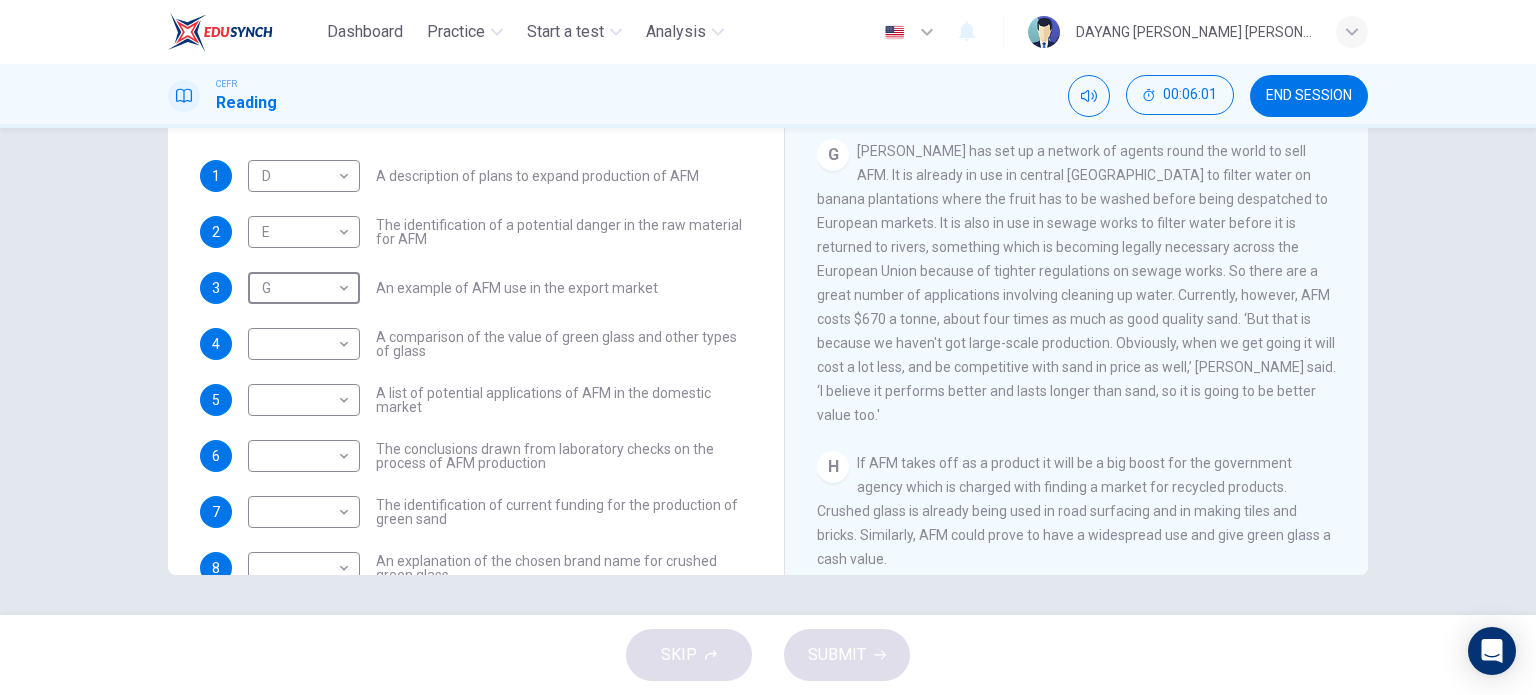 scroll, scrollTop: 1667, scrollLeft: 0, axis: vertical 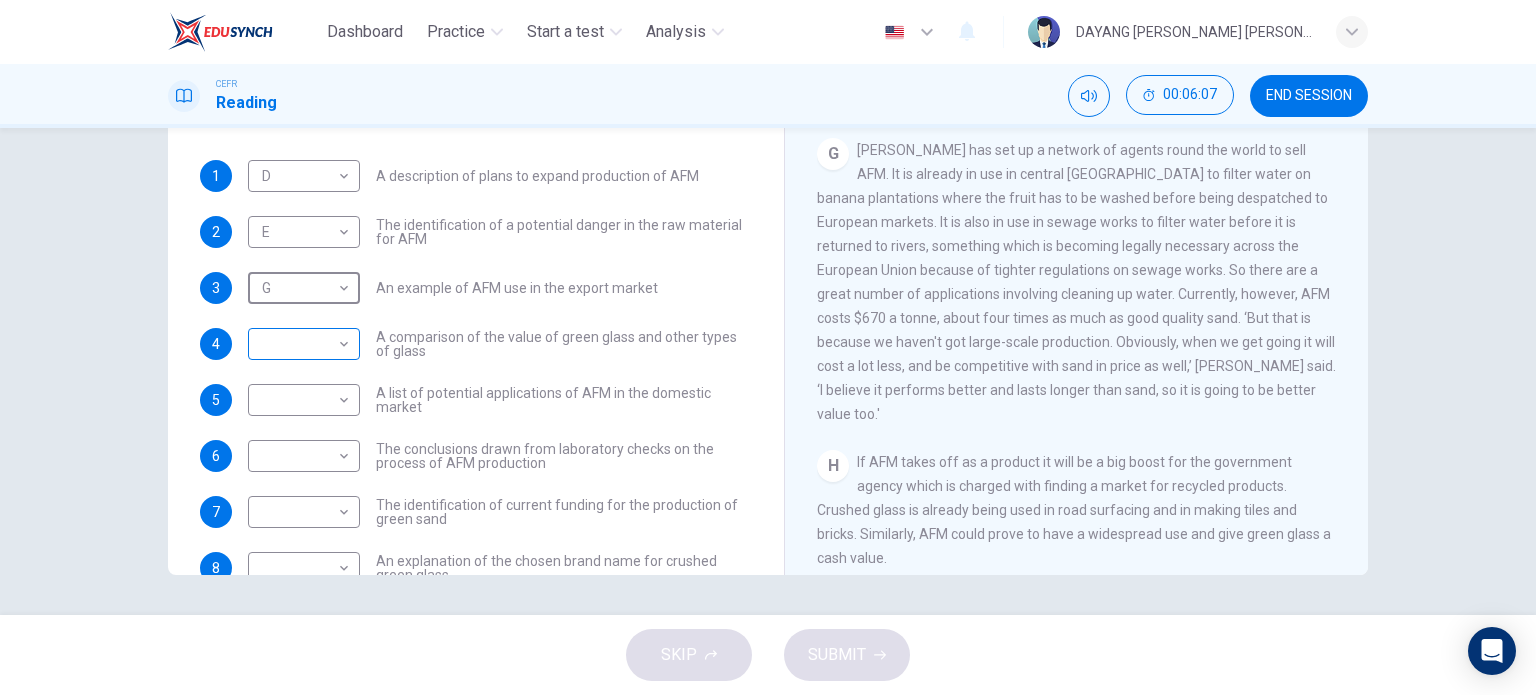 click on "Dashboard Practice Start a test Analysis English en ​ DAYANG [PERSON_NAME] [PERSON_NAME] CEFR Reading 00:06:07 END SESSION Questions 1 - 10 The Reading Passage has 8 paragraphs labelled  A-H . Which paragraph contains the following information?
Write the correct letter  A-H  in the boxes below.
NB  You may use any letter  more than once . 1 D D ​ A description of plans to expand production of AFM 2 E E ​ The identification of a potential danger in the raw material for AFM 3 G G ​ An example of AFM use in the export market 4 ​ ​ A comparison of the value of green glass and other types of glass 5 ​ ​ A list of potential applications of AFM in the domestic market 6 ​ ​ The conclusions drawn from laboratory checks on the process of AFM production 7 ​ ​ The identification of current funding for the production of green sand 8 ​ ​ An explanation of the chosen brand name for crushed green glass 9 ​ ​ A description of plans for exporting AFM 10 ​ ​ Green Virtues of Green Sand A B" at bounding box center [768, 347] 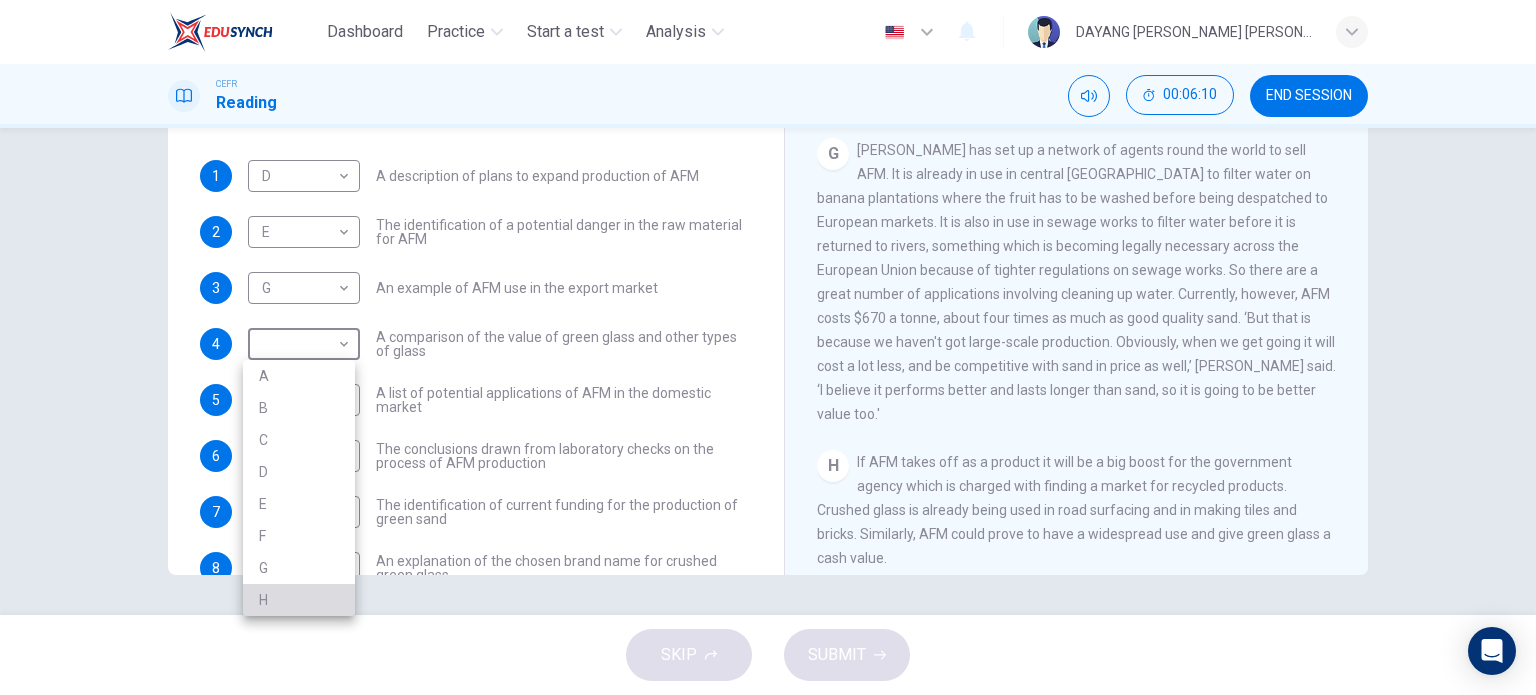 click on "H" at bounding box center [299, 600] 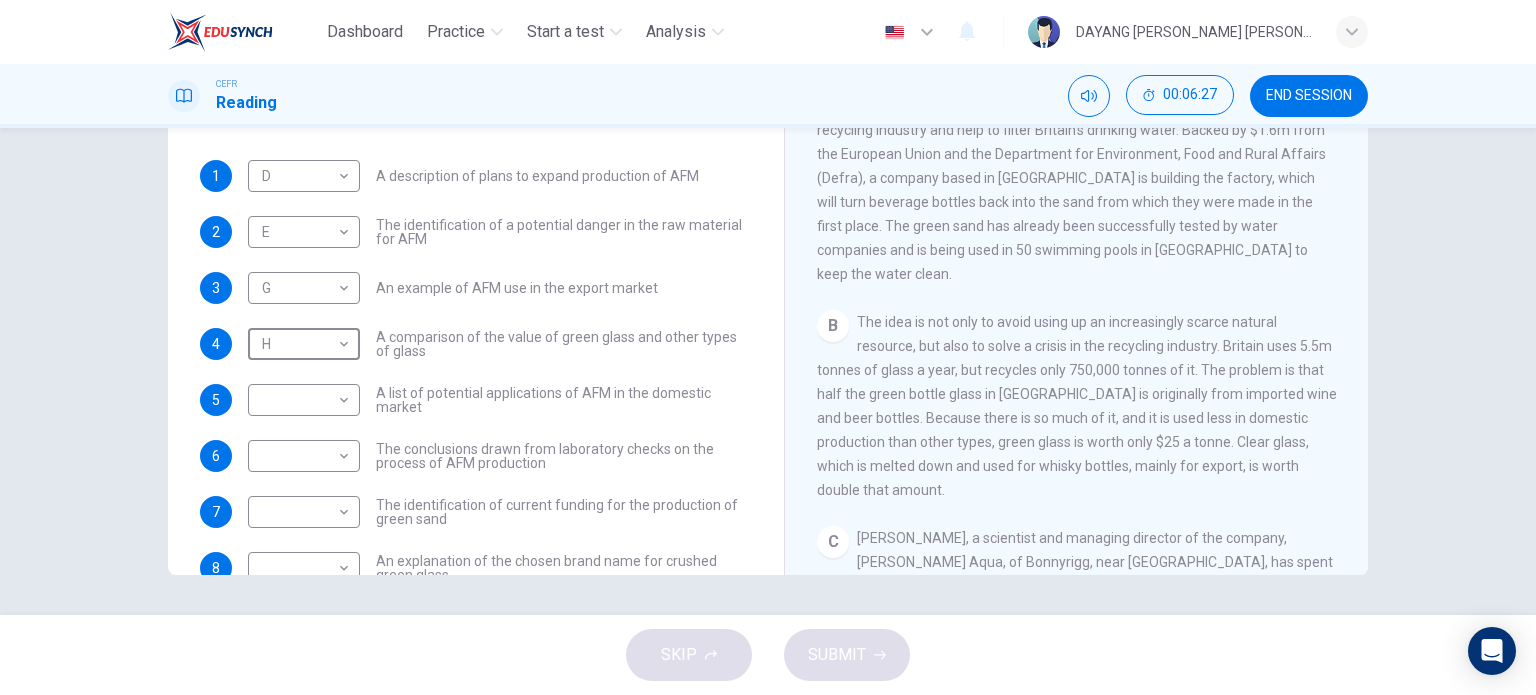 scroll, scrollTop: 467, scrollLeft: 0, axis: vertical 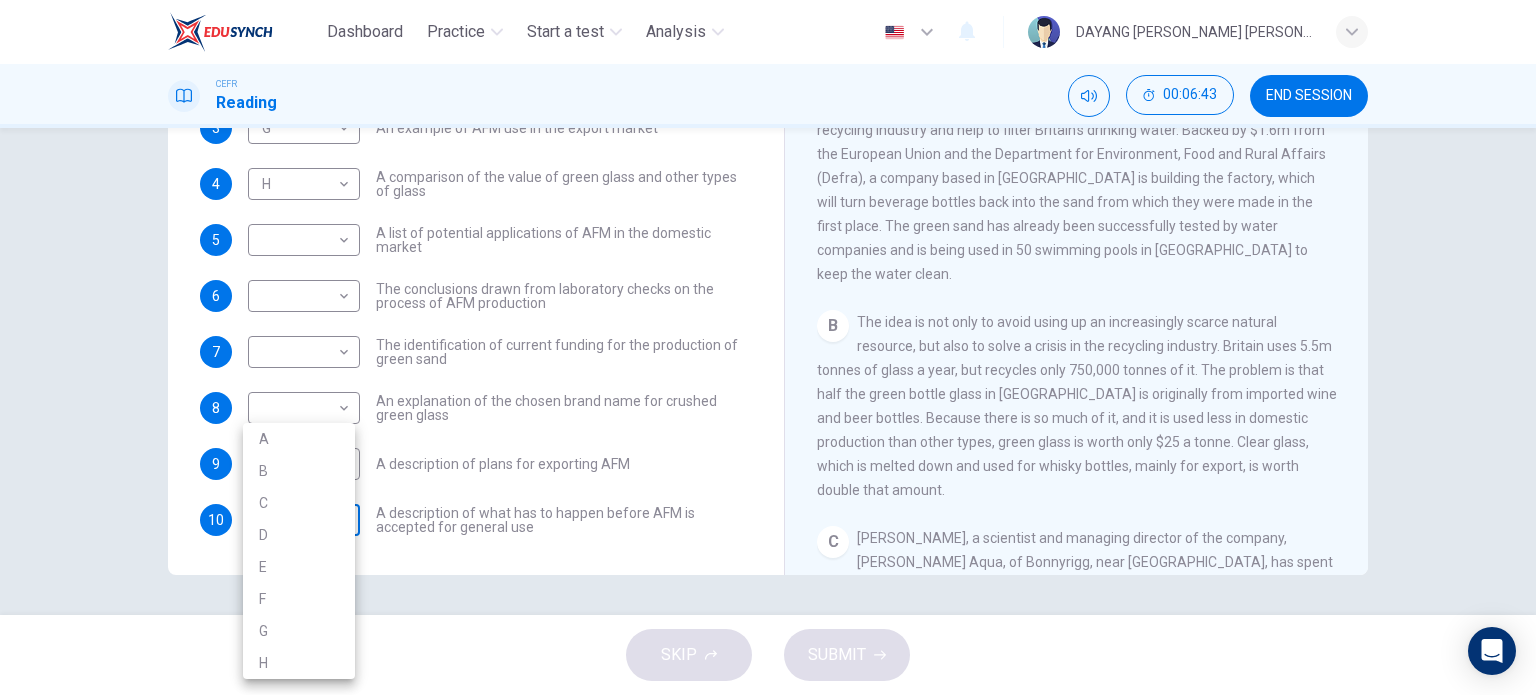 click on "Dashboard Practice Start a test Analysis English en ​ DAYANG [PERSON_NAME] [PERSON_NAME] CEFR Reading 00:06:43 END SESSION Questions 1 - 10 The Reading Passage has 8 paragraphs labelled  A-H . Which paragraph contains the following information?
Write the correct letter  A-H  in the boxes below.
NB  You may use any letter  more than once . 1 D D ​ A description of plans to expand production of AFM 2 E E ​ The identification of a potential danger in the raw material for AFM 3 G G ​ An example of AFM use in the export market 4 H H ​ A comparison of the value of green glass and other types of glass 5 ​ ​ A list of potential applications of AFM in the domestic market 6 ​ ​ The conclusions drawn from laboratory checks on the process of AFM production 7 ​ ​ The identification of current funding for the production of green sand 8 ​ ​ An explanation of the chosen brand name for crushed green glass 9 ​ ​ A description of plans for exporting AFM 10 ​ ​ Green Virtues of Green Sand A B" at bounding box center (768, 347) 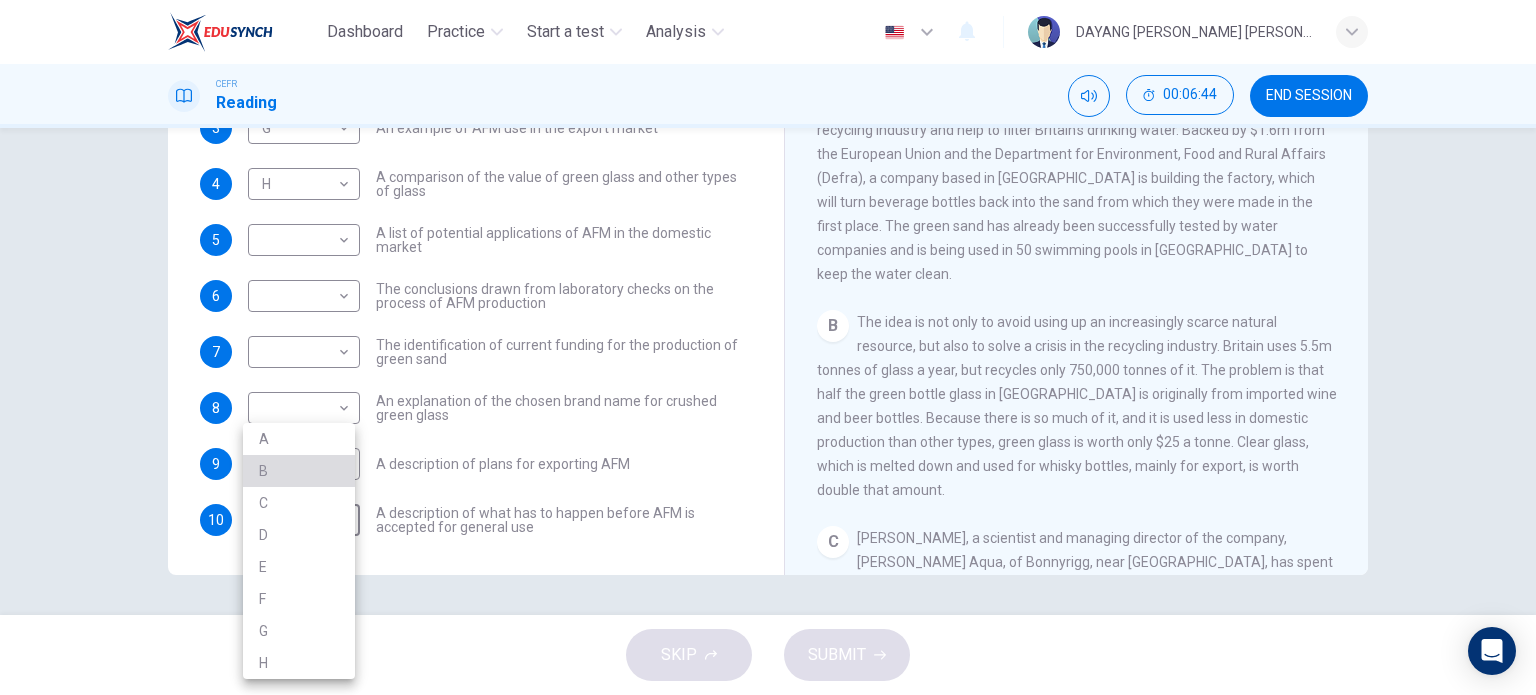 click on "B" at bounding box center (299, 471) 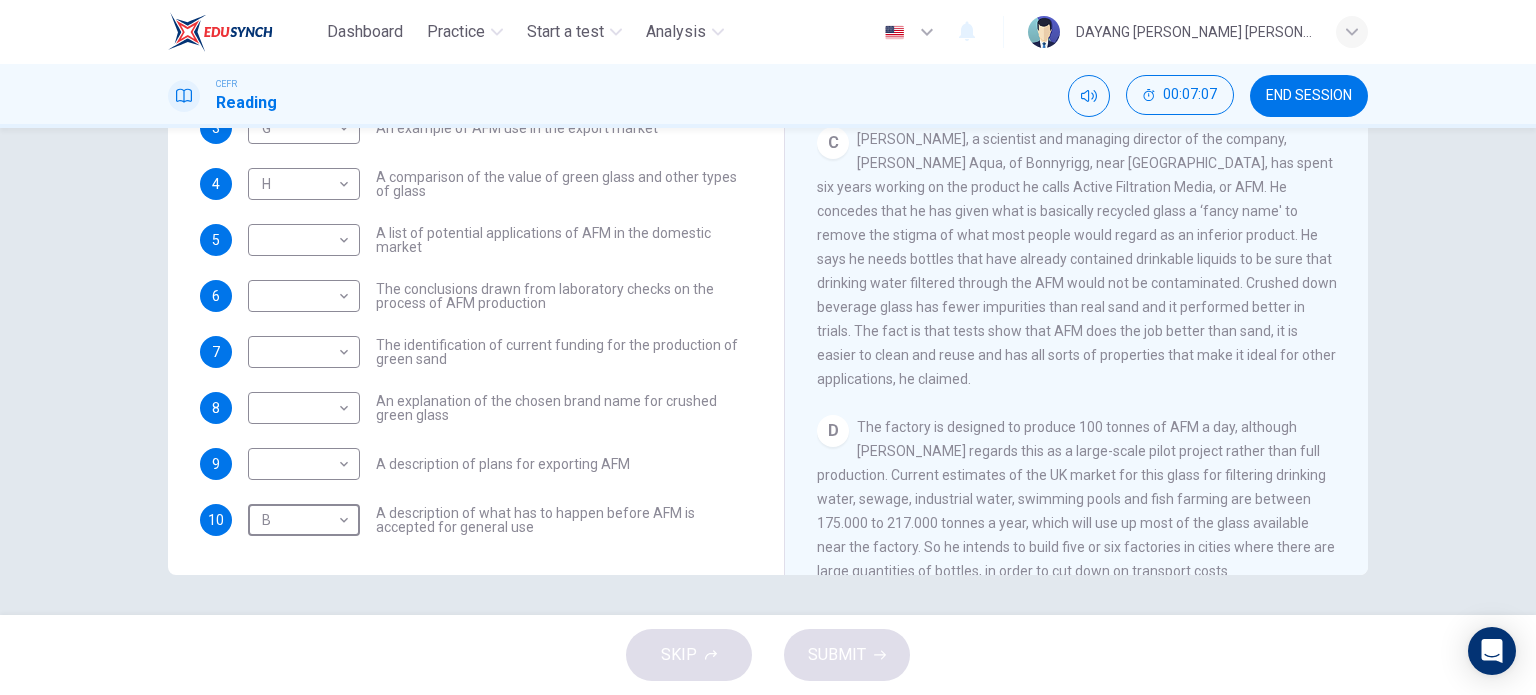 scroll, scrollTop: 767, scrollLeft: 0, axis: vertical 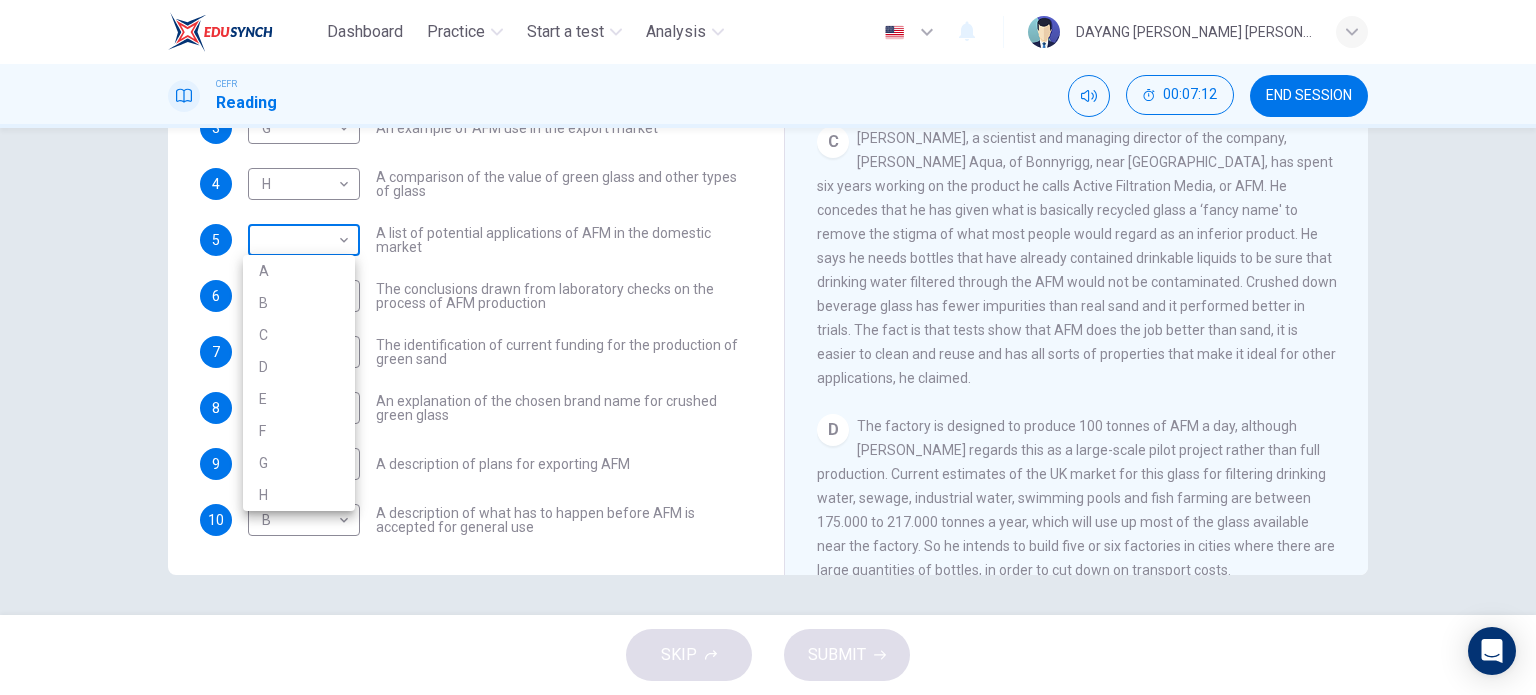 click on "Dashboard Practice Start a test Analysis English en ​ DAYANG [PERSON_NAME] [PERSON_NAME] CEFR Reading 00:07:12 END SESSION Questions 1 - 10 The Reading Passage has 8 paragraphs labelled  A-H . Which paragraph contains the following information?
Write the correct letter  A-H  in the boxes below.
NB  You may use any letter  more than once . 1 D D ​ A description of plans to expand production of AFM 2 E E ​ The identification of a potential danger in the raw material for AFM 3 G G ​ An example of AFM use in the export market 4 H H ​ A comparison of the value of green glass and other types of glass 5 ​ ​ A list of potential applications of AFM in the domestic market 6 ​ ​ The conclusions drawn from laboratory checks on the process of AFM production 7 ​ ​ The identification of current funding for the production of green sand 8 ​ ​ An explanation of the chosen brand name for crushed green glass 9 ​ ​ A description of plans for exporting AFM 10 B B ​ Green Virtues of Green Sand A B" at bounding box center (768, 347) 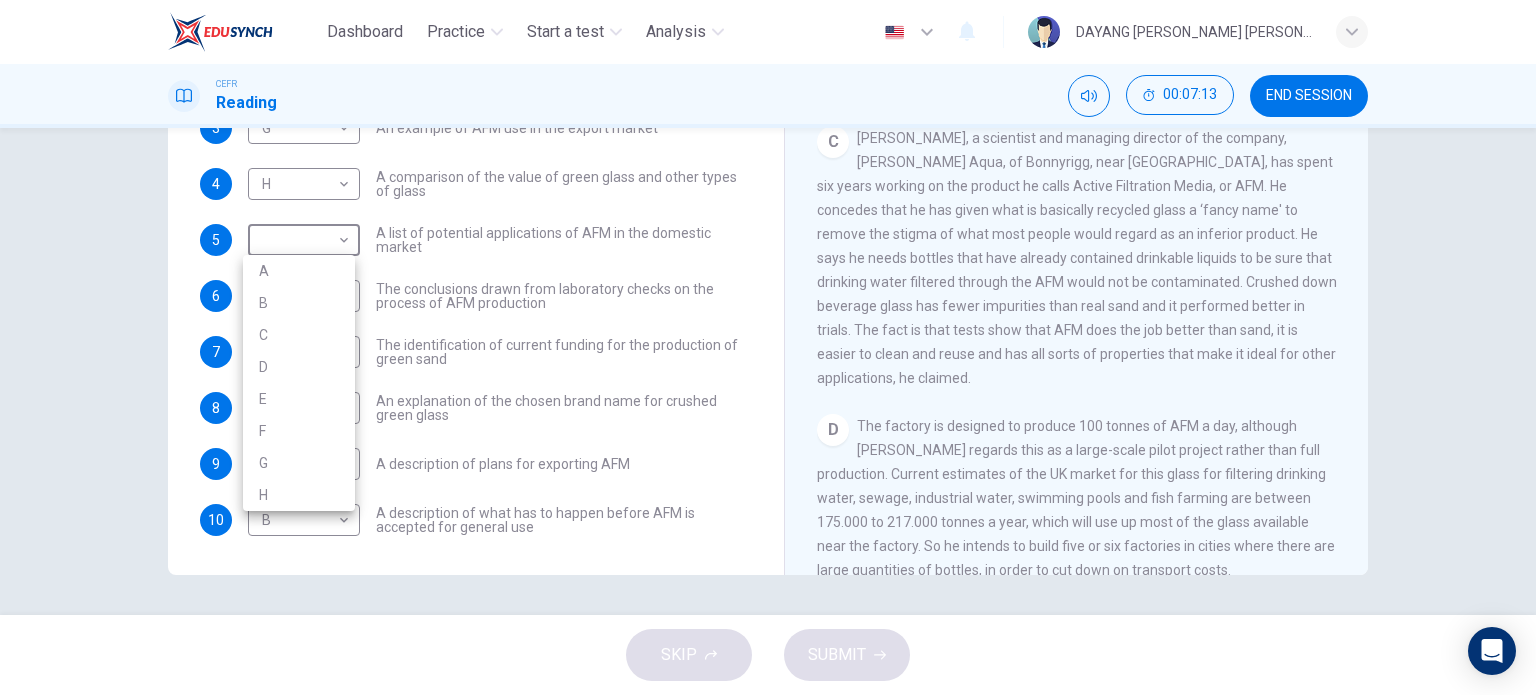 click on "D" at bounding box center [299, 367] 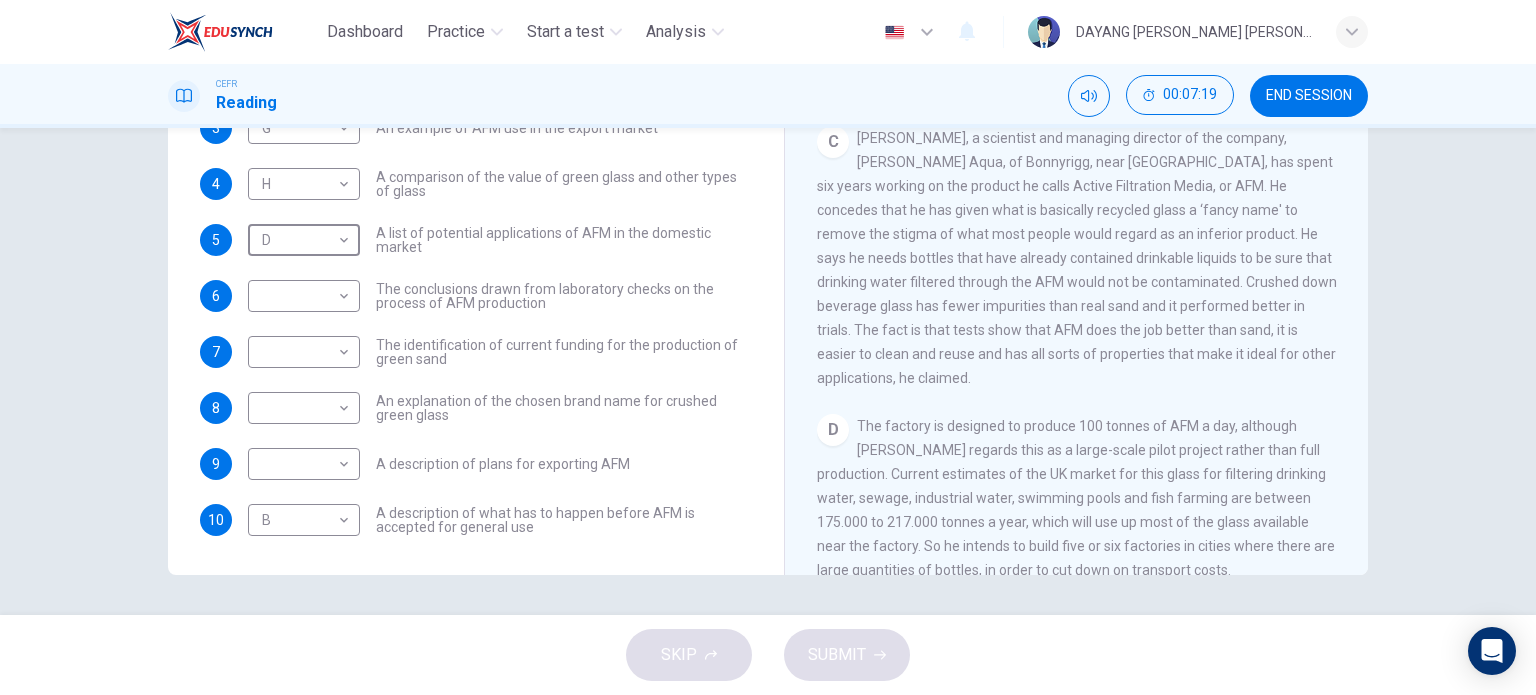 scroll, scrollTop: 667, scrollLeft: 0, axis: vertical 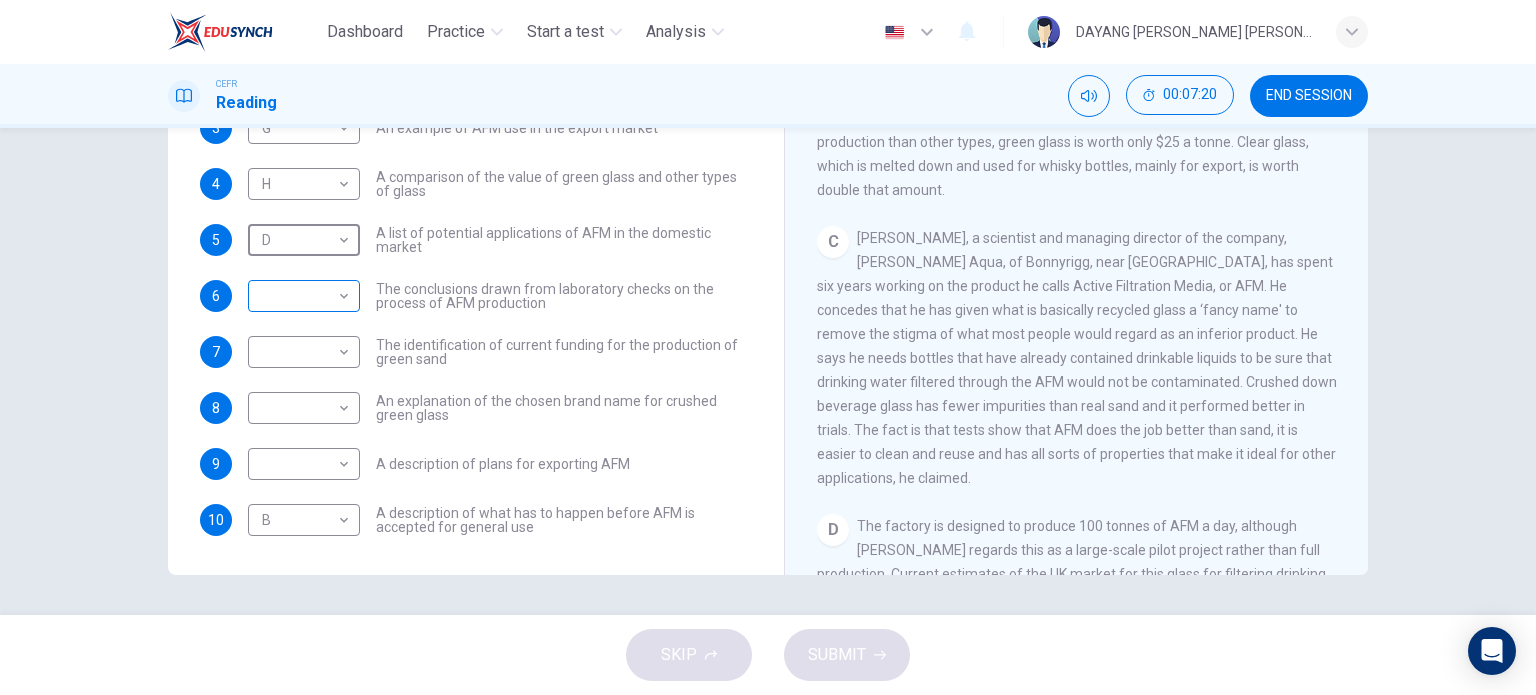 click on "Dashboard Practice Start a test Analysis English en ​ DAYANG [PERSON_NAME] [PERSON_NAME] CEFR Reading 00:07:20 END SESSION Questions 1 - 10 The Reading Passage has 8 paragraphs labelled  A-H . Which paragraph contains the following information?
Write the correct letter  A-H  in the boxes below.
NB  You may use any letter  more than once . 1 D D ​ A description of plans to expand production of AFM 2 E E ​ The identification of a potential danger in the raw material for AFM 3 G G ​ An example of AFM use in the export market 4 H H ​ A comparison of the value of green glass and other types of glass 5 D D ​ A list of potential applications of AFM in the domestic market 6 ​ ​ The conclusions drawn from laboratory checks on the process of AFM production 7 ​ ​ The identification of current funding for the production of green sand 8 ​ ​ An explanation of the chosen brand name for crushed green glass 9 ​ ​ A description of plans for exporting AFM 10 B B ​ Green Virtues of Green Sand A B" at bounding box center [768, 347] 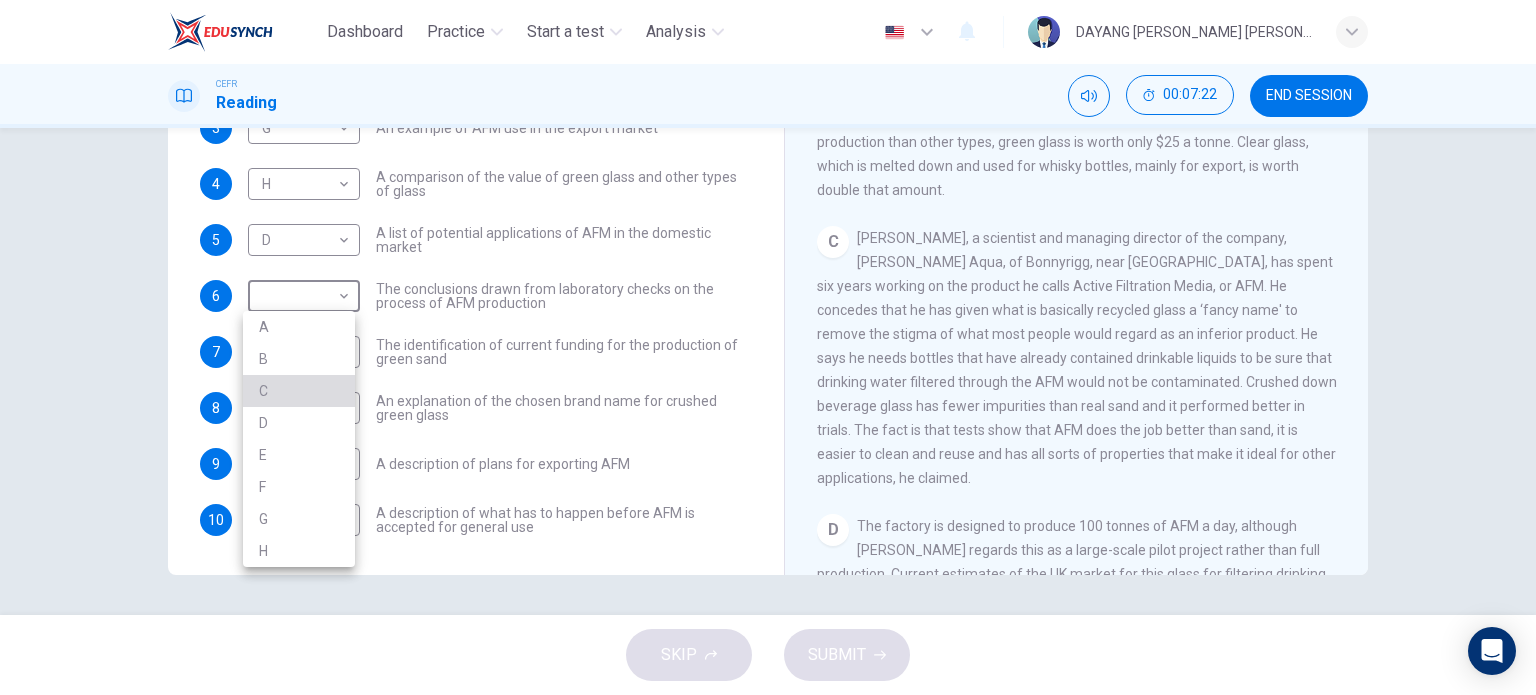 click on "C" at bounding box center (299, 391) 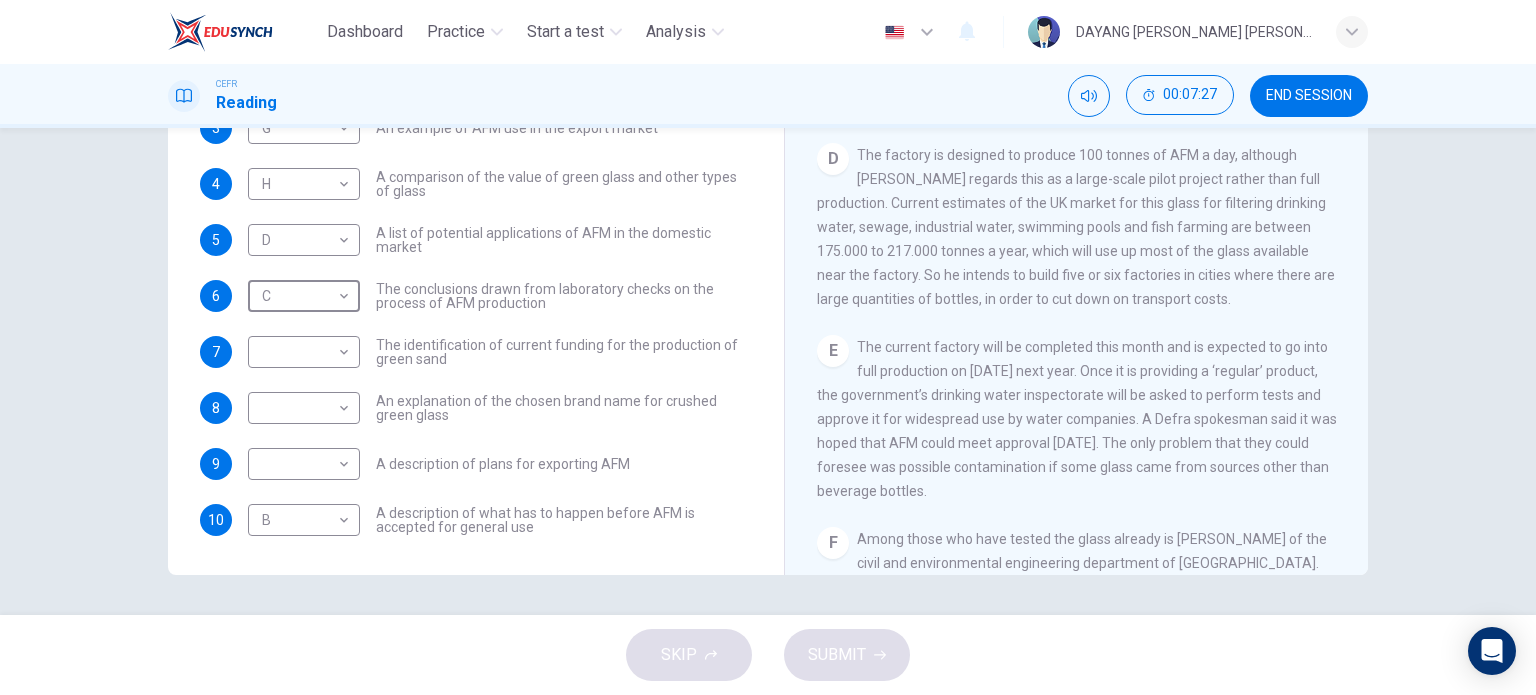 scroll, scrollTop: 1067, scrollLeft: 0, axis: vertical 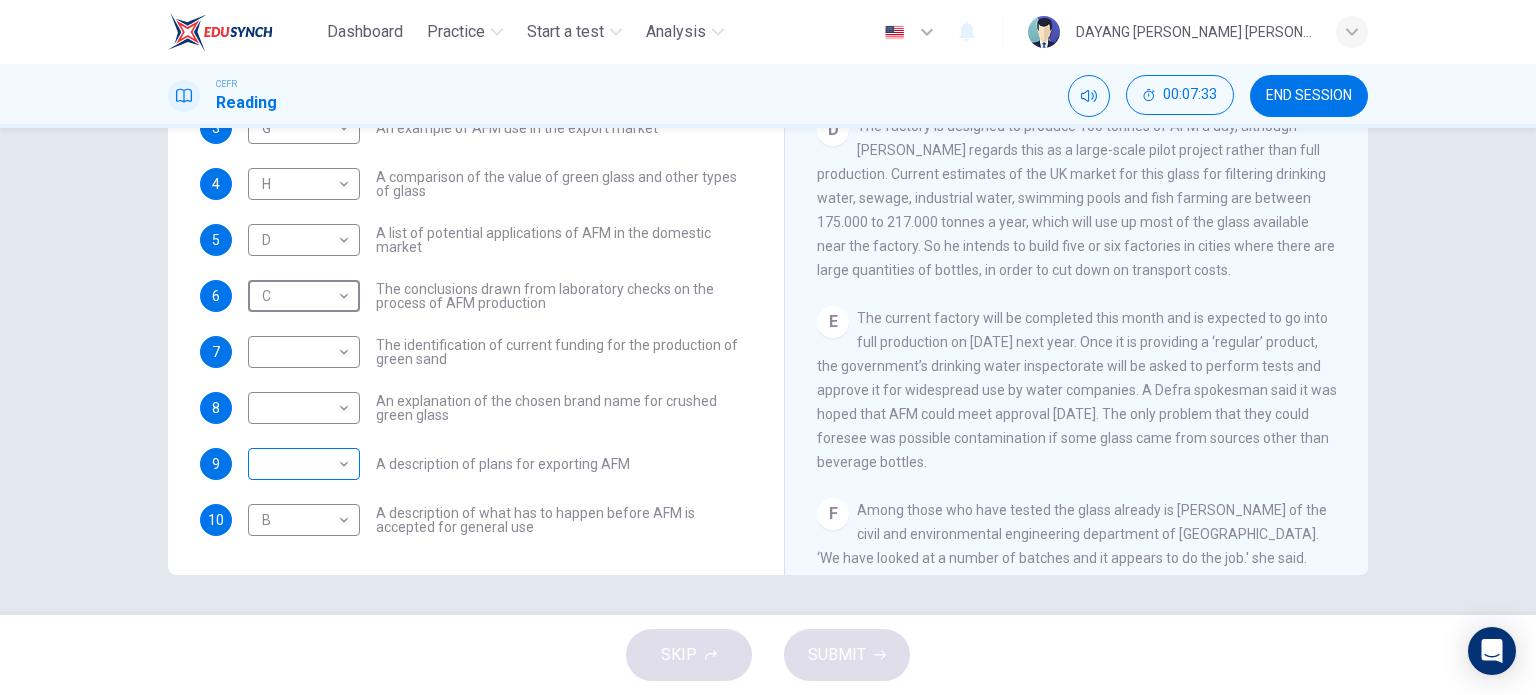 click on "Dashboard Practice Start a test Analysis English en ​ DAYANG [PERSON_NAME] [PERSON_NAME] CEFR Reading 00:07:33 END SESSION Questions 1 - 10 The Reading Passage has 8 paragraphs labelled  A-H . Which paragraph contains the following information?
Write the correct letter  A-H  in the boxes below.
NB  You may use any letter  more than once . 1 D D ​ A description of plans to expand production of AFM 2 E E ​ The identification of a potential danger in the raw material for AFM 3 G G ​ An example of AFM use in the export market 4 H H ​ A comparison of the value of green glass and other types of glass 5 D D ​ A list of potential applications of AFM in the domestic market 6 C C ​ The conclusions drawn from laboratory checks on the process of AFM production 7 ​ ​ The identification of current funding for the production of green sand 8 ​ ​ An explanation of the chosen brand name for crushed green glass 9 ​ ​ A description of plans for exporting AFM 10 B B ​ Green Virtues of Green Sand A B" at bounding box center [768, 347] 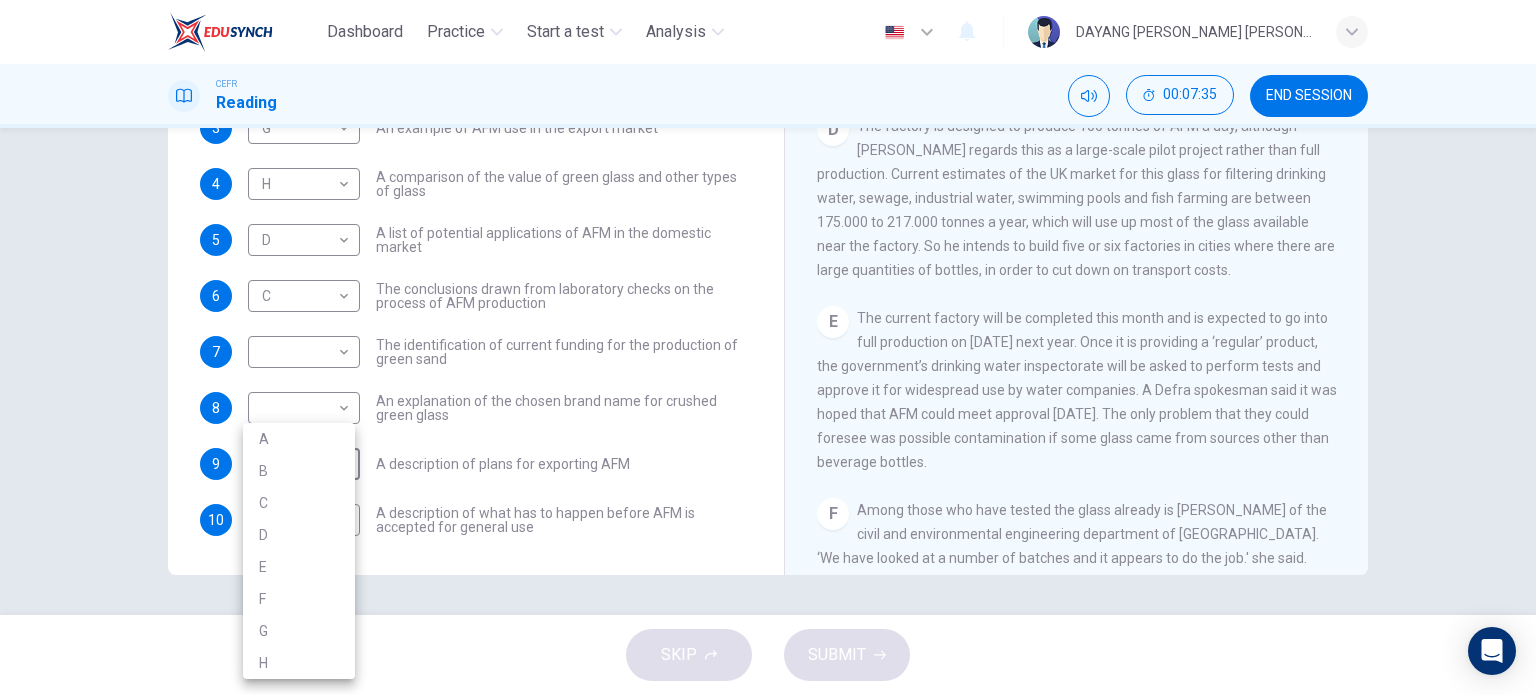 click on "E" at bounding box center (299, 567) 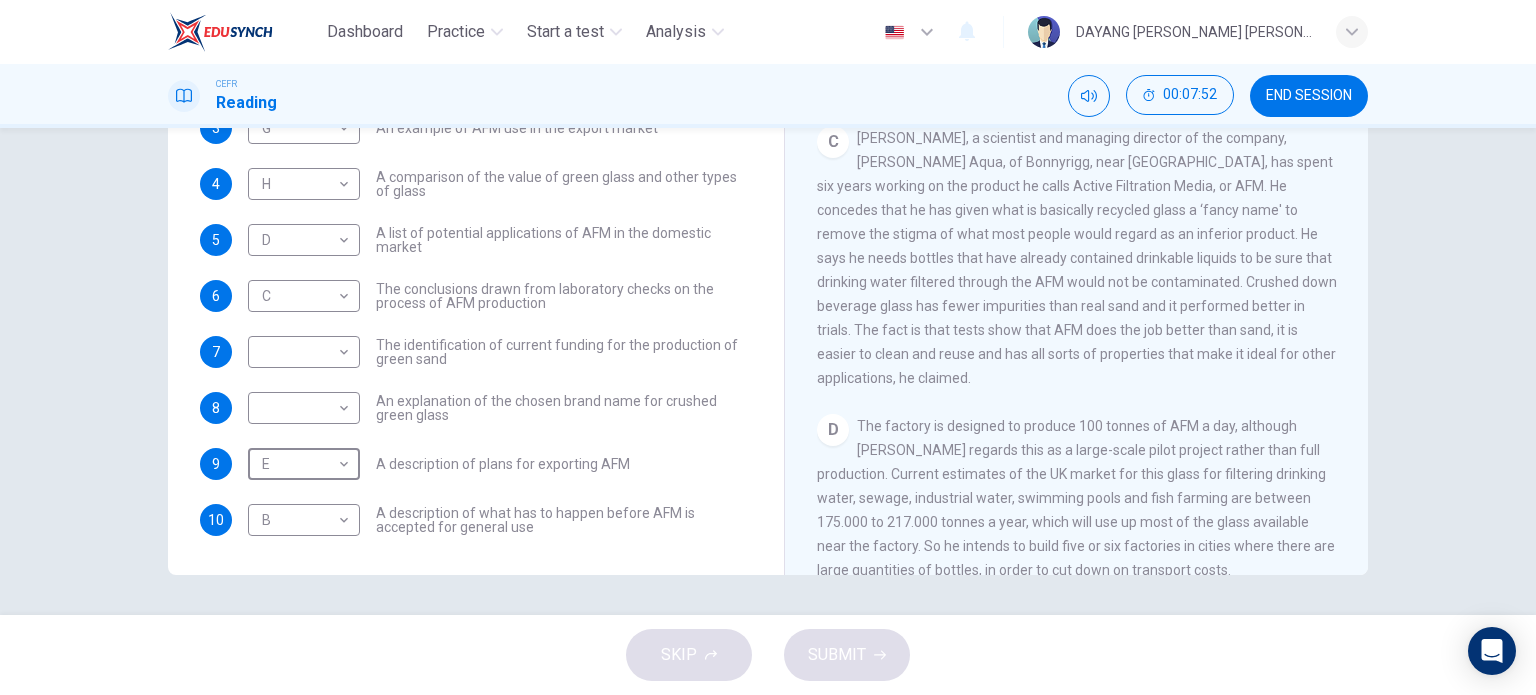 scroll, scrollTop: 667, scrollLeft: 0, axis: vertical 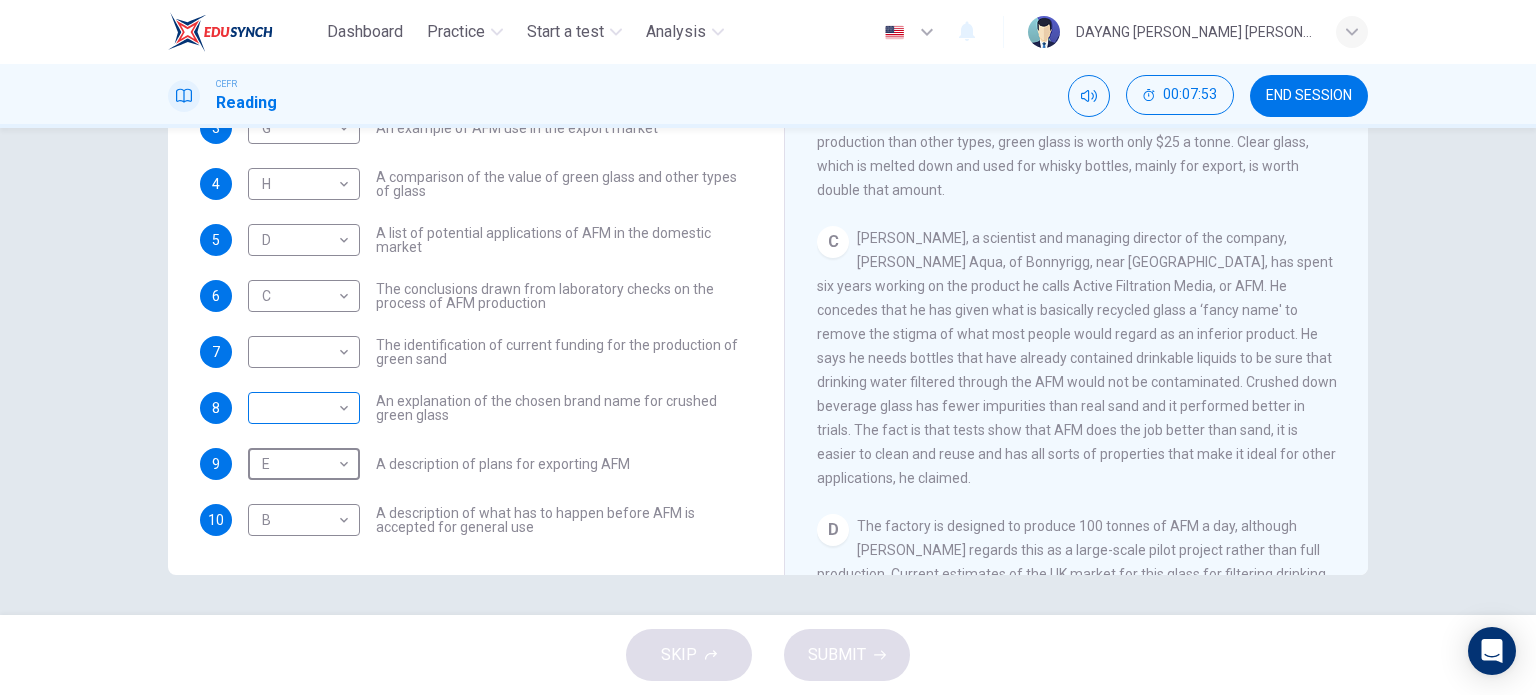 click on "Dashboard Practice Start a test Analysis English en ​ DAYANG [PERSON_NAME] [PERSON_NAME] CEFR Reading 00:07:53 END SESSION Questions 1 - 10 The Reading Passage has 8 paragraphs labelled  A-H . Which paragraph contains the following information?
Write the correct letter  A-H  in the boxes below.
NB  You may use any letter  more than once . 1 D D ​ A description of plans to expand production of AFM 2 E E ​ The identification of a potential danger in the raw material for AFM 3 G G ​ An example of AFM use in the export market 4 H H ​ A comparison of the value of green glass and other types of glass 5 D D ​ A list of potential applications of AFM in the domestic market 6 C C ​ The conclusions drawn from laboratory checks on the process of AFM production 7 ​ ​ The identification of current funding for the production of green sand 8 ​ ​ An explanation of the chosen brand name for crushed green glass 9 E E ​ A description of plans for exporting AFM 10 B B ​ Green Virtues of Green Sand A B" at bounding box center [768, 347] 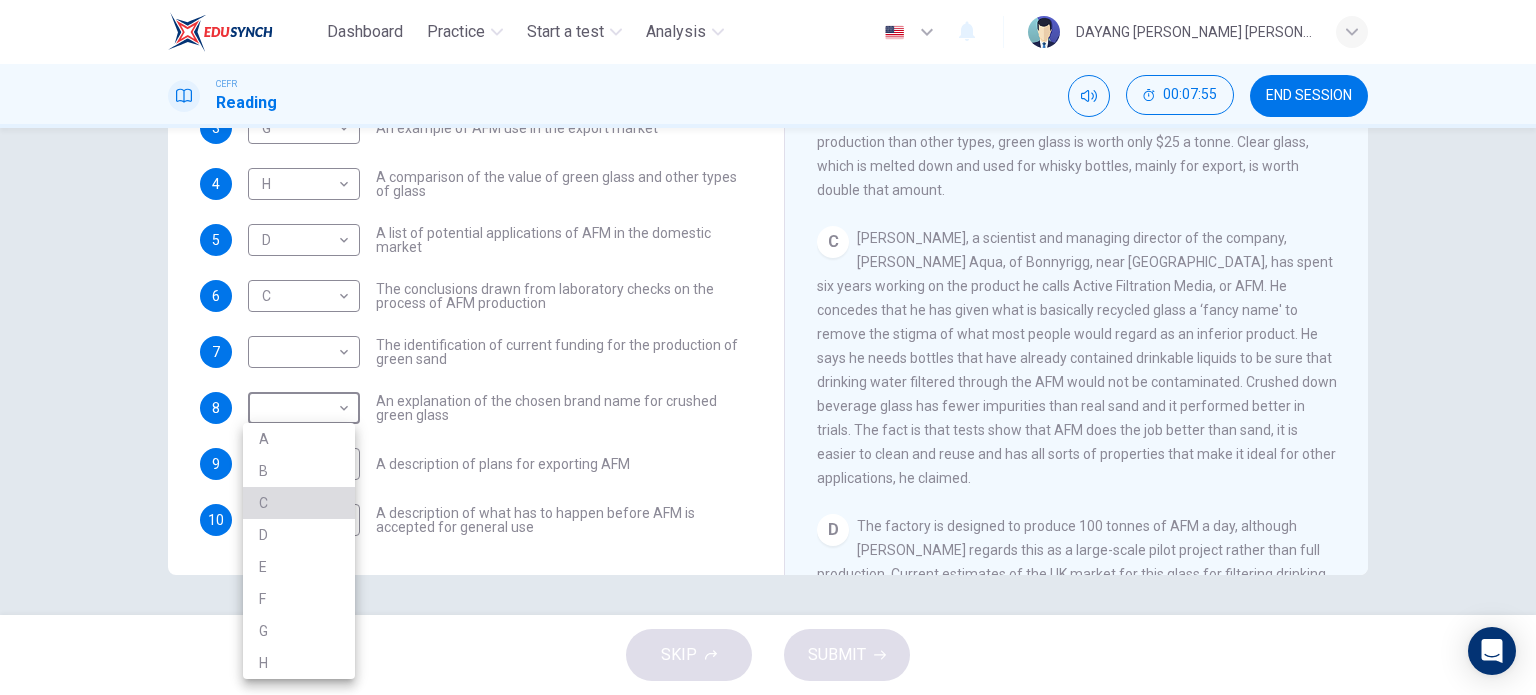 click on "C" at bounding box center [299, 503] 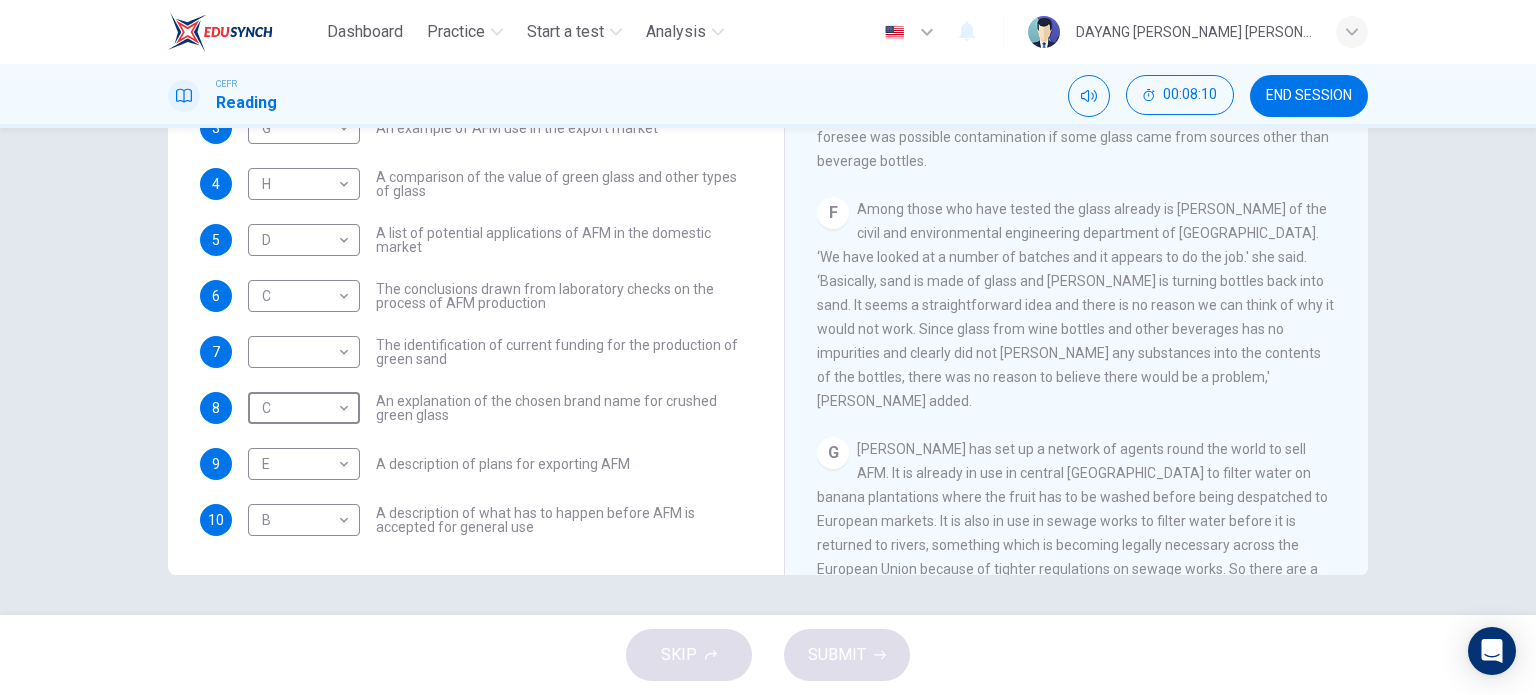 scroll, scrollTop: 1367, scrollLeft: 0, axis: vertical 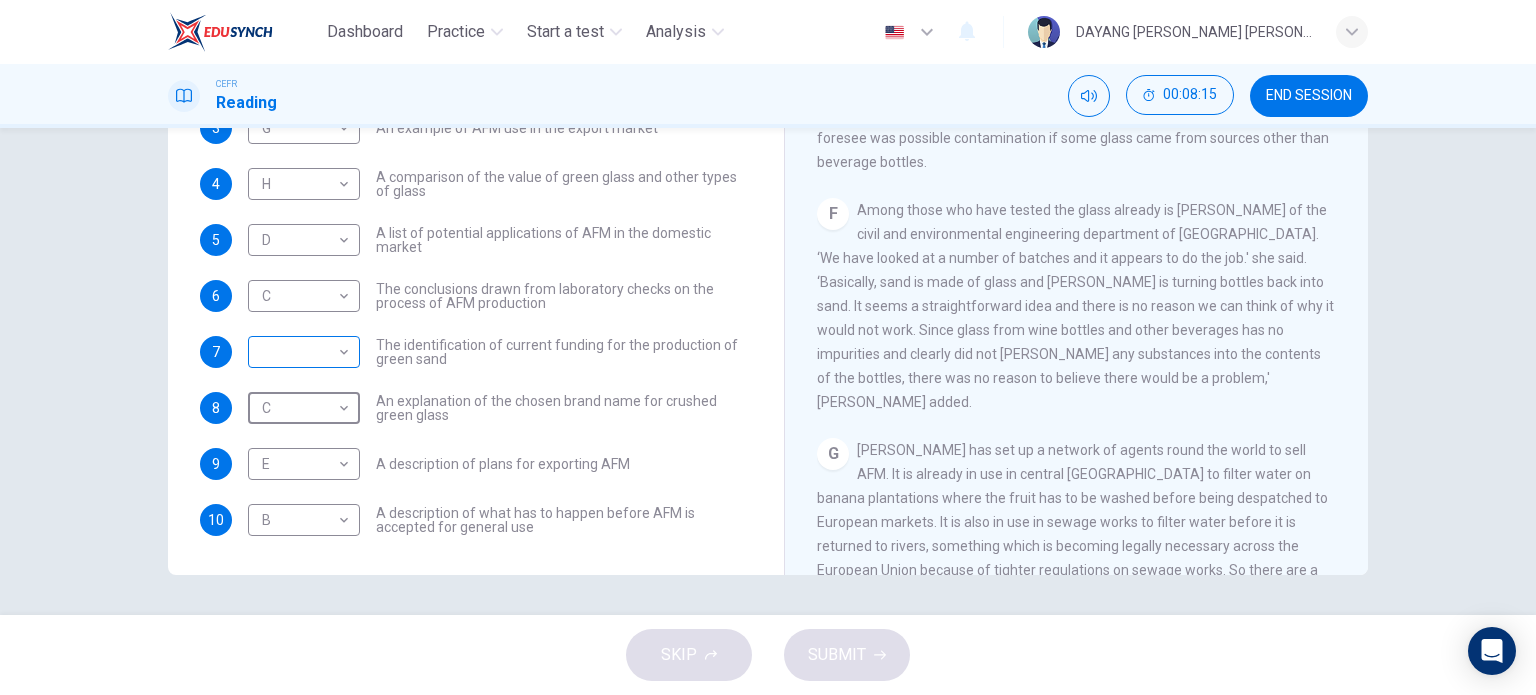 click on "Dashboard Practice Start a test Analysis English en ​ DAYANG [PERSON_NAME] [PERSON_NAME] CEFR Reading 00:08:15 END SESSION Questions 1 - 10 The Reading Passage has 8 paragraphs labelled  A-H . Which paragraph contains the following information?
Write the correct letter  A-H  in the boxes below.
NB  You may use any letter  more than once . 1 D D ​ A description of plans to expand production of AFM 2 E E ​ The identification of a potential danger in the raw material for AFM 3 G G ​ An example of AFM use in the export market 4 H H ​ A comparison of the value of green glass and other types of glass 5 D D ​ A list of potential applications of AFM in the domestic market 6 C C ​ The conclusions drawn from laboratory checks on the process of AFM production 7 ​ ​ The identification of current funding for the production of green sand 8 C C ​ An explanation of the chosen brand name for crushed green glass 9 E E ​ A description of plans for exporting AFM 10 B B ​ Green Virtues of Green Sand A B" at bounding box center (768, 347) 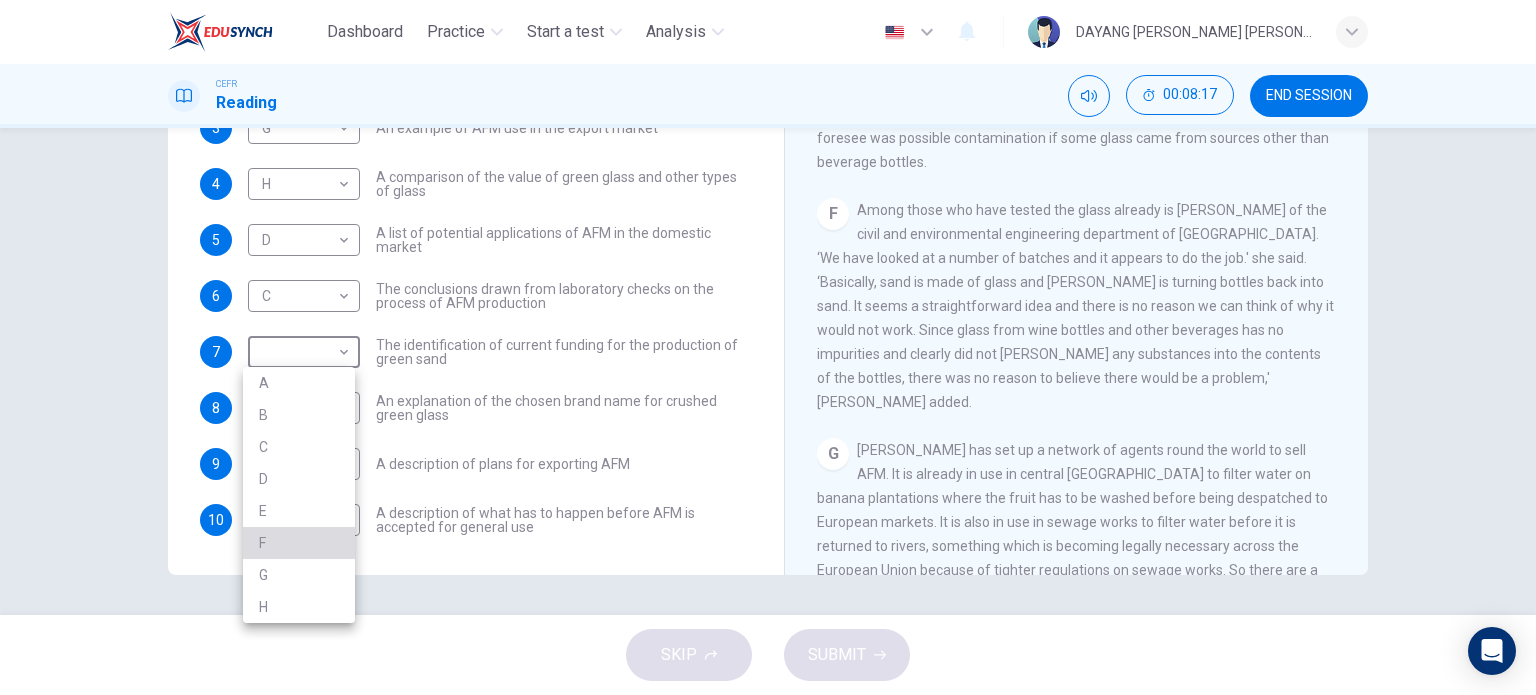 click on "F" at bounding box center [299, 543] 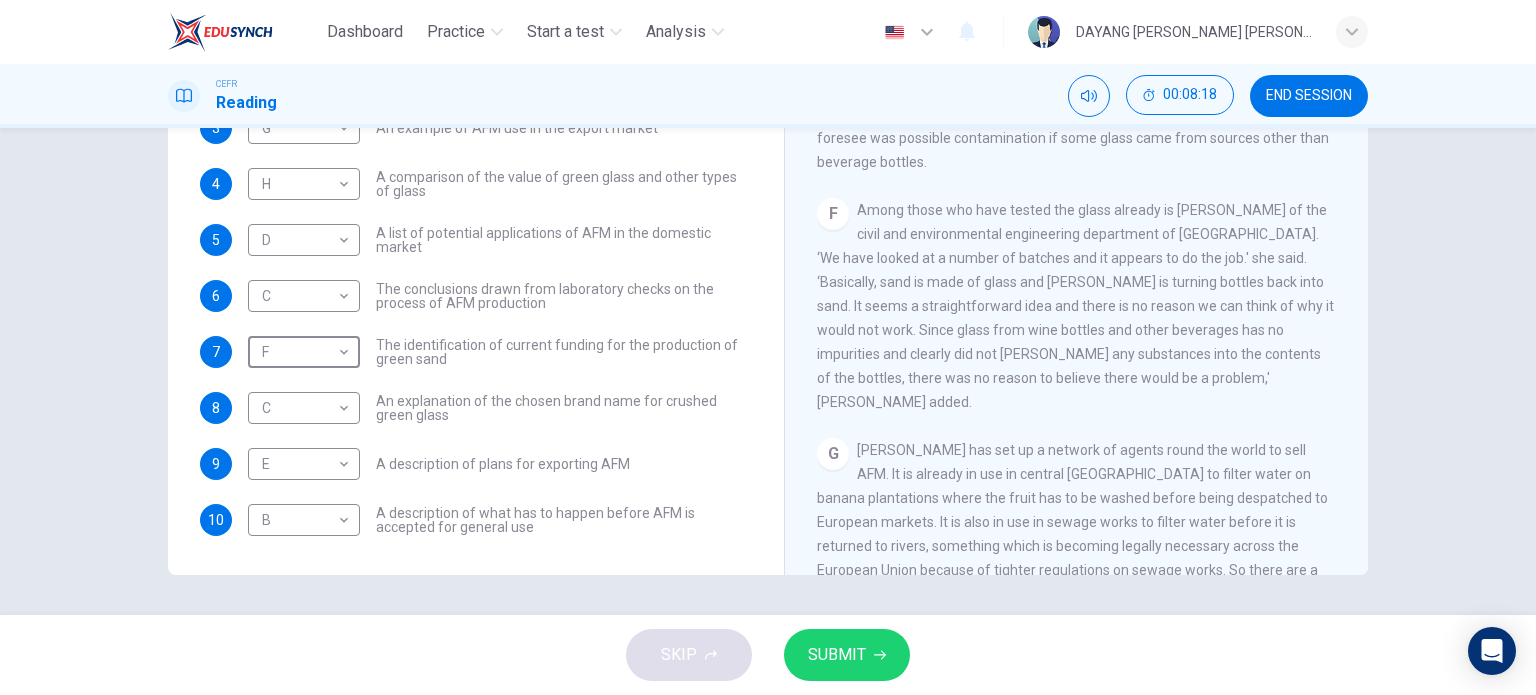 click on "SUBMIT" at bounding box center (837, 655) 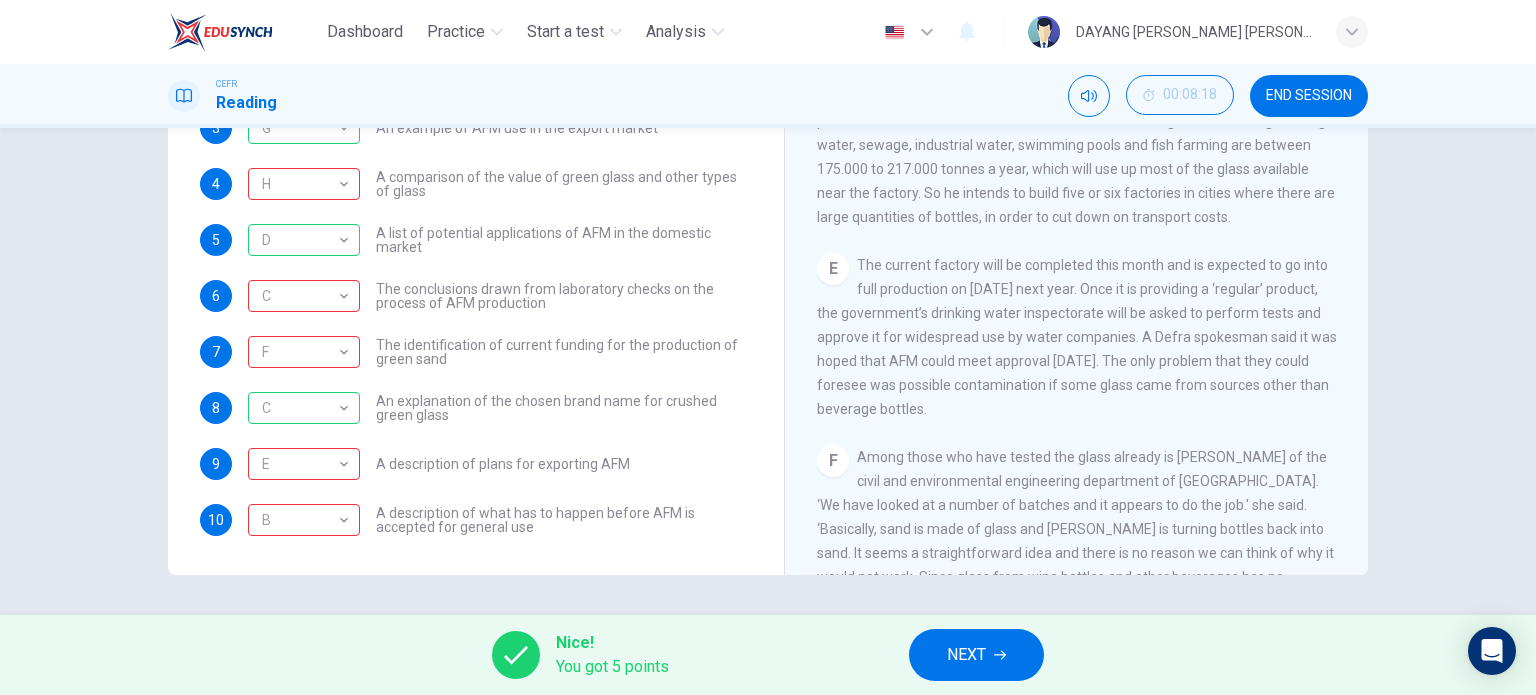 scroll, scrollTop: 1167, scrollLeft: 0, axis: vertical 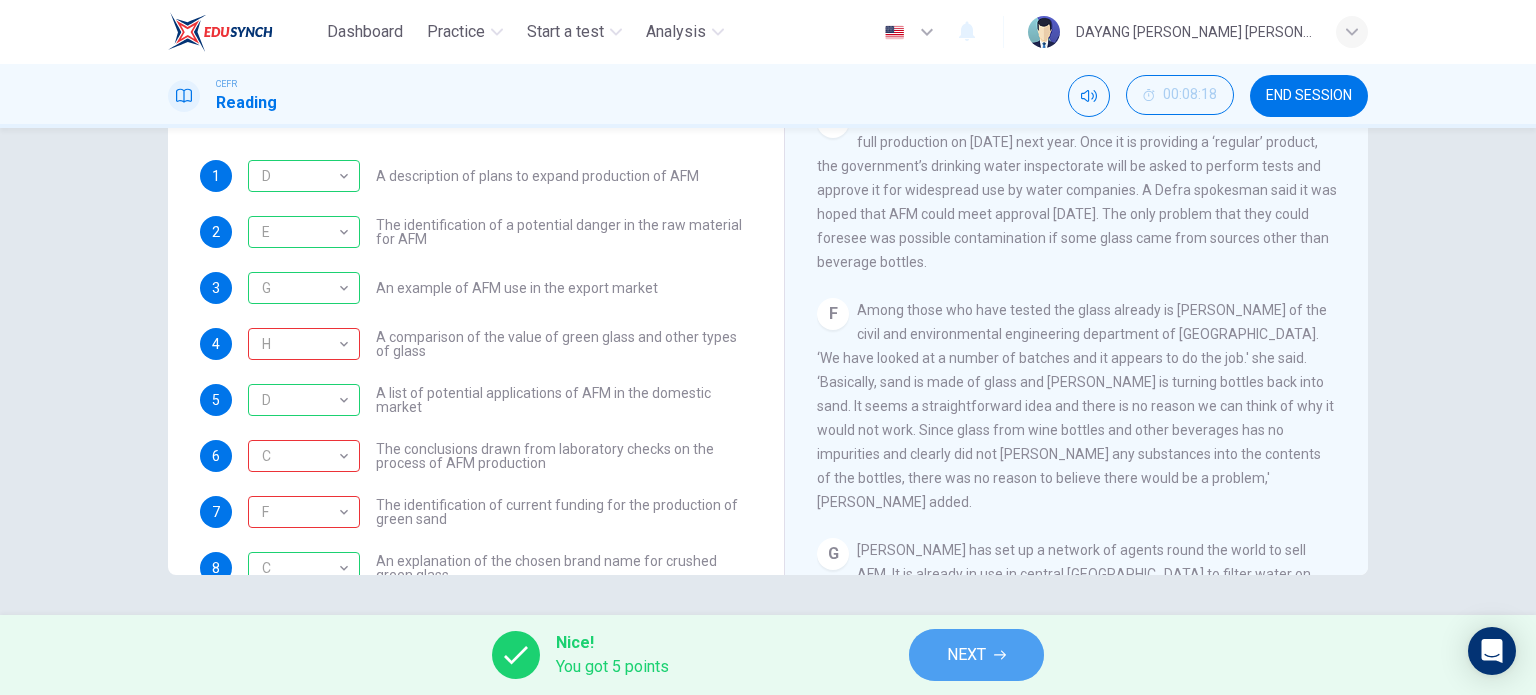 click on "NEXT" at bounding box center (976, 655) 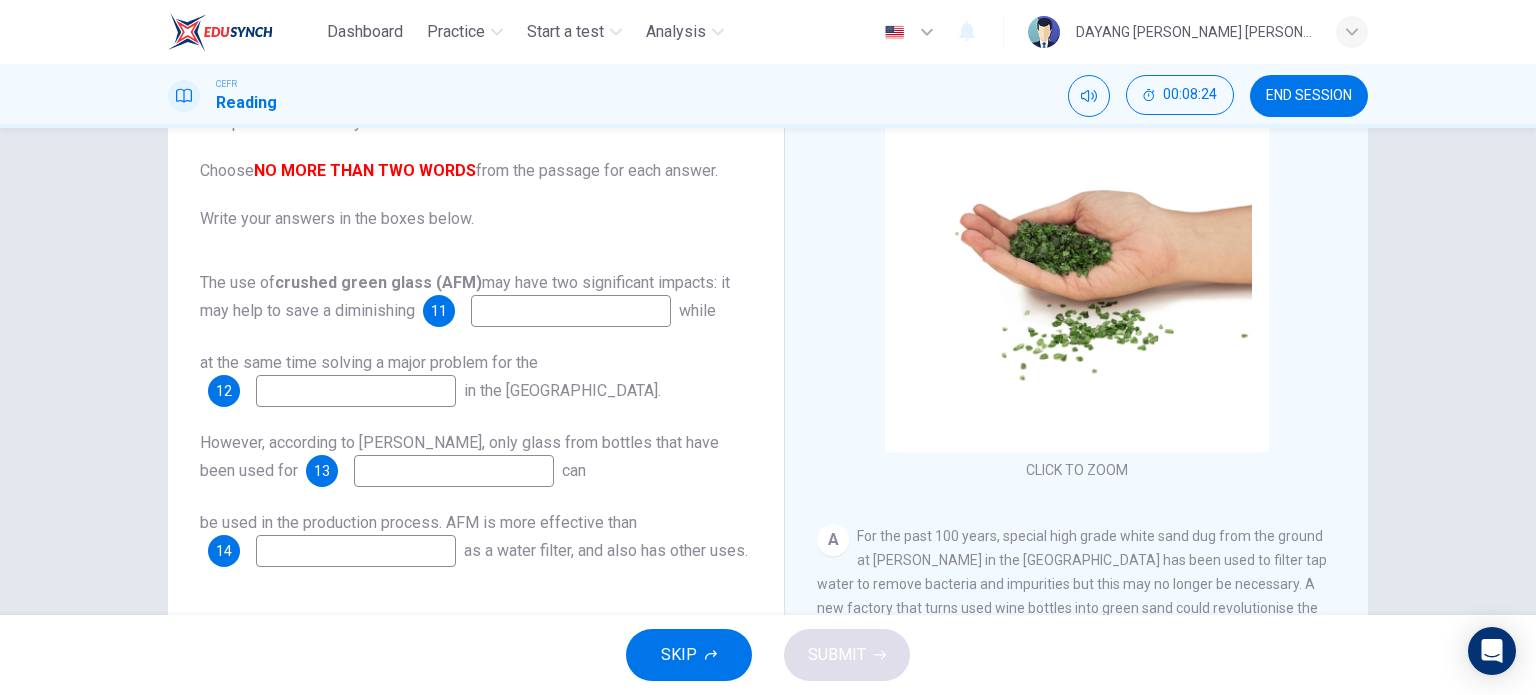 scroll, scrollTop: 188, scrollLeft: 0, axis: vertical 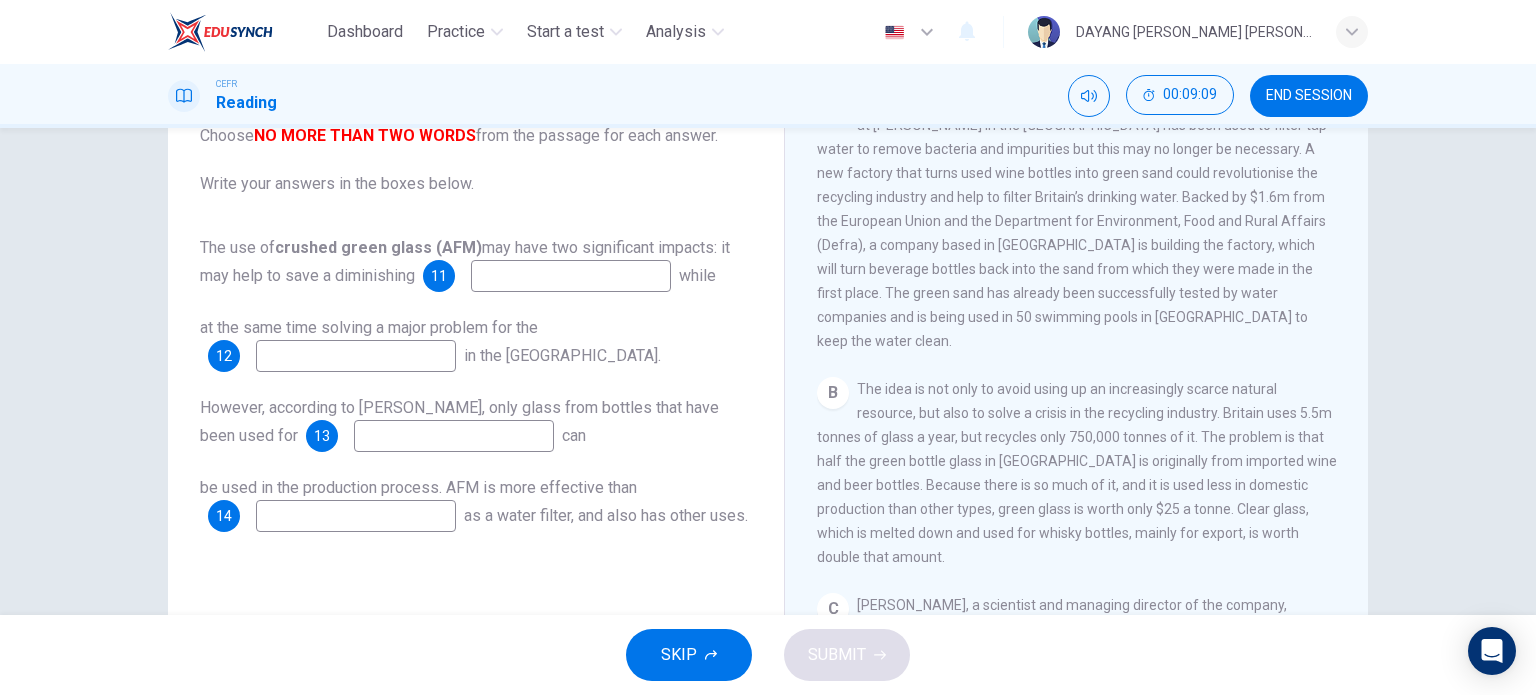 click at bounding box center (571, 276) 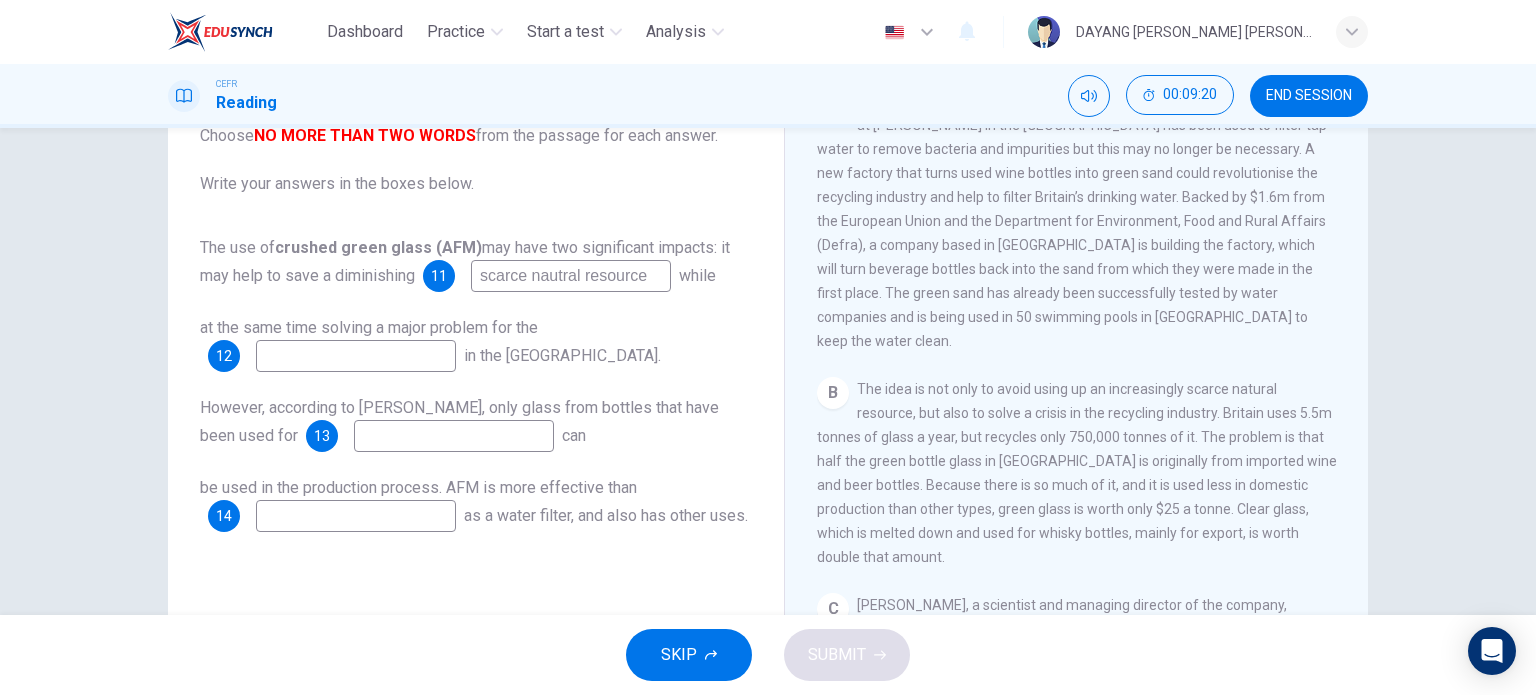 click on "scarce nautral resource" at bounding box center [571, 276] 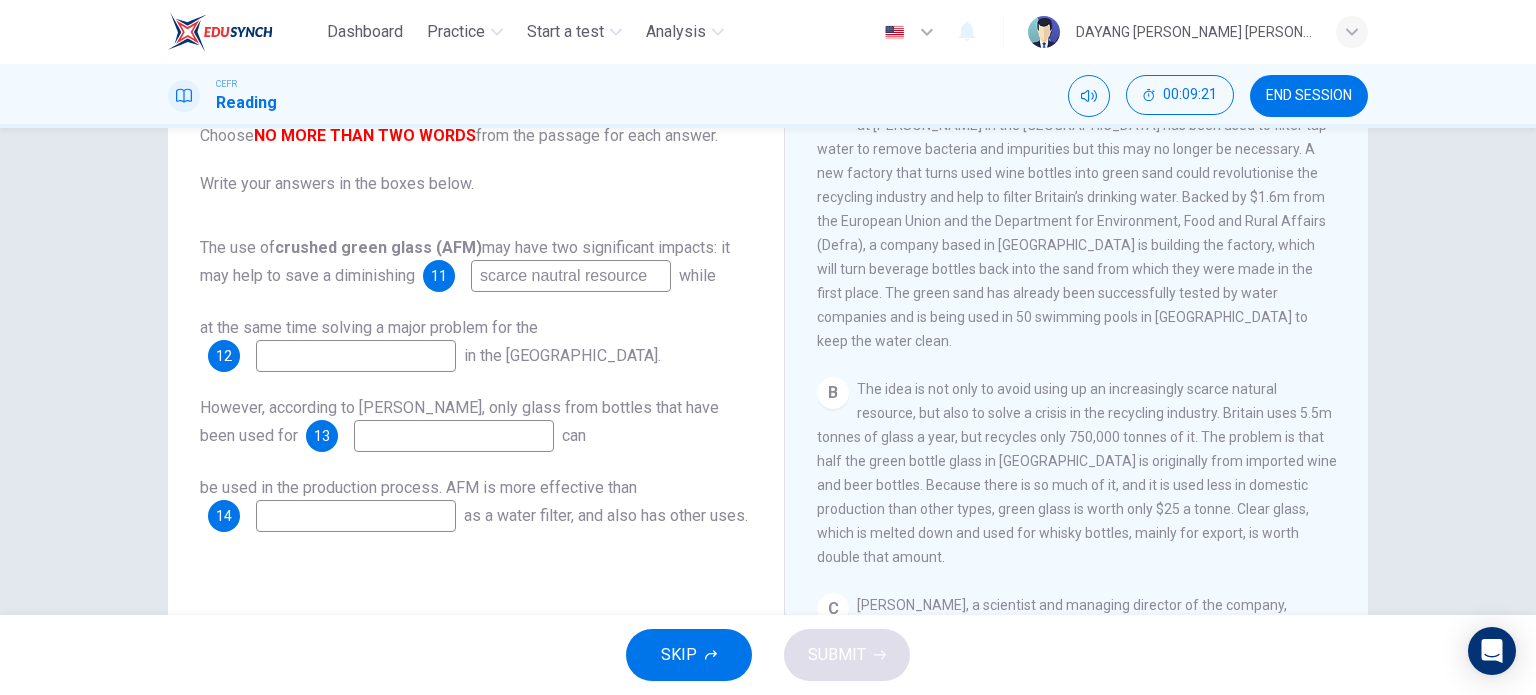 click on "scarce nautral resource" at bounding box center (571, 276) 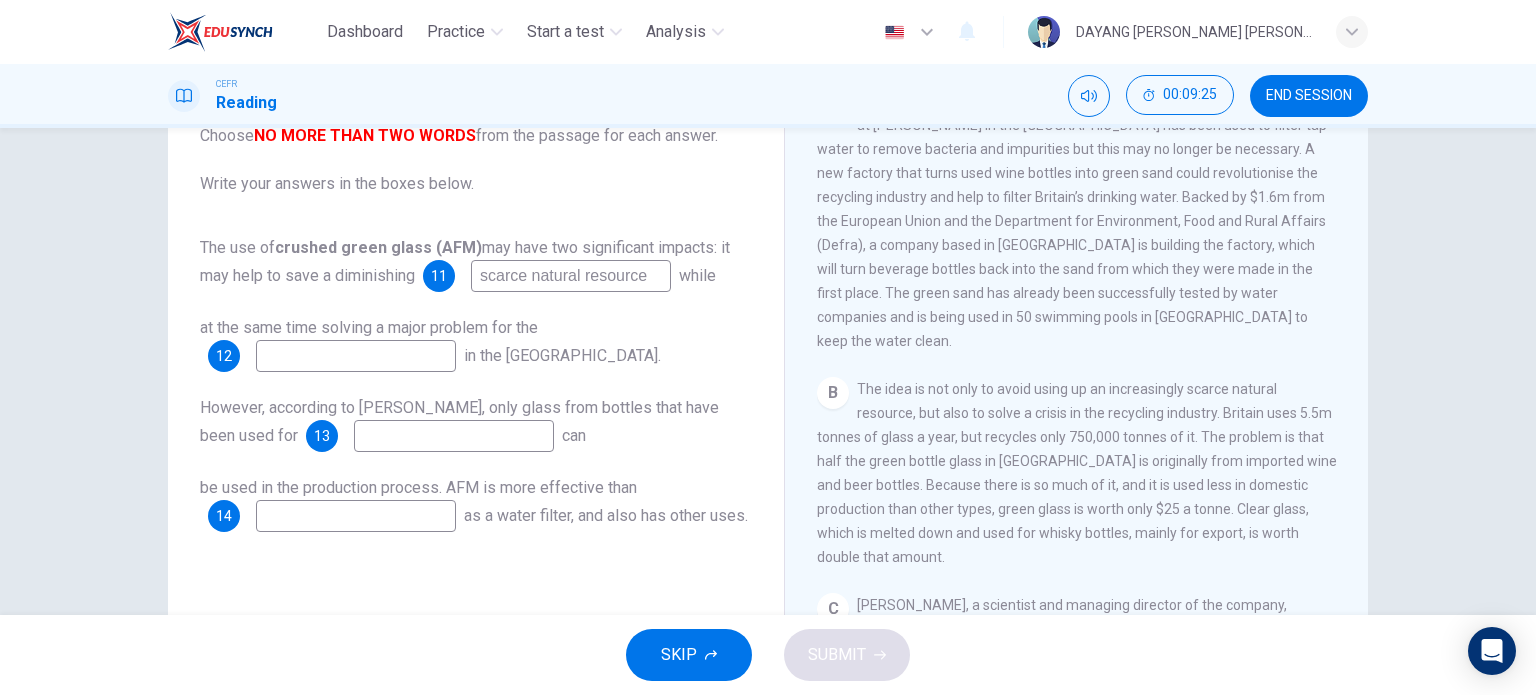 type on "scarce natural resource" 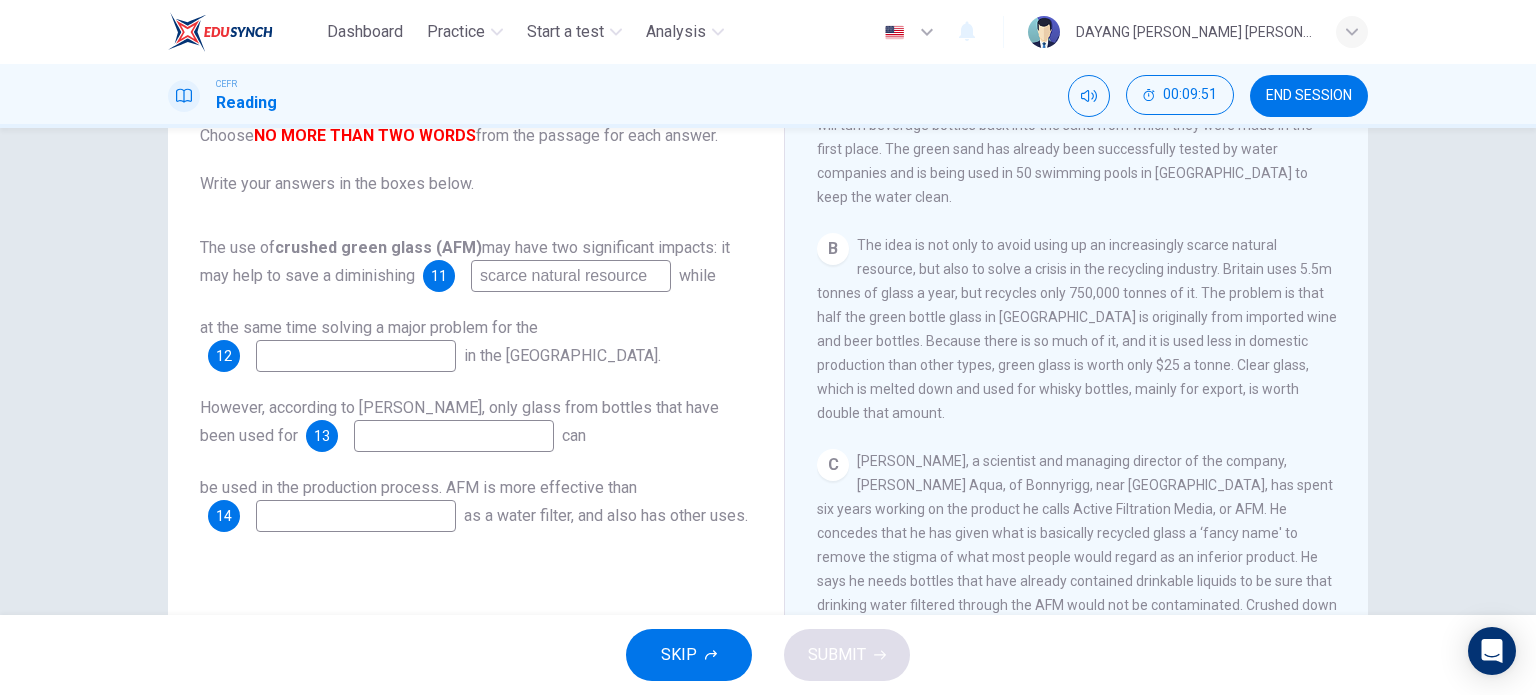 scroll, scrollTop: 500, scrollLeft: 0, axis: vertical 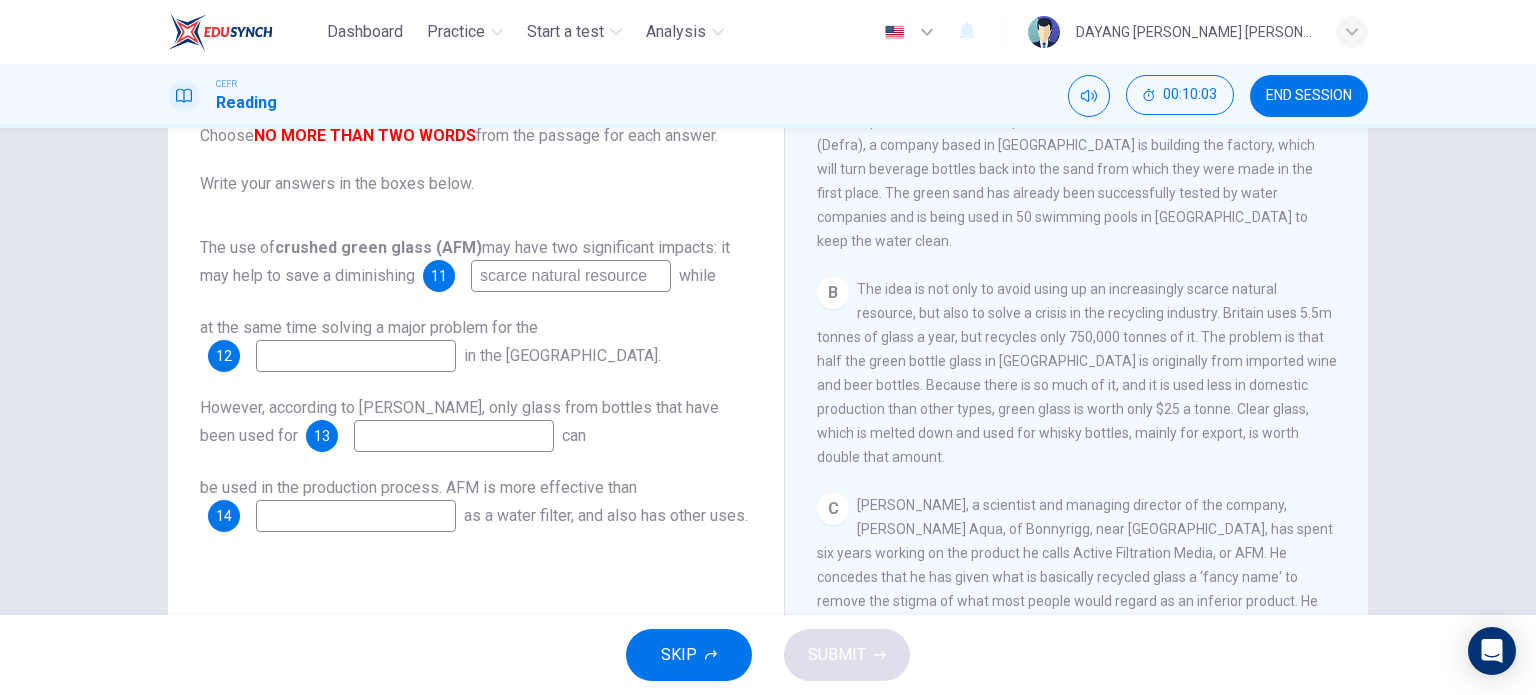 click at bounding box center (356, 356) 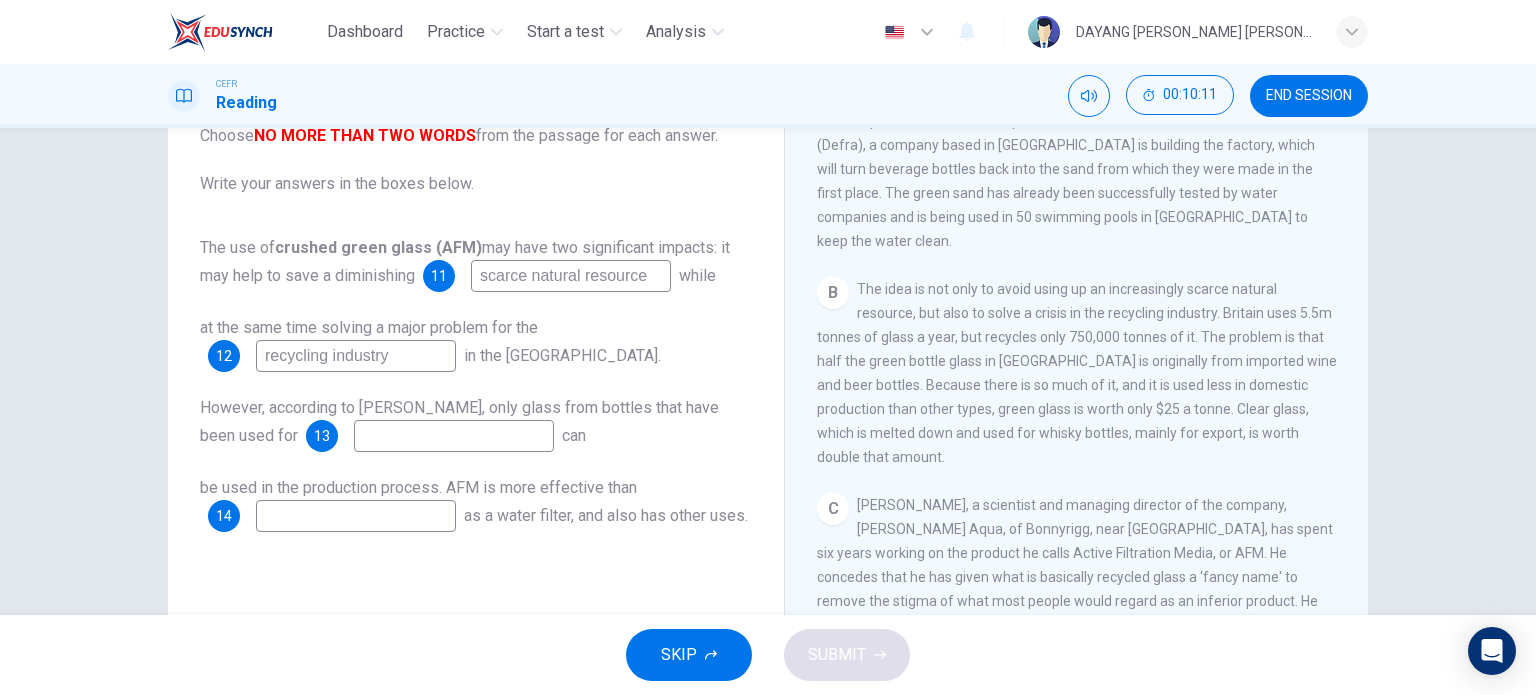 type on "recycling industry" 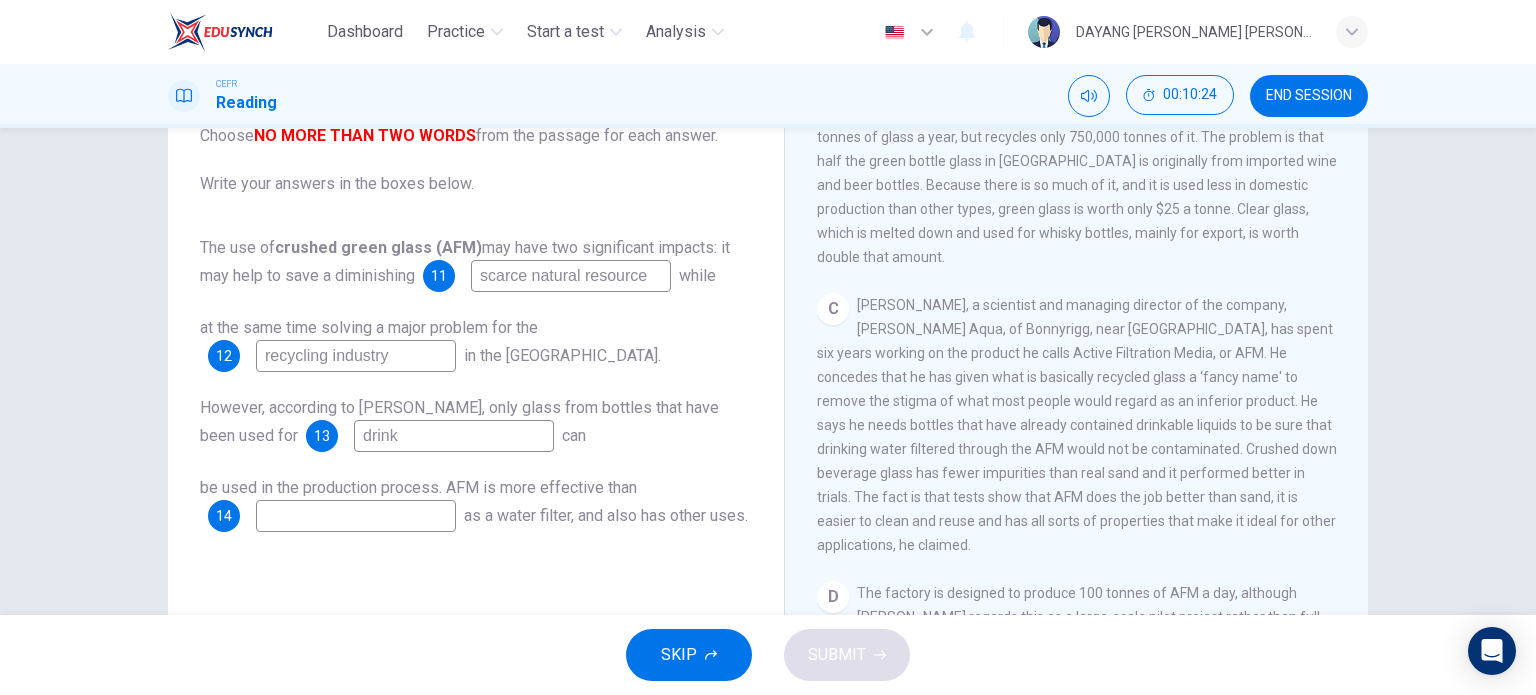 scroll, scrollTop: 1667, scrollLeft: 0, axis: vertical 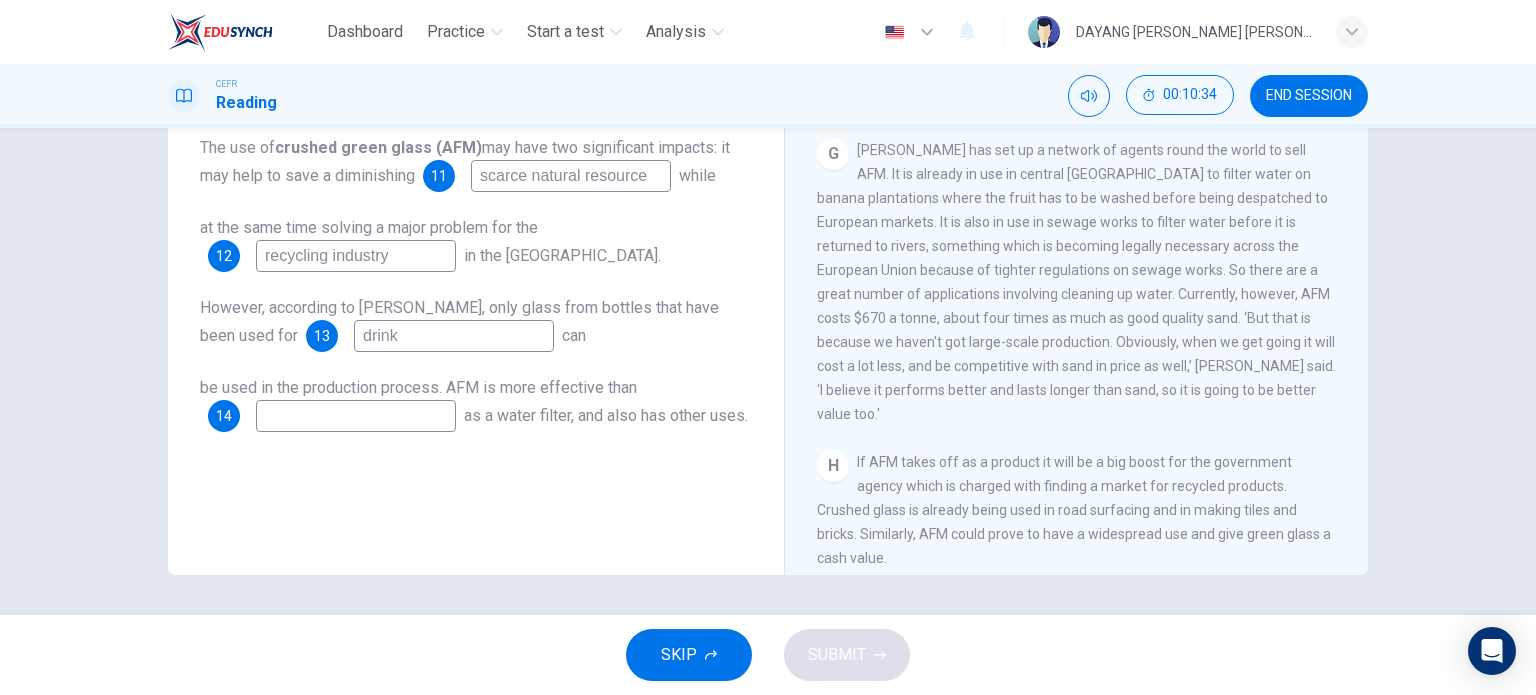 type on "drink" 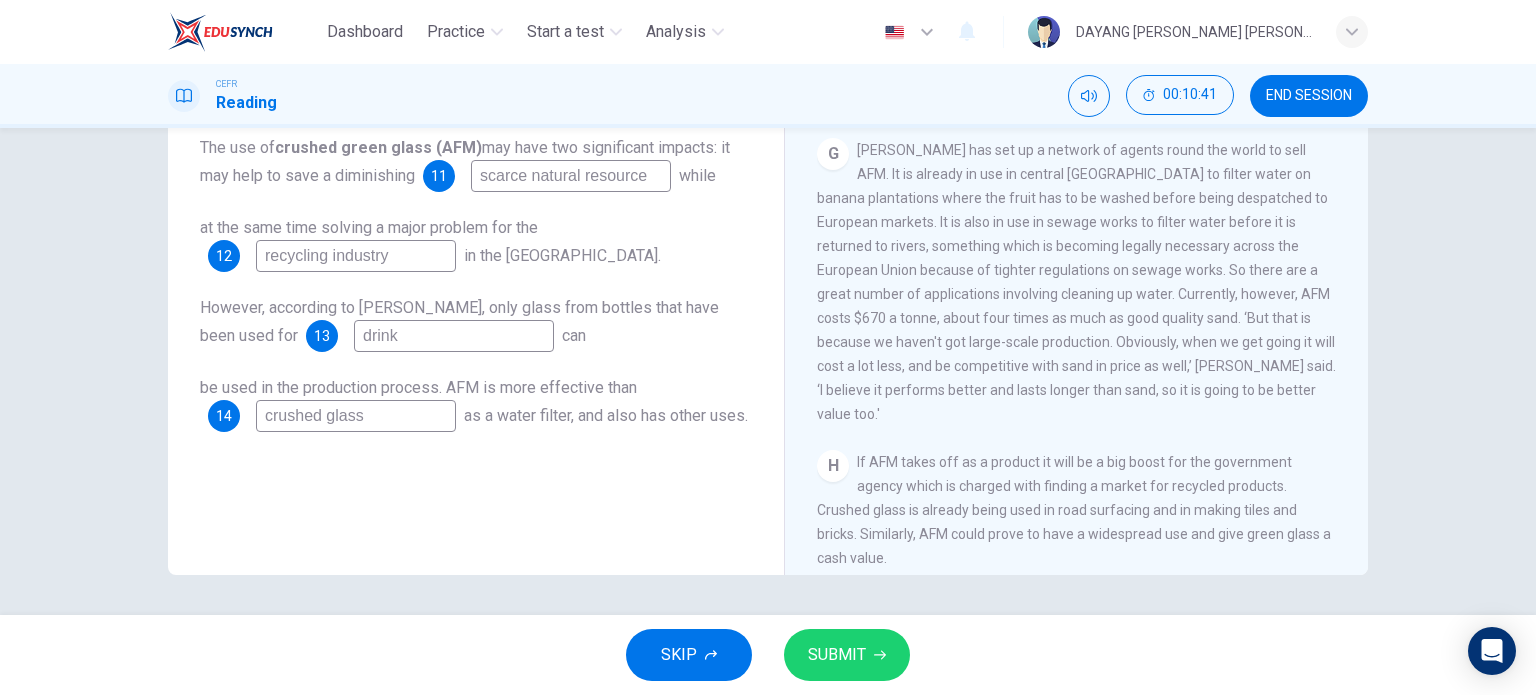 type on "crushed glass" 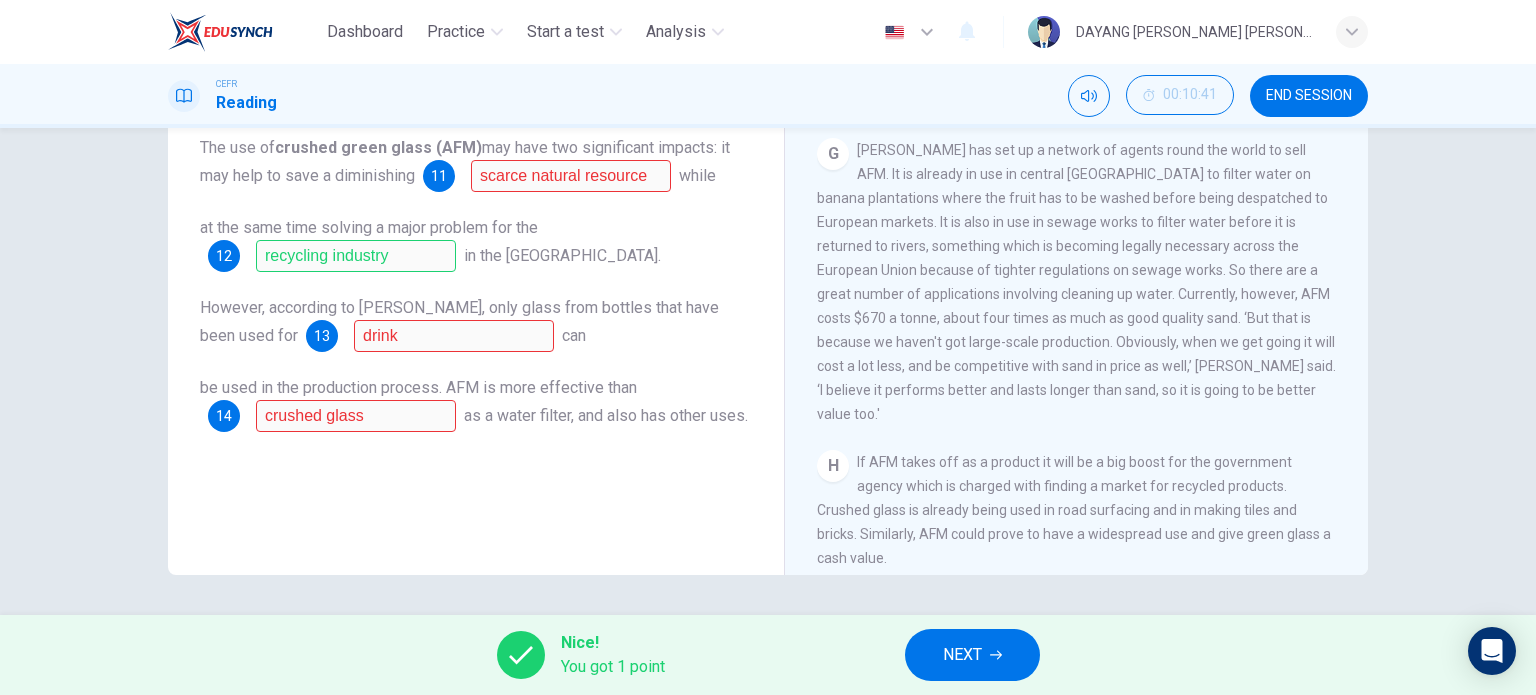 click on "NEXT" at bounding box center [962, 655] 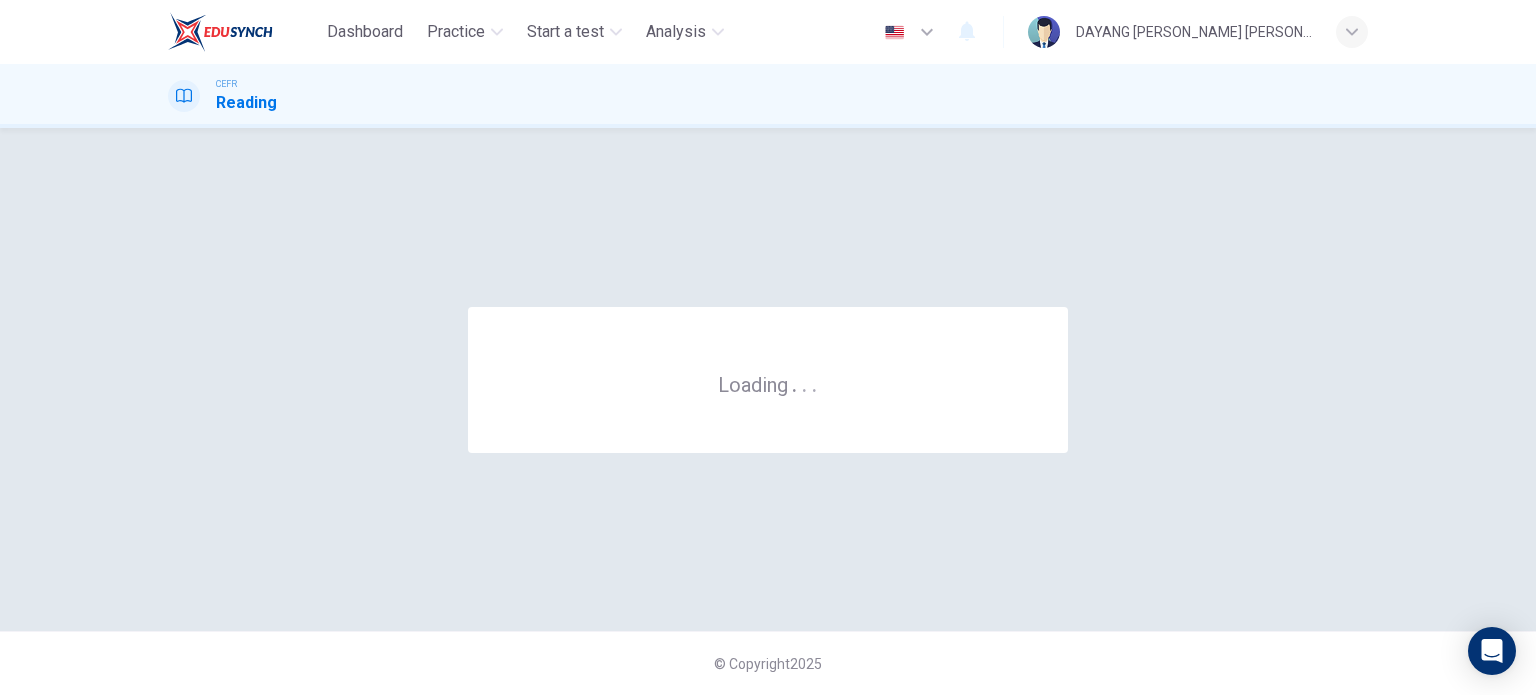 scroll, scrollTop: 0, scrollLeft: 0, axis: both 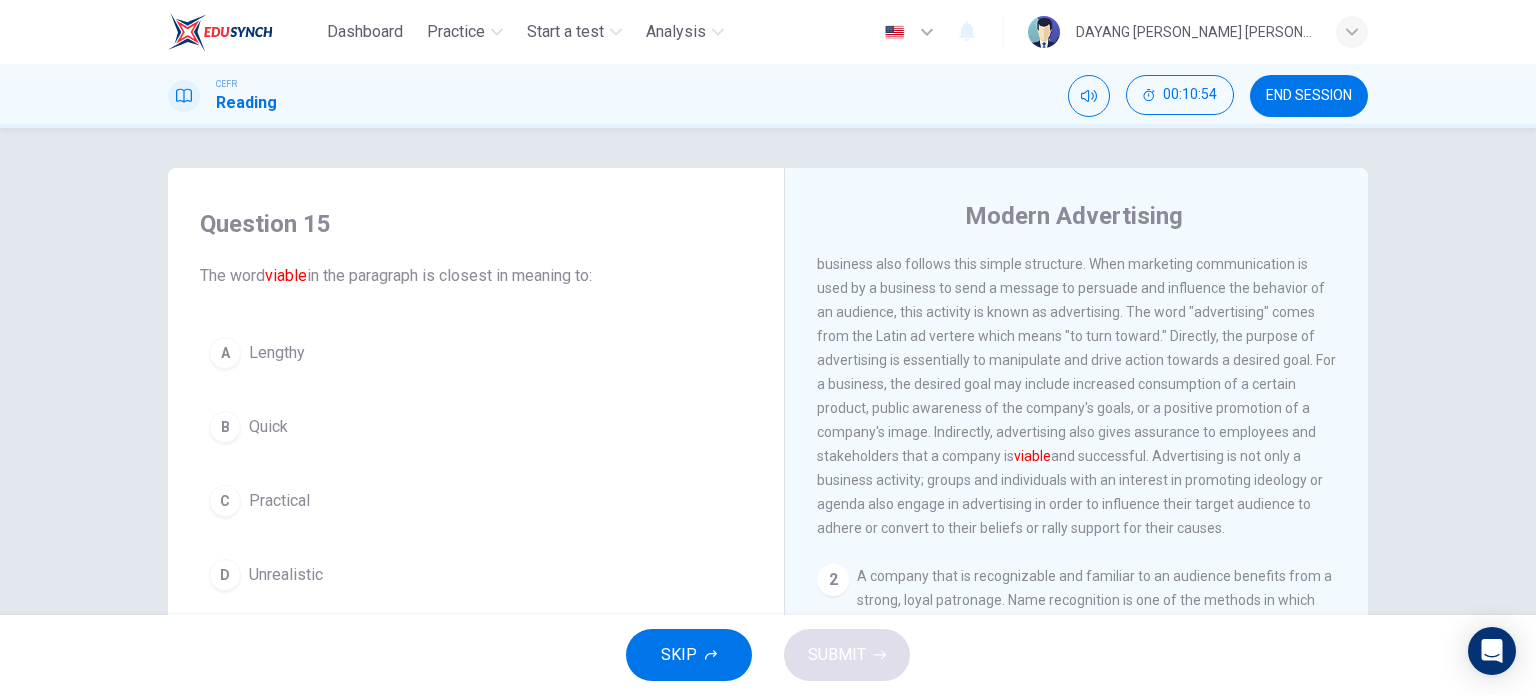 click on "Practical" at bounding box center [279, 501] 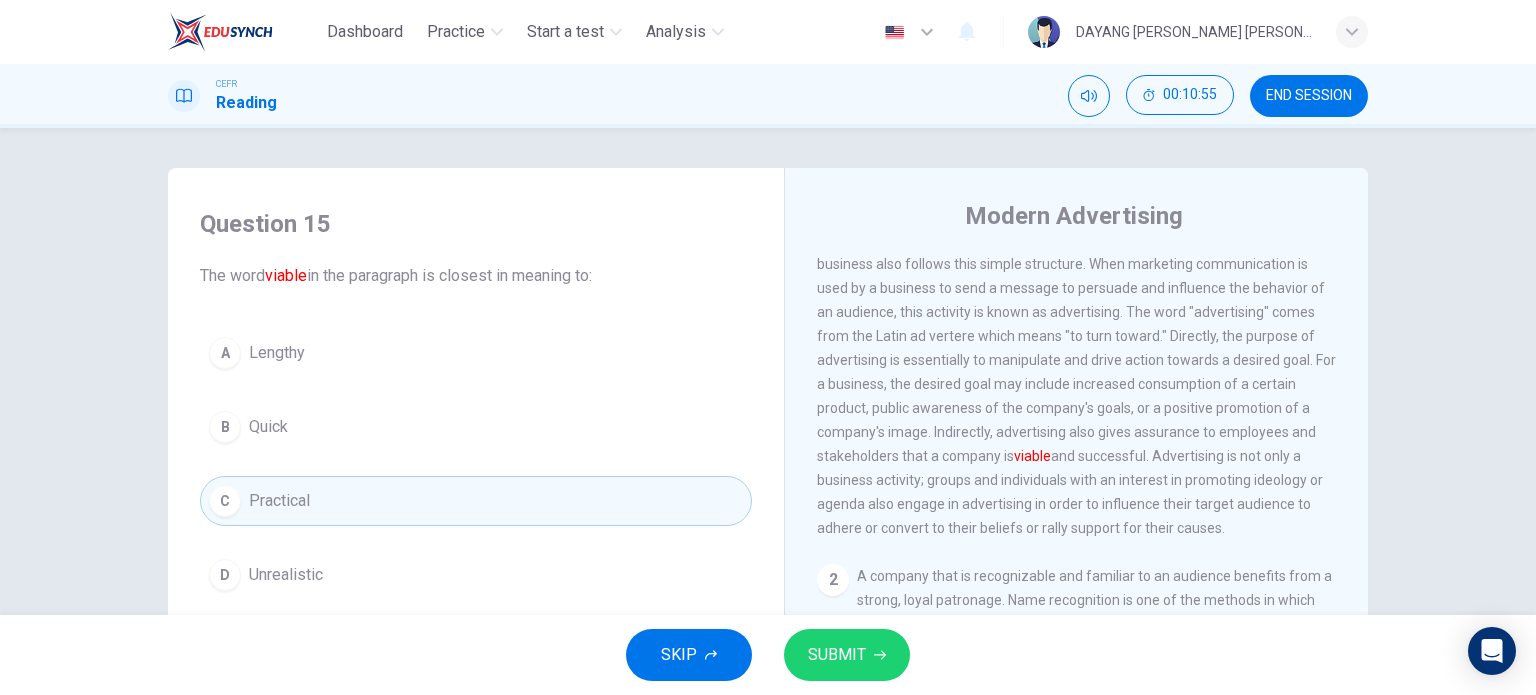 click 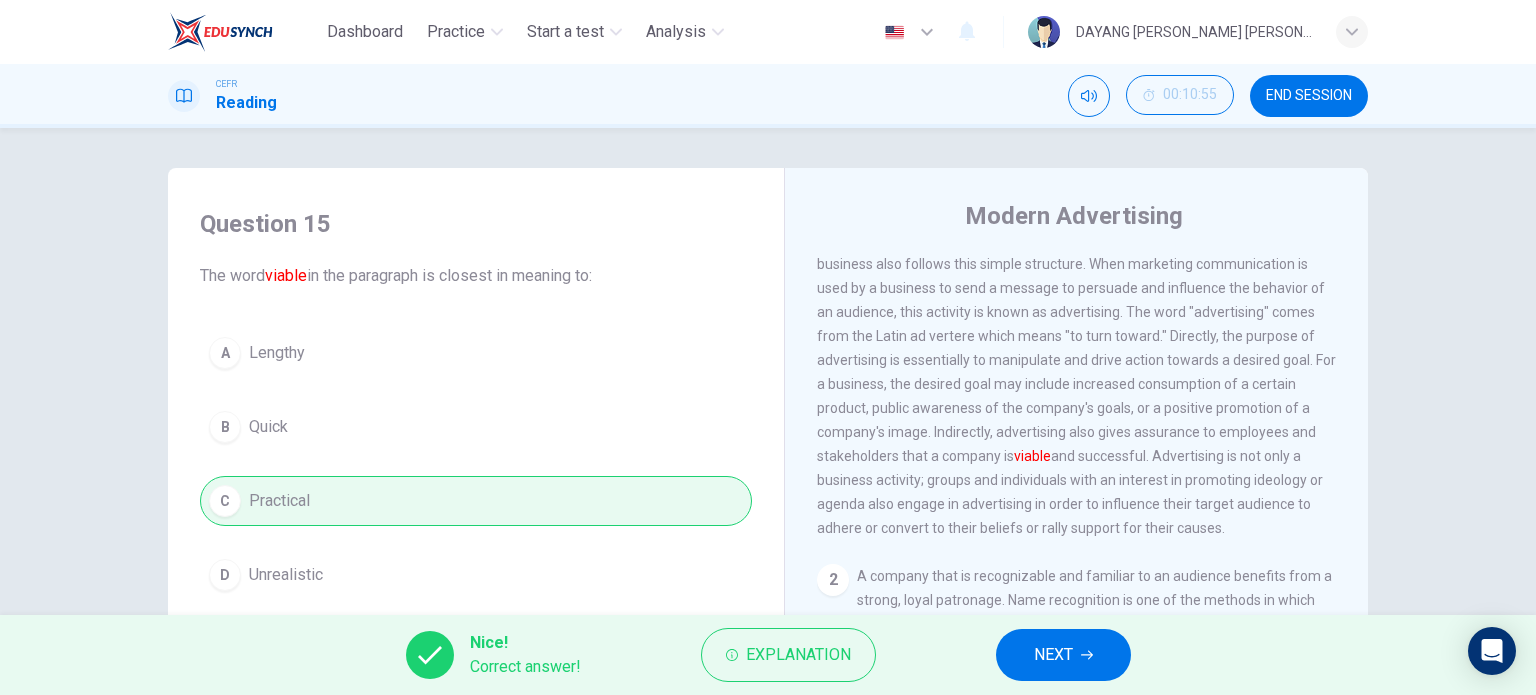 click on "NEXT" at bounding box center [1053, 655] 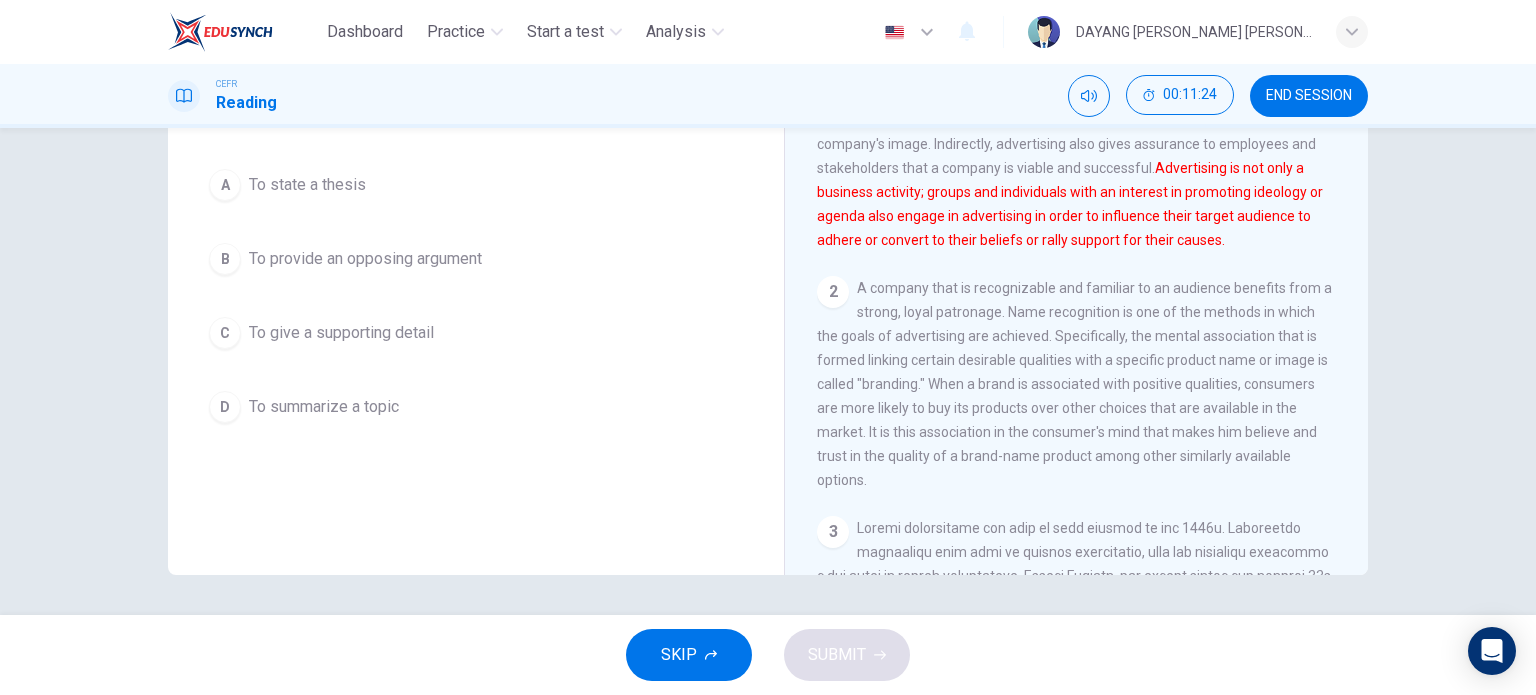 scroll, scrollTop: 188, scrollLeft: 0, axis: vertical 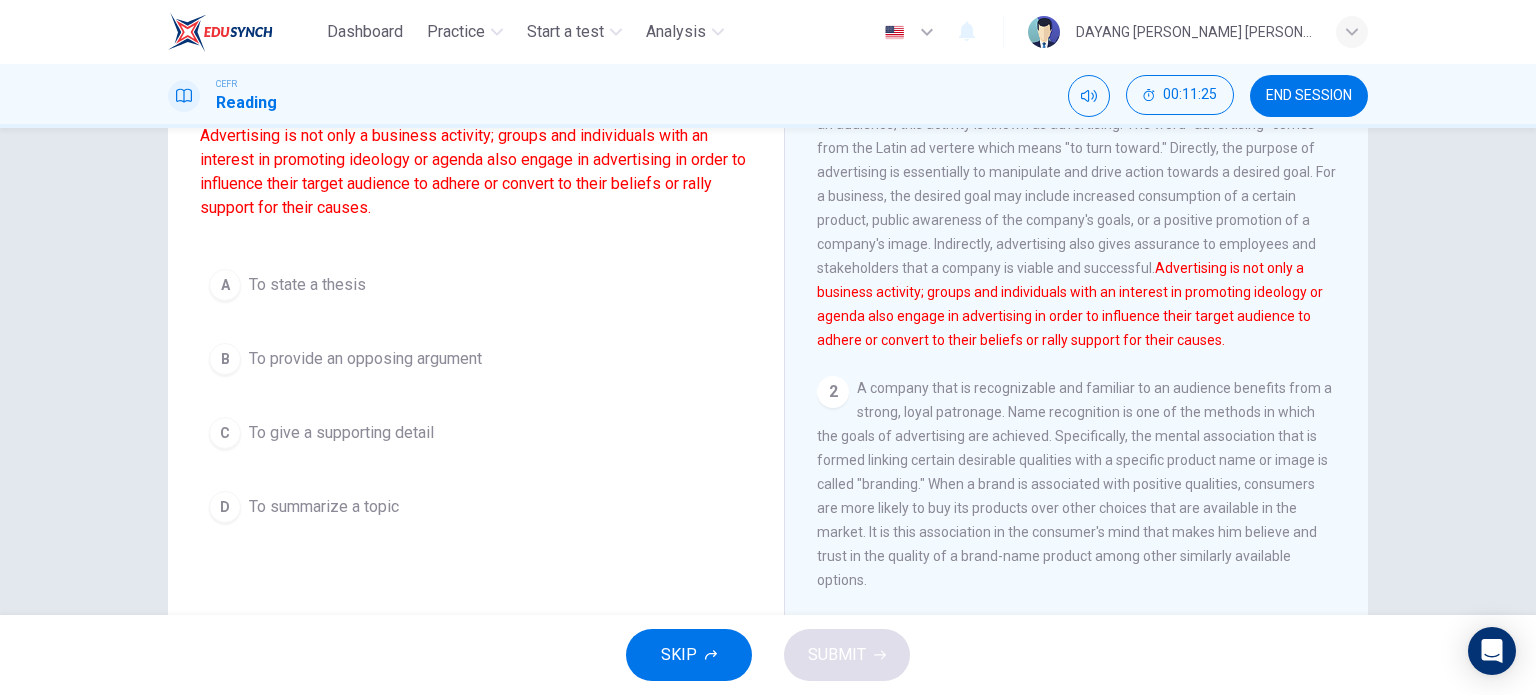 click on "To summarize a topic" at bounding box center [324, 507] 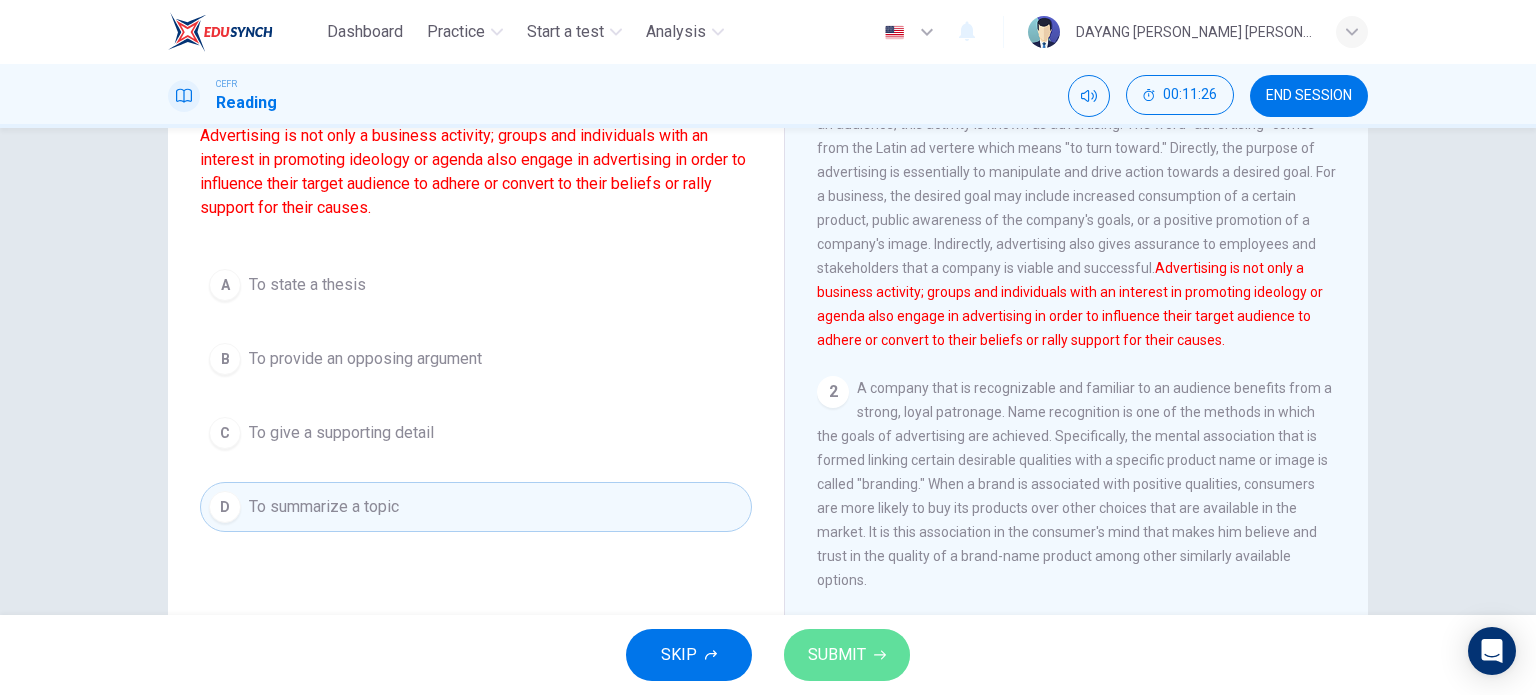 click on "SUBMIT" at bounding box center (847, 655) 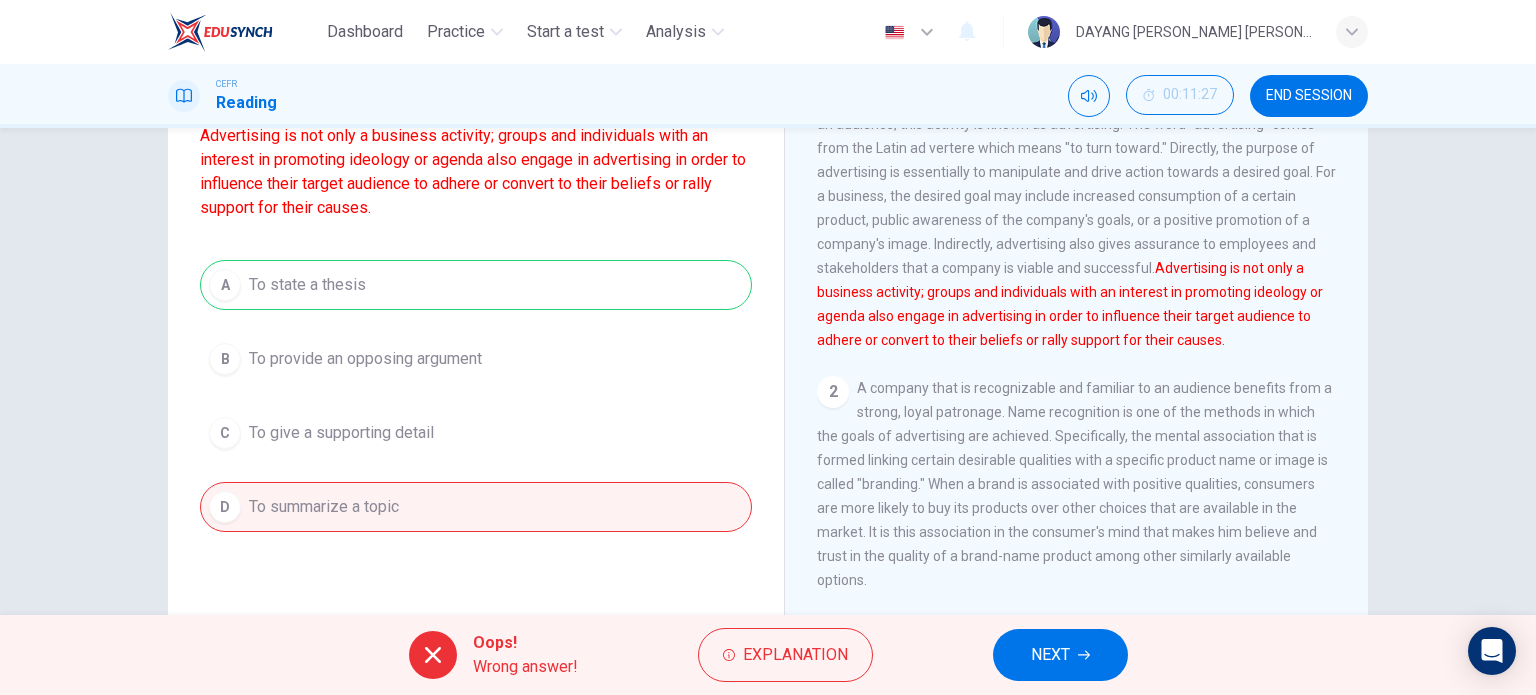 click on "Oops! Wrong answer! Explanation NEXT" at bounding box center (768, 655) 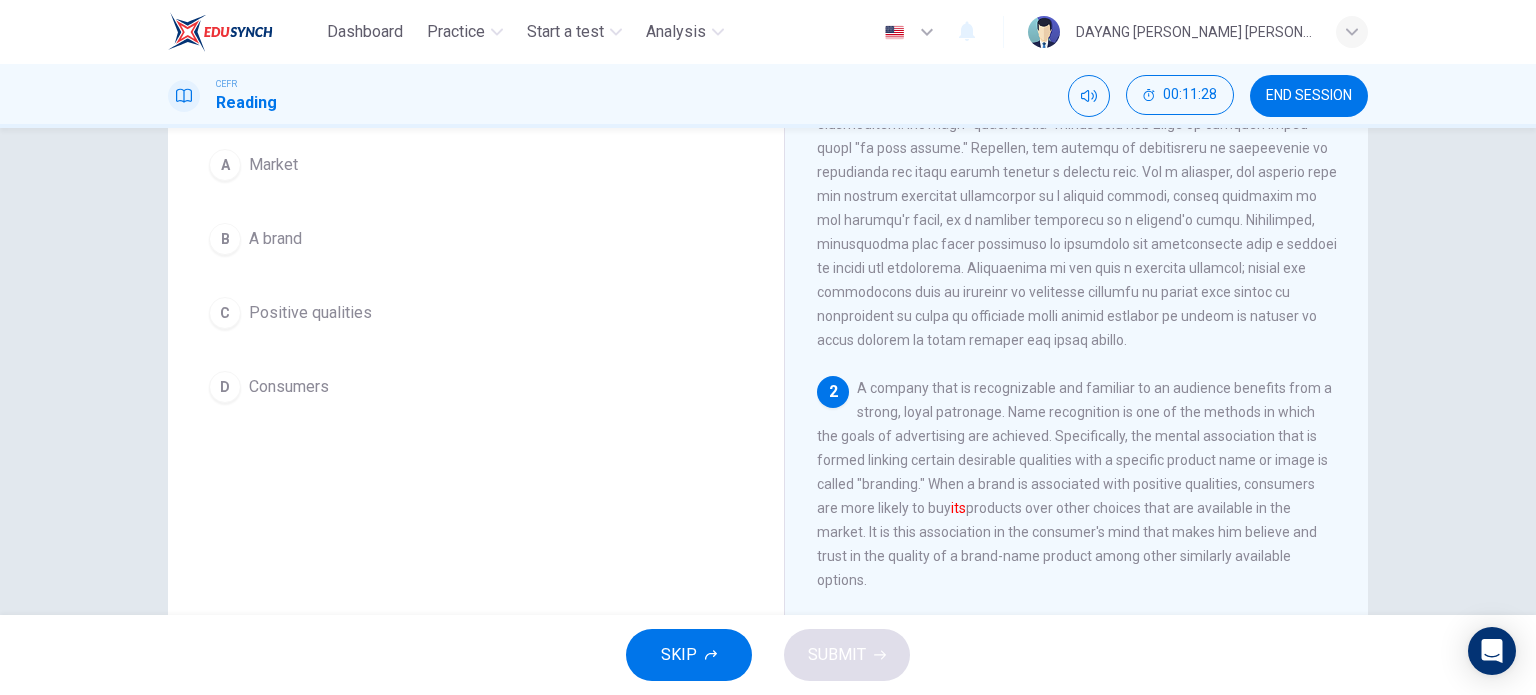 scroll, scrollTop: 200, scrollLeft: 0, axis: vertical 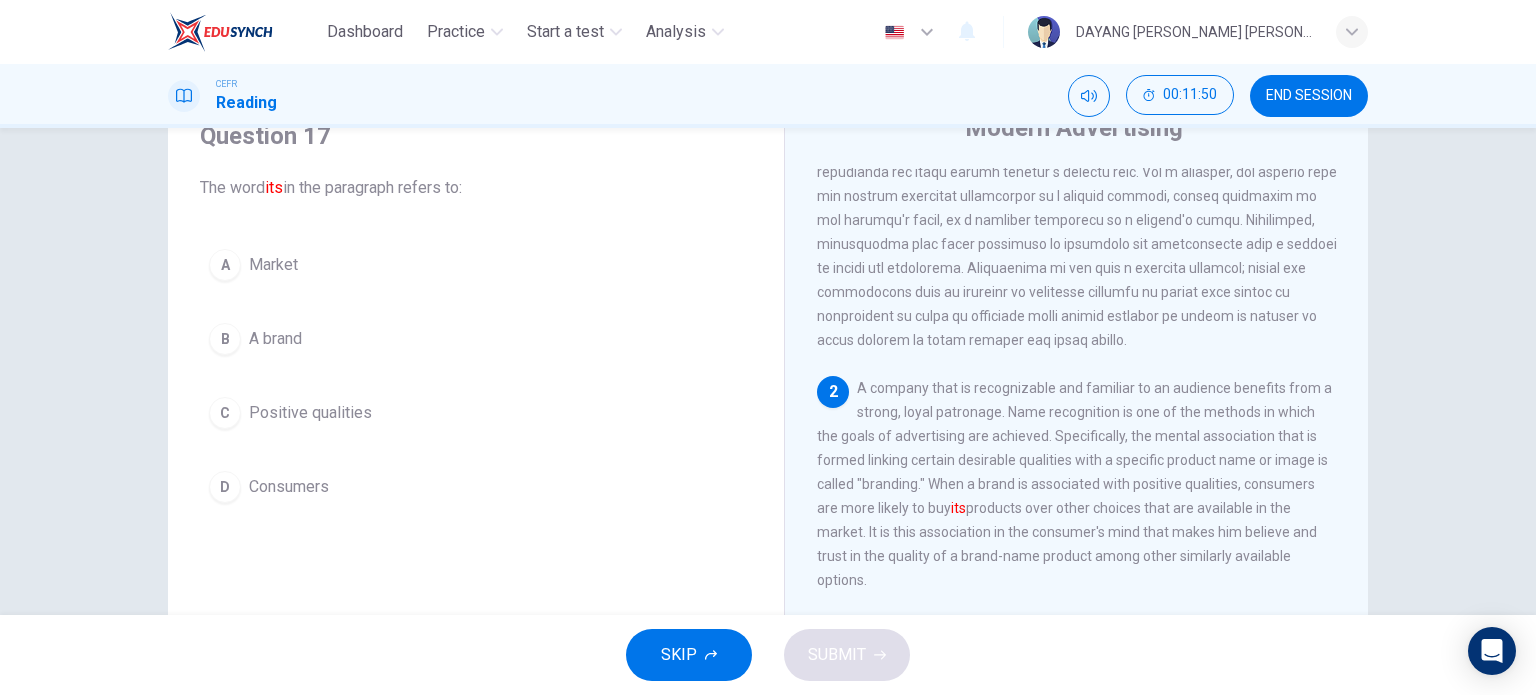click on "A brand" at bounding box center (275, 339) 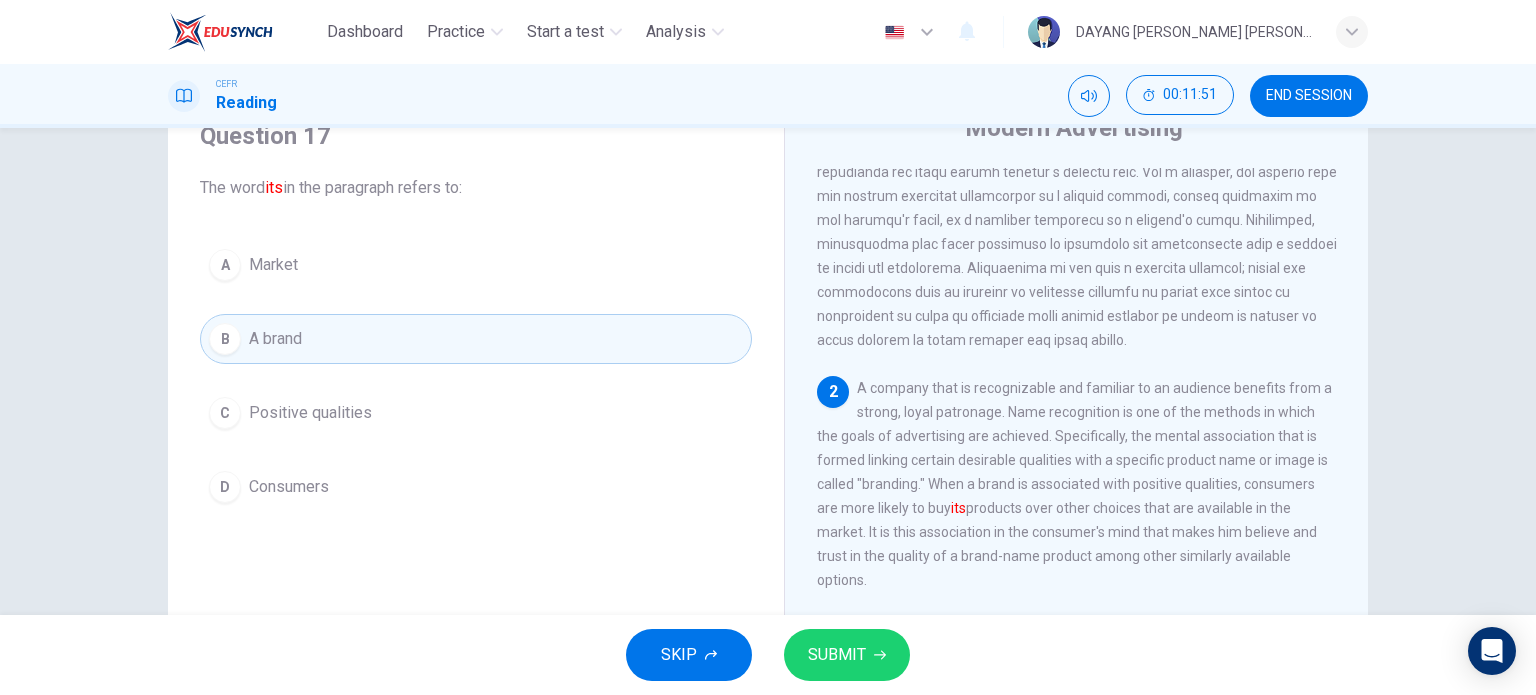 click on "SUBMIT" at bounding box center [837, 655] 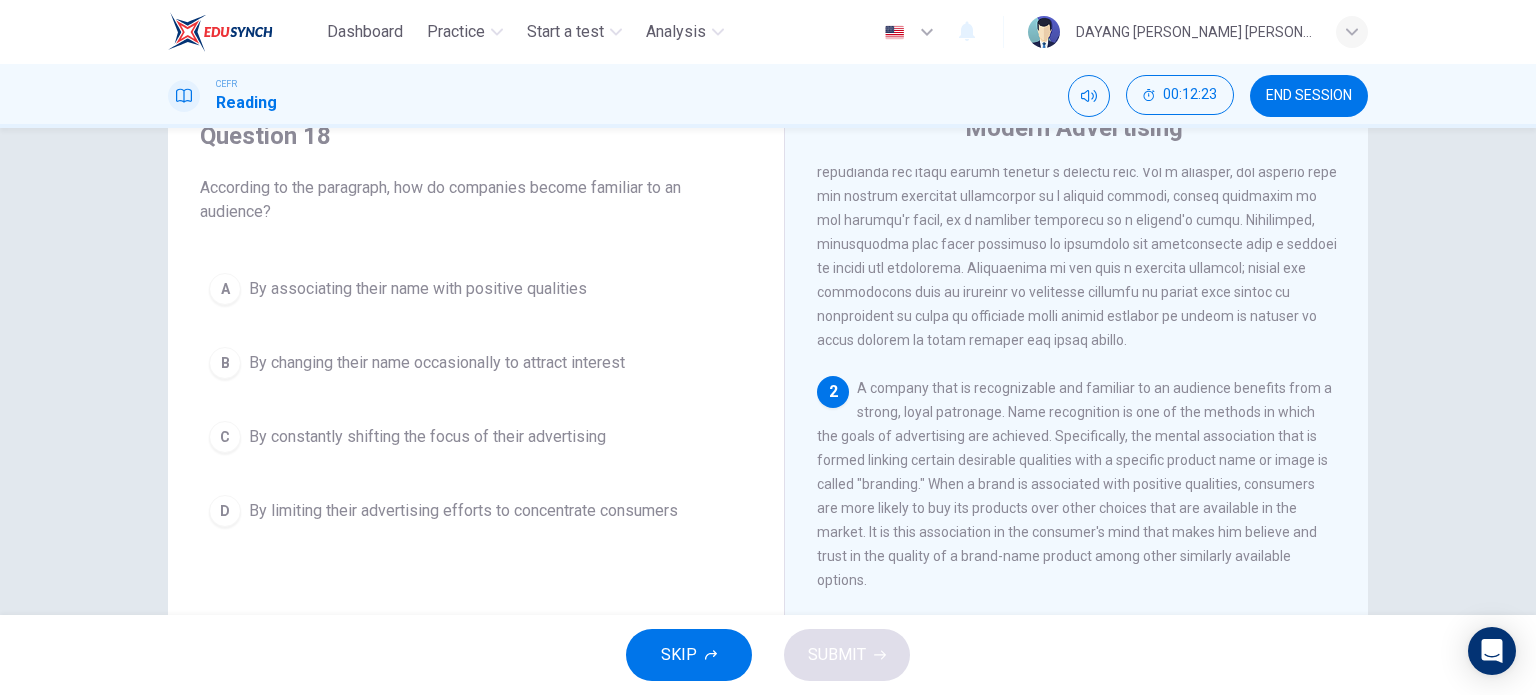 click on "A By associating their name with positive qualities" at bounding box center (476, 289) 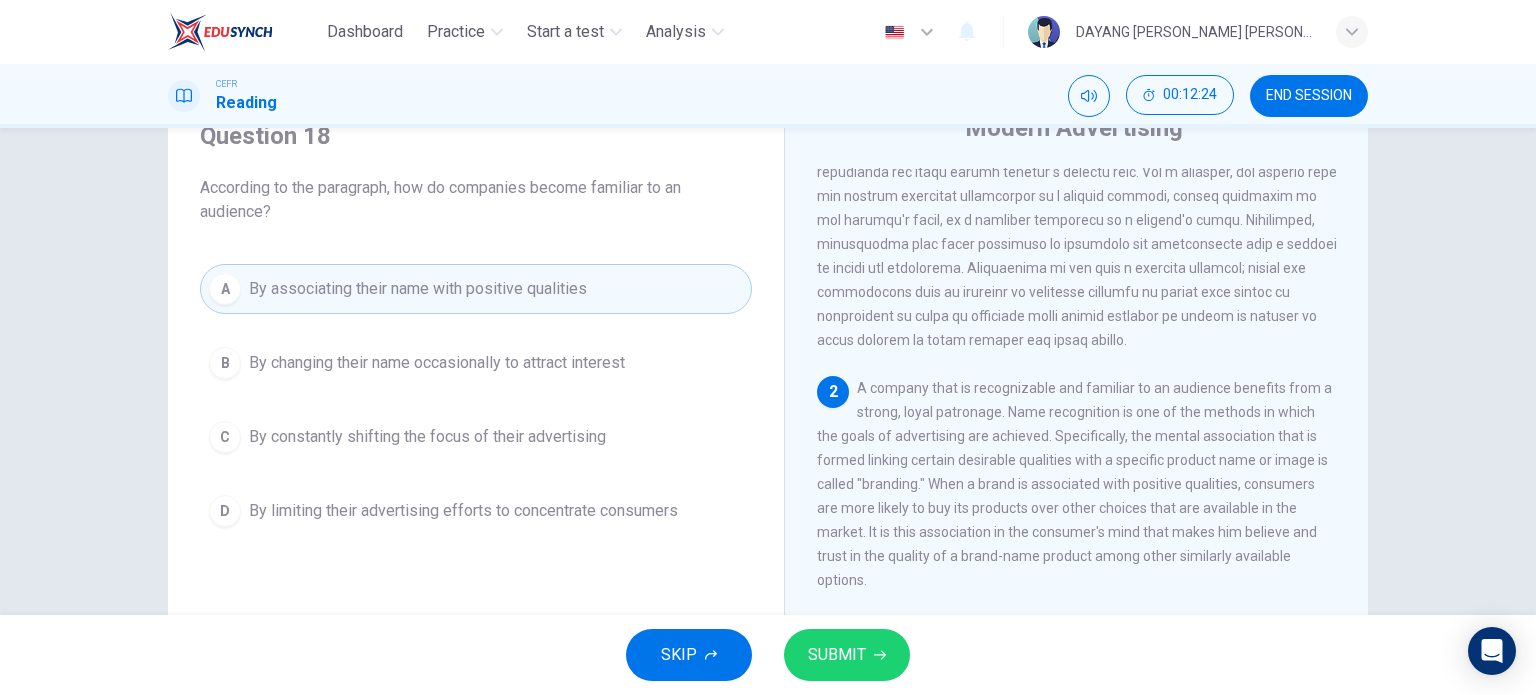 click on "SUBMIT" at bounding box center (837, 655) 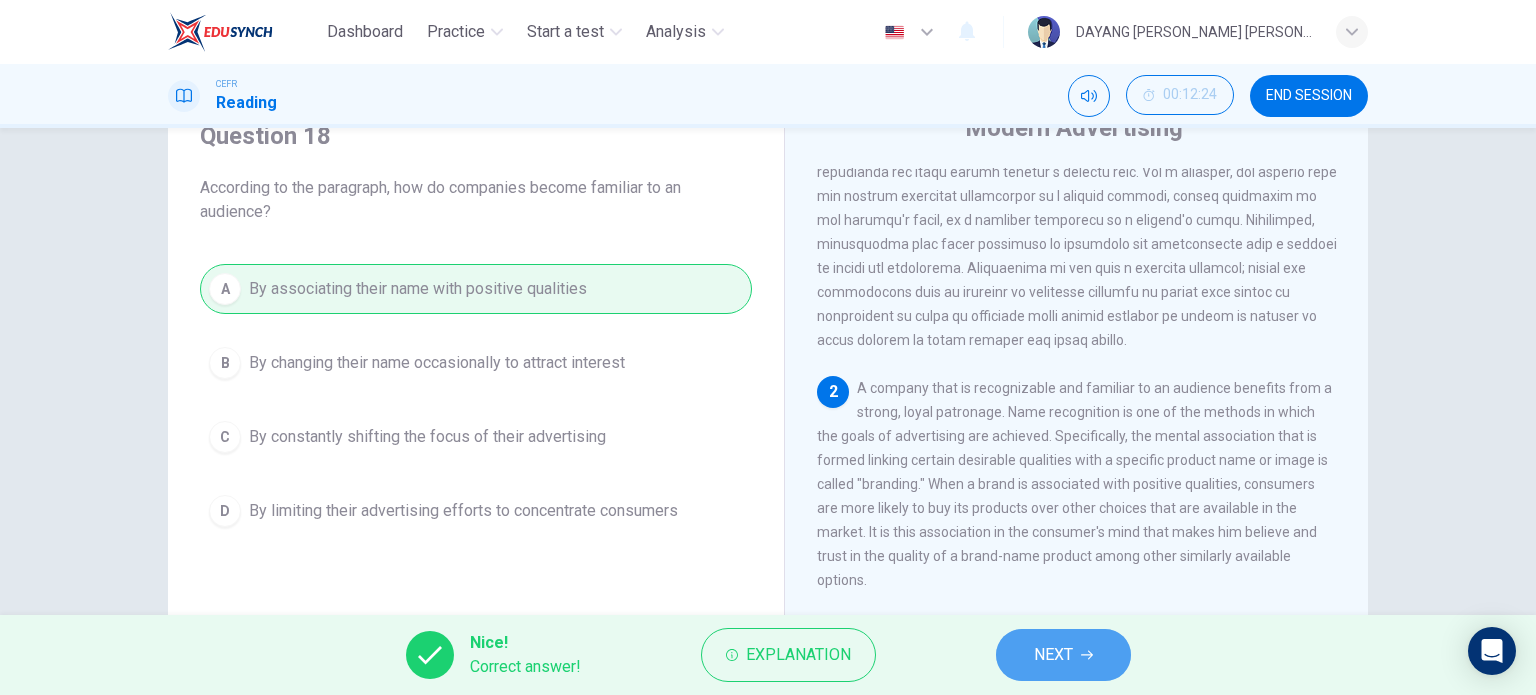 click on "NEXT" at bounding box center [1063, 655] 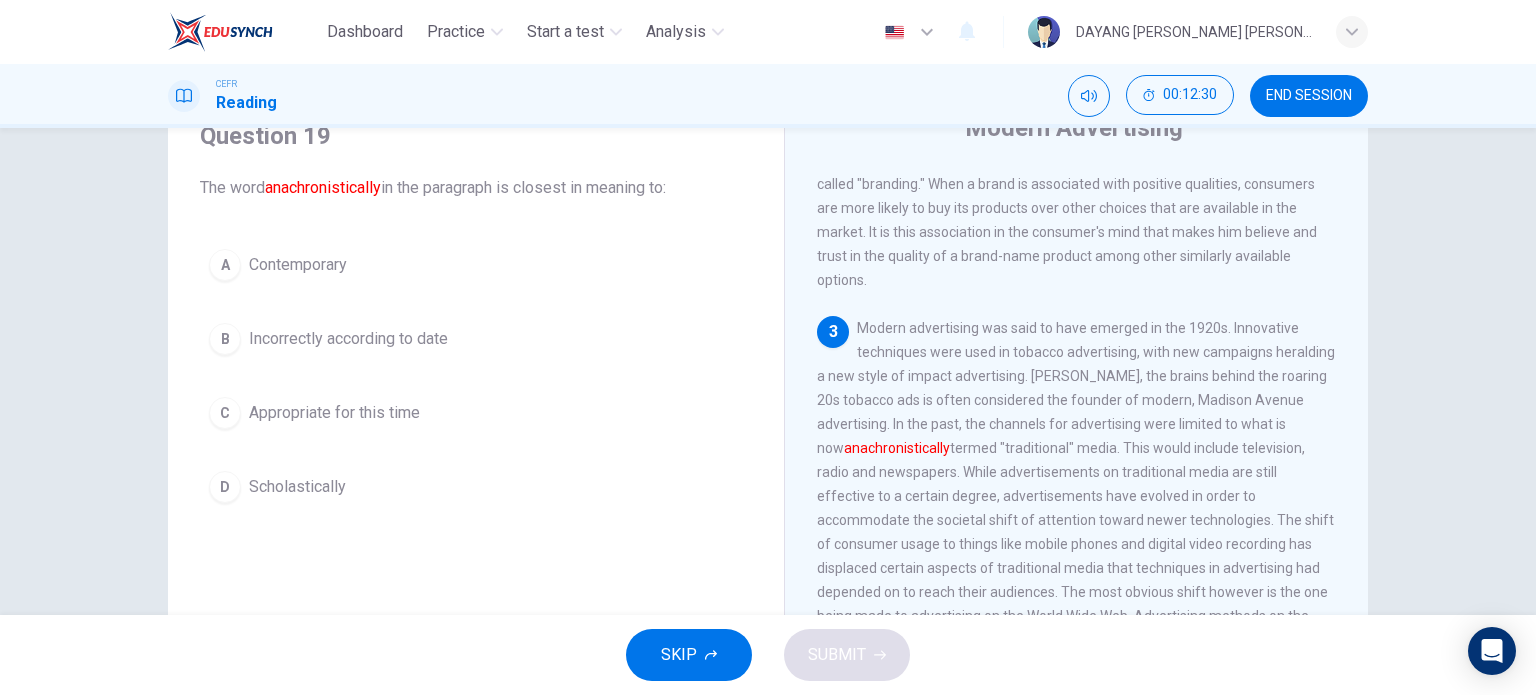 scroll, scrollTop: 600, scrollLeft: 0, axis: vertical 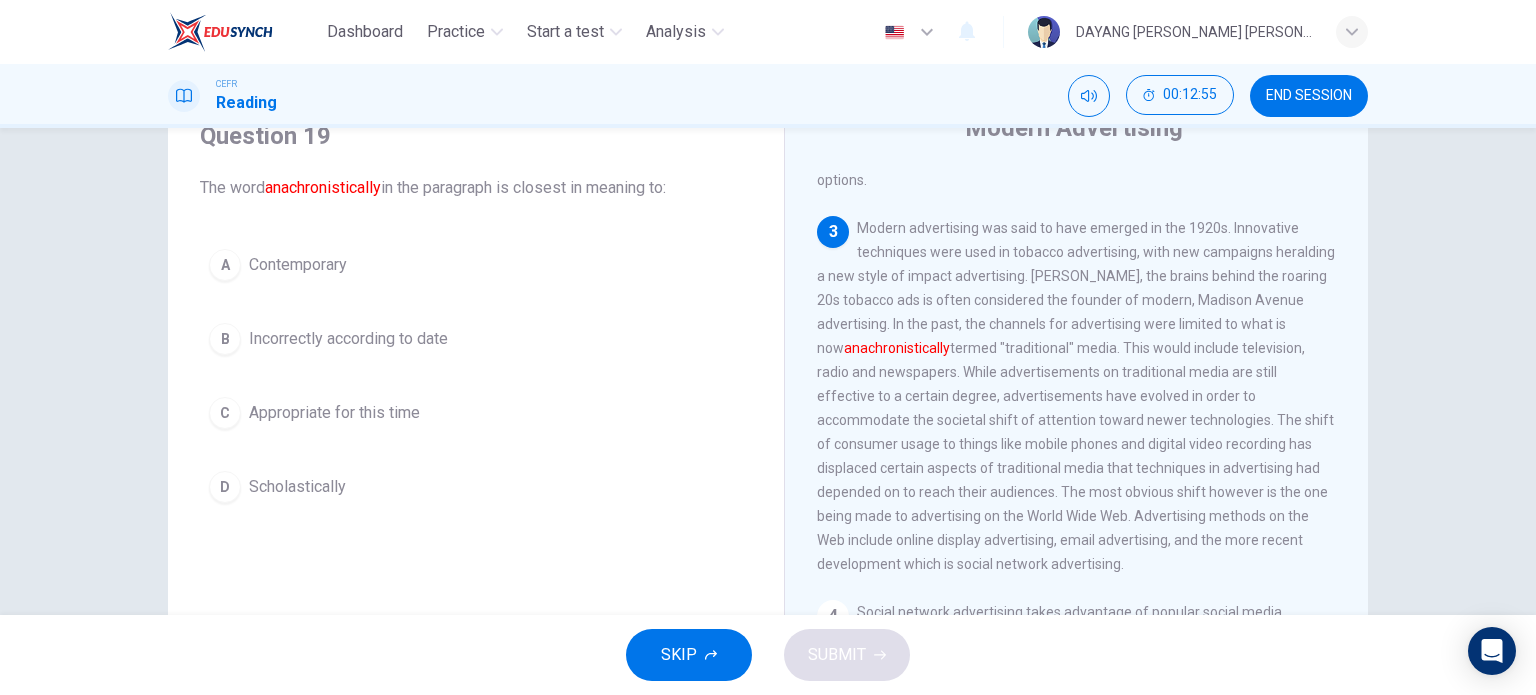 click on "Contemporary" at bounding box center [298, 265] 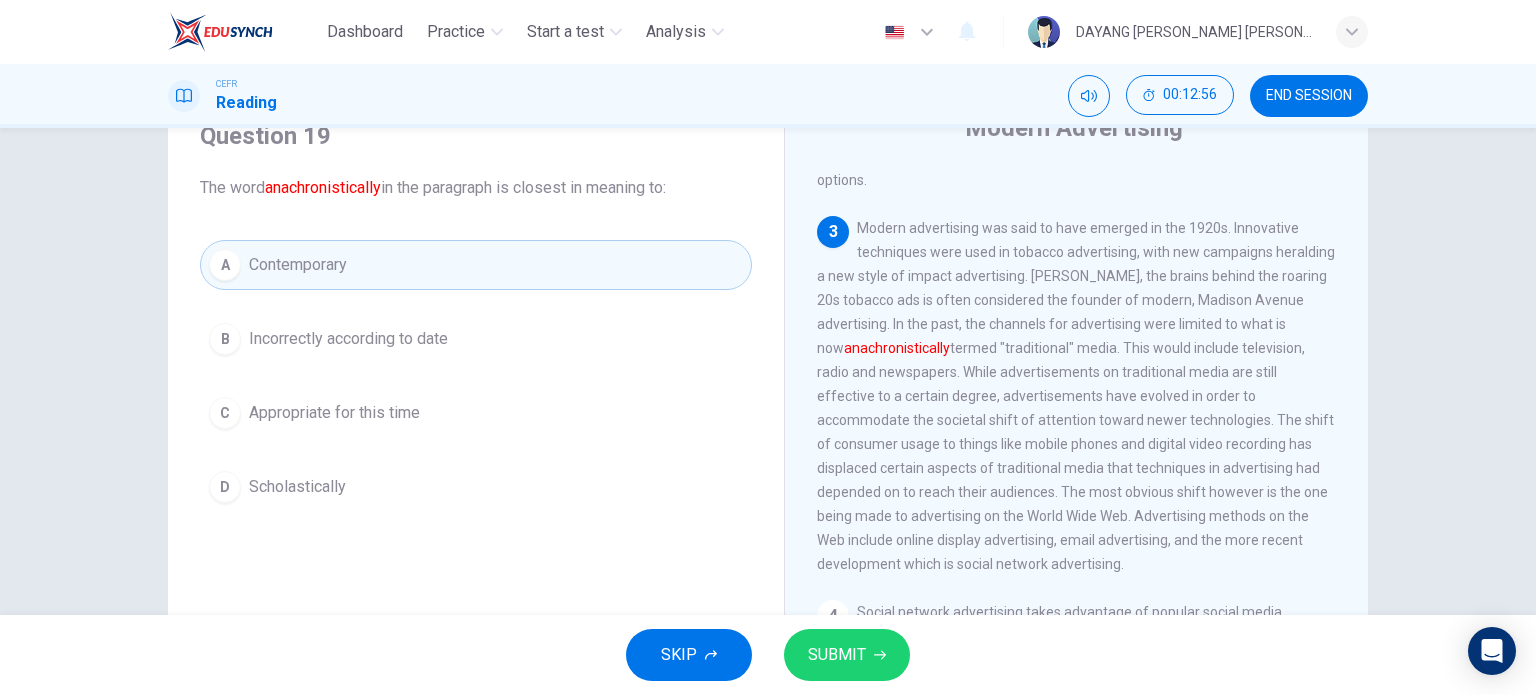 click on "SUBMIT" at bounding box center (837, 655) 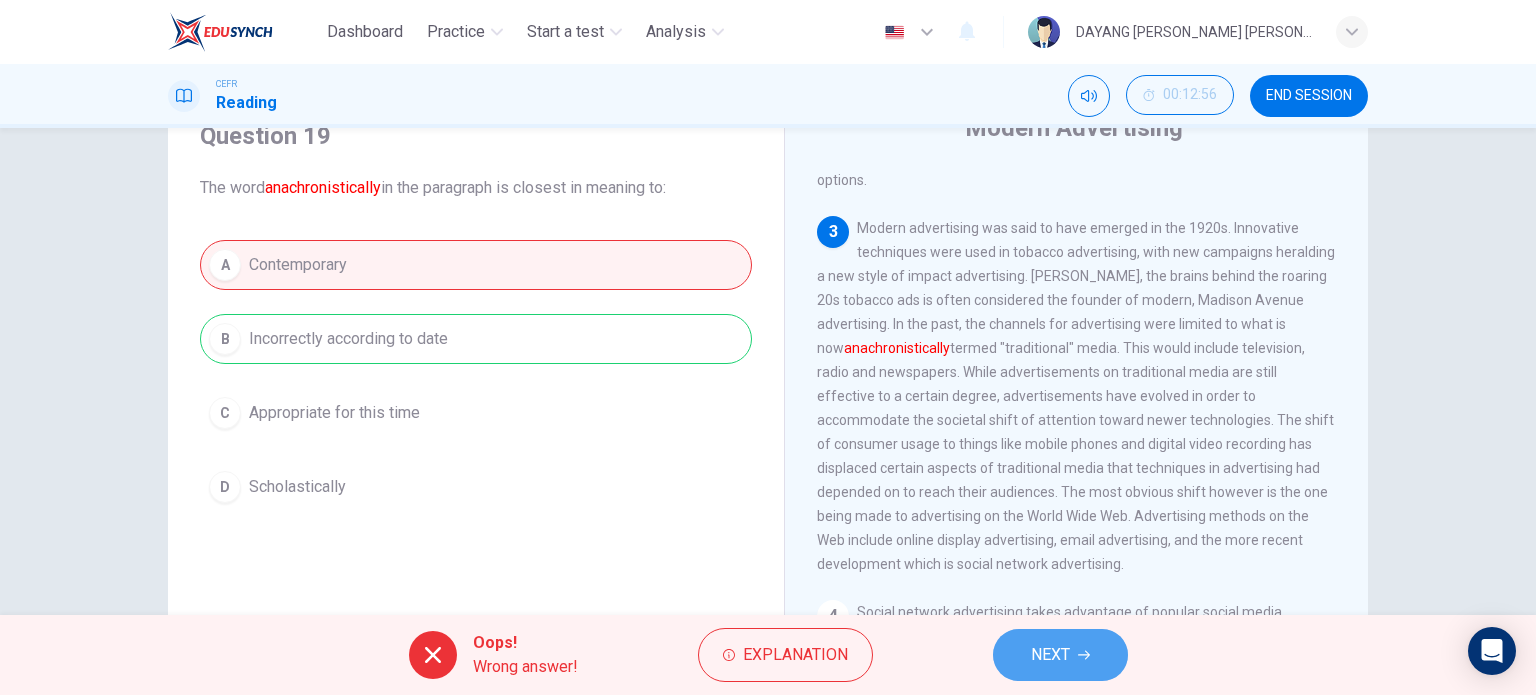 click on "NEXT" at bounding box center [1060, 655] 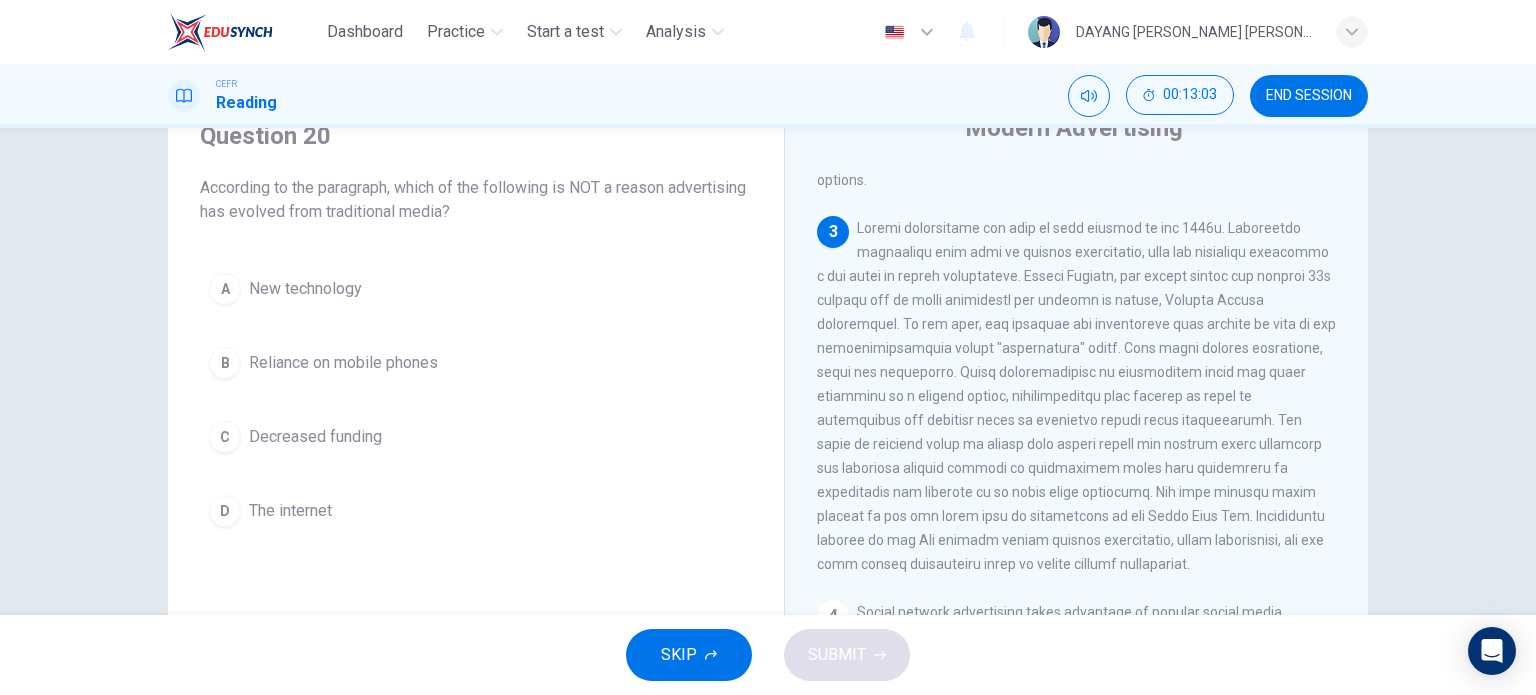 click on "C Decreased funding" at bounding box center [476, 437] 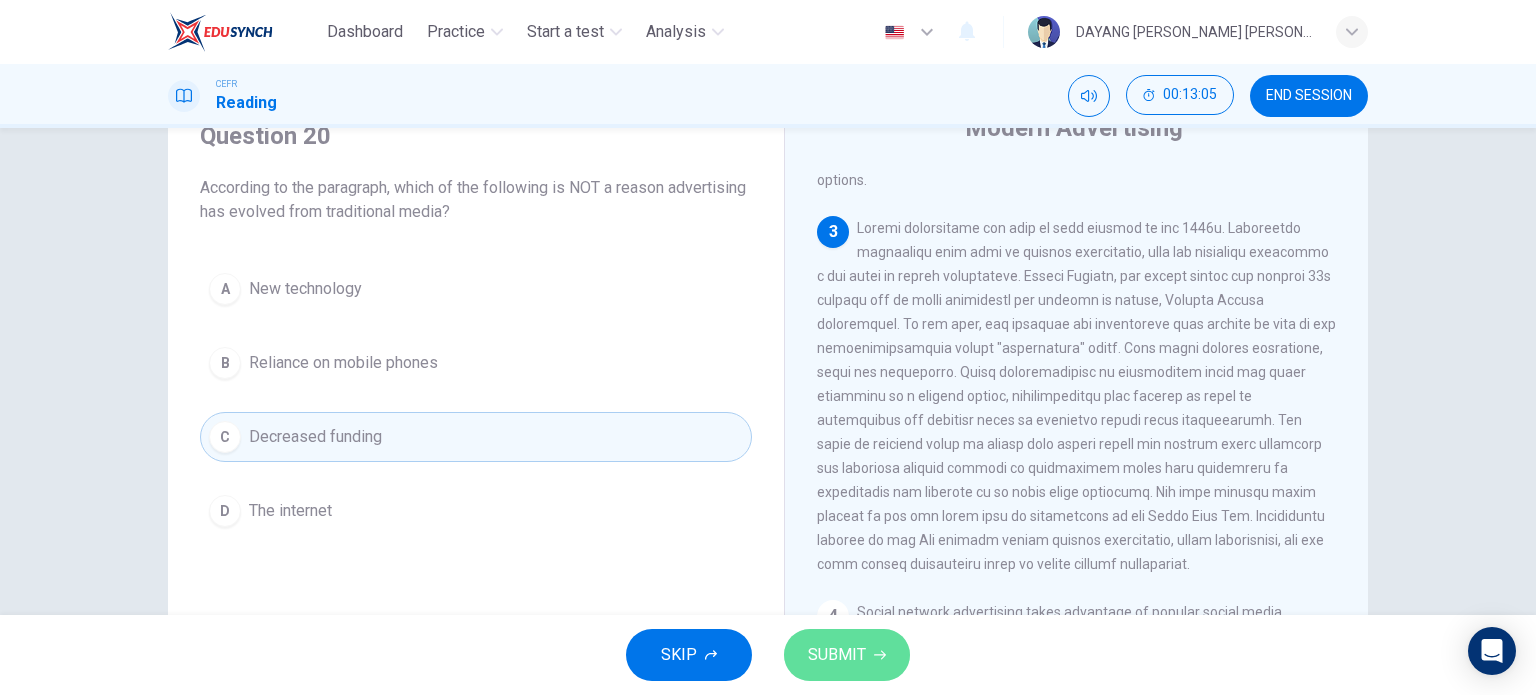 click on "SUBMIT" at bounding box center (837, 655) 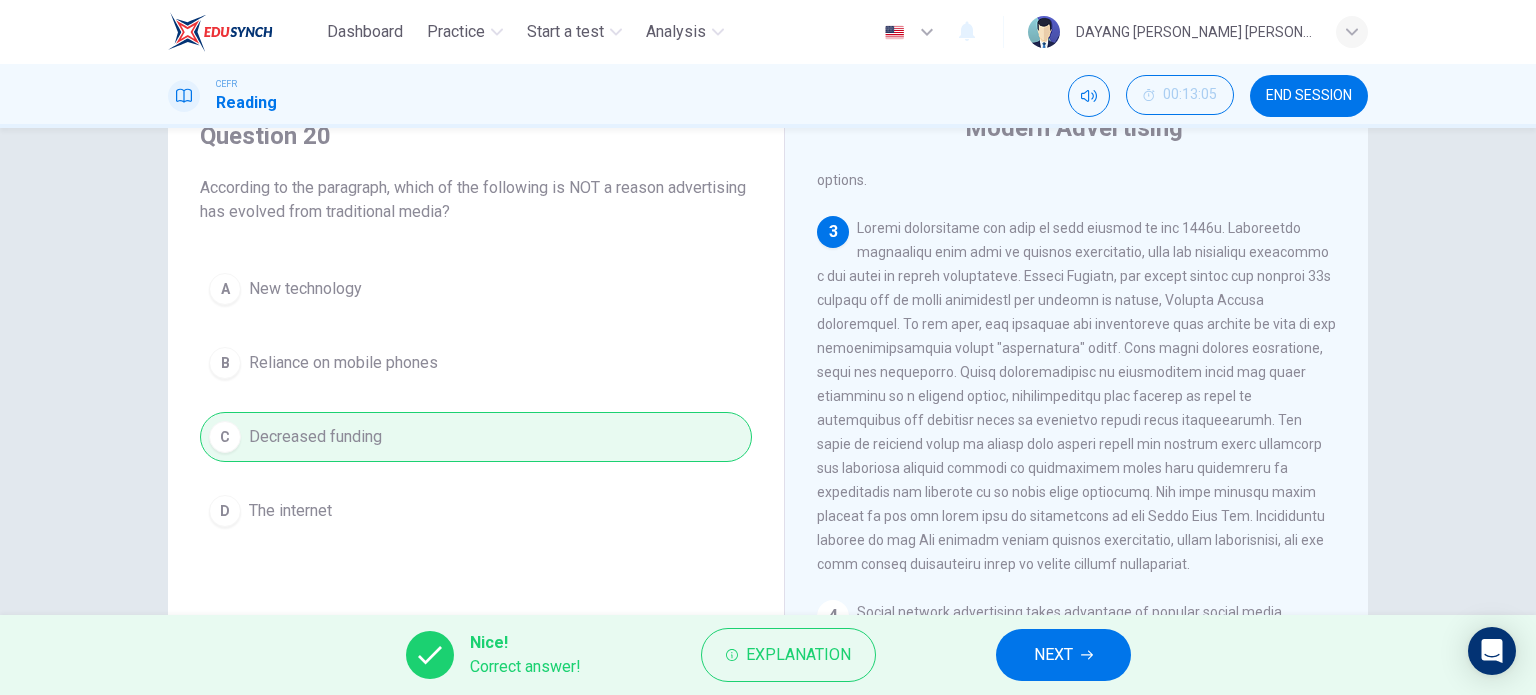 click on "NEXT" at bounding box center (1063, 655) 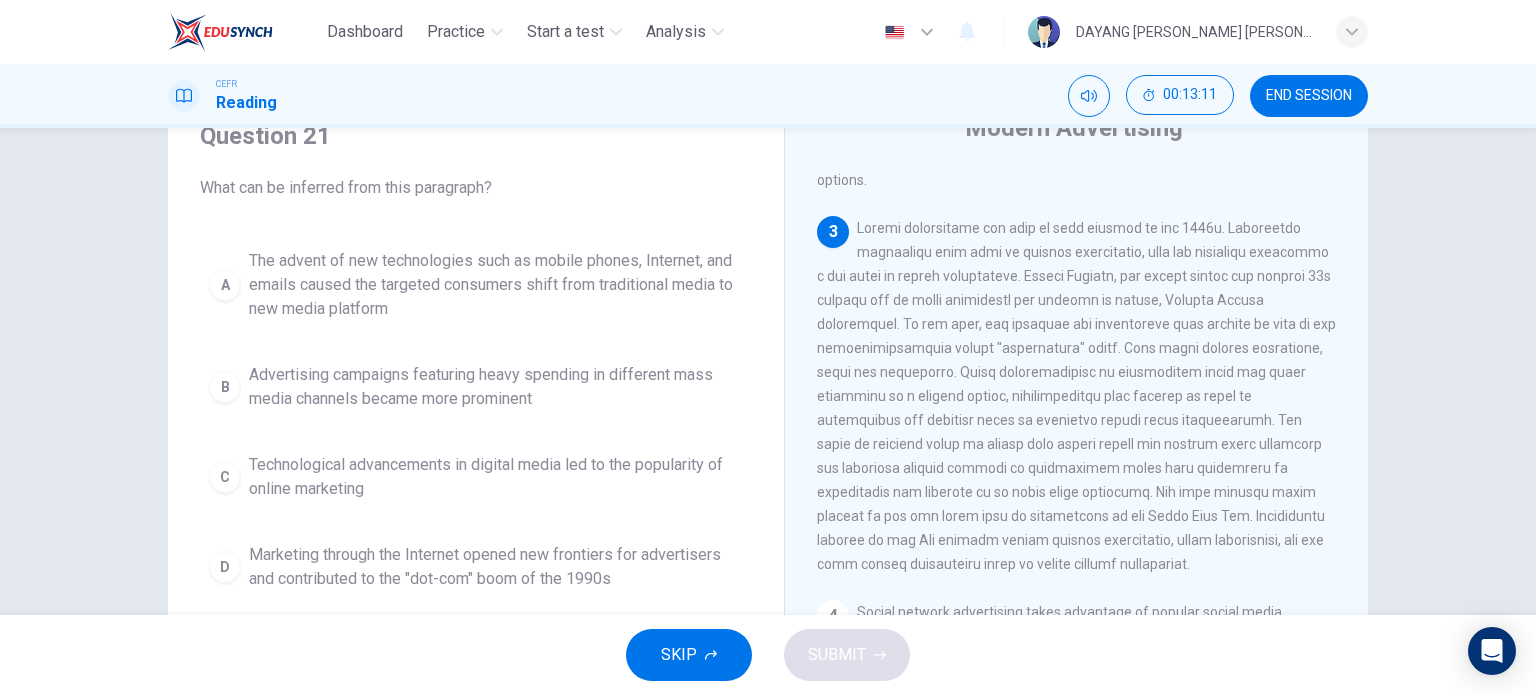 click on "The advent of new technologies such as mobile phones, Internet, and emails caused the targeted consumers shift from traditional media to new media platform" at bounding box center (496, 285) 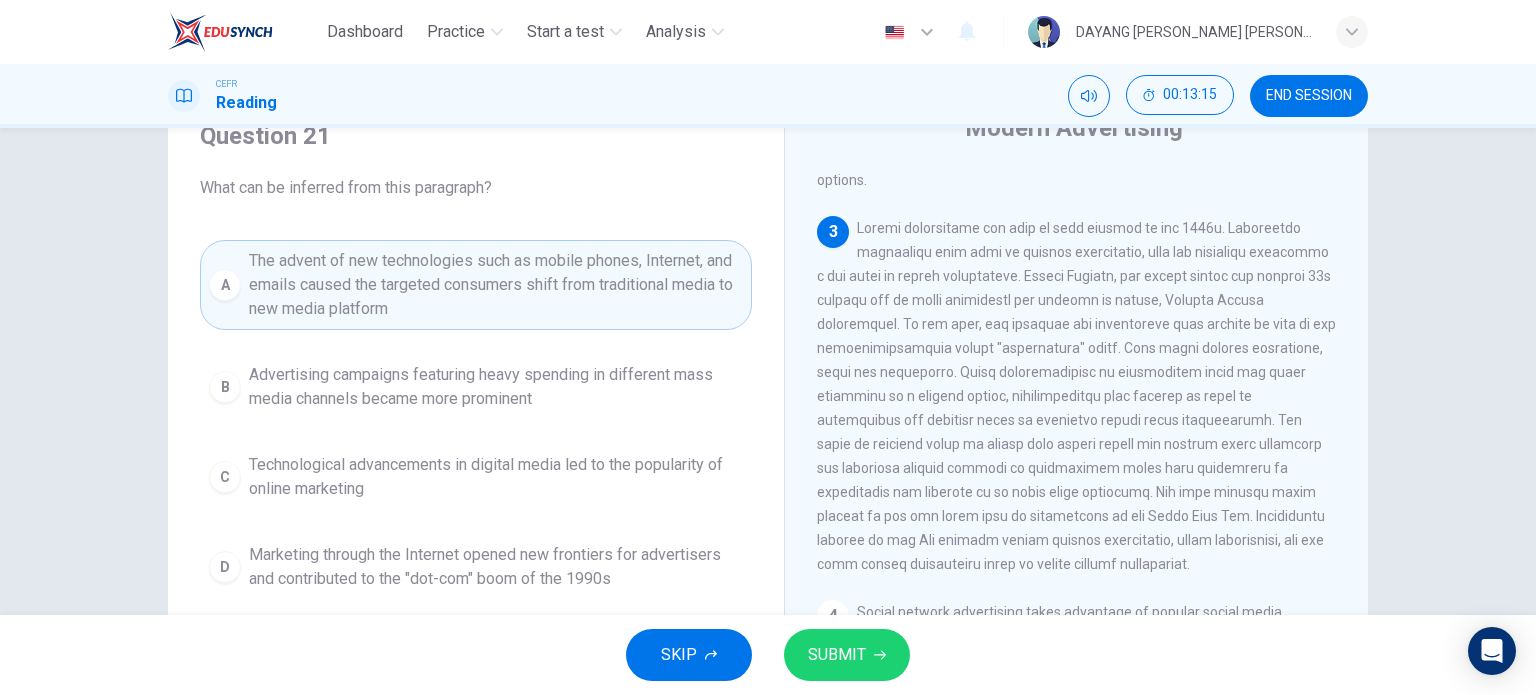 click on "SUBMIT" at bounding box center [847, 655] 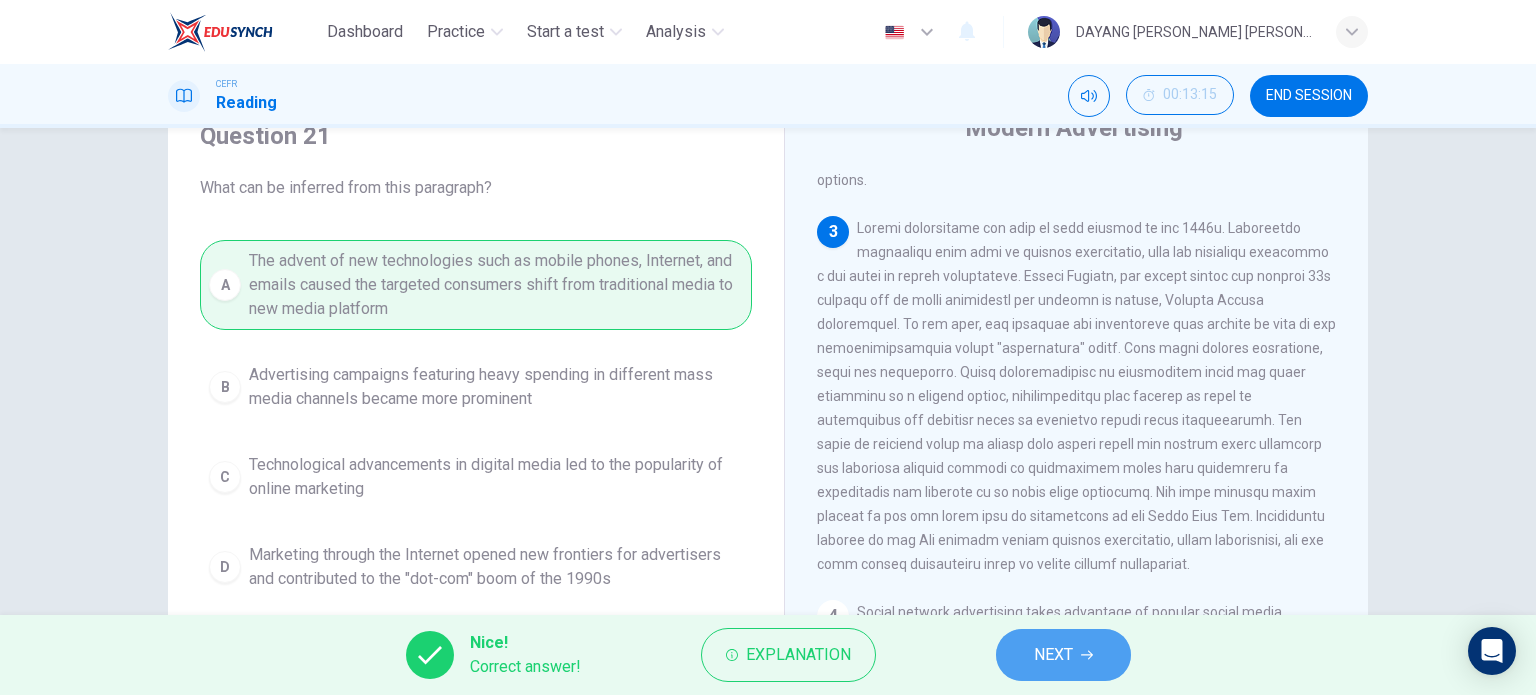 click on "NEXT" at bounding box center [1053, 655] 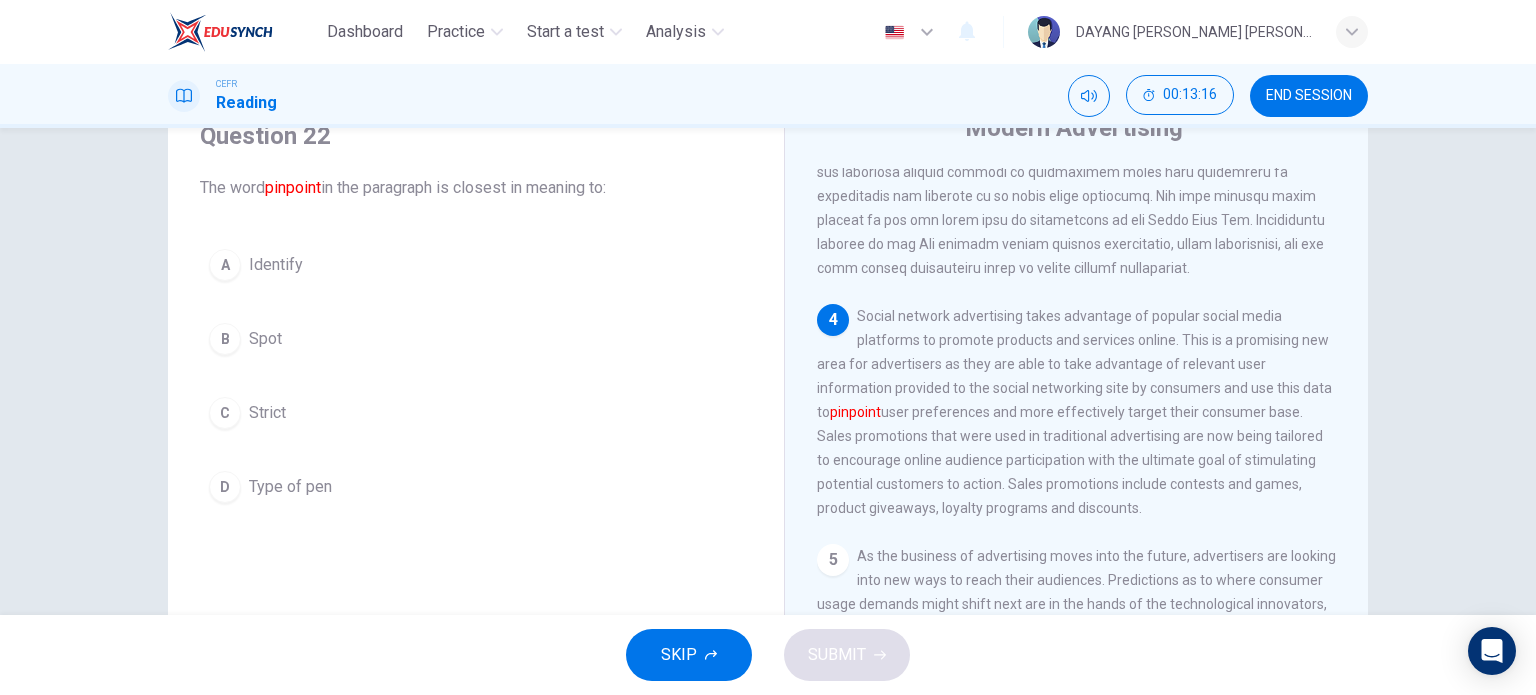 scroll, scrollTop: 900, scrollLeft: 0, axis: vertical 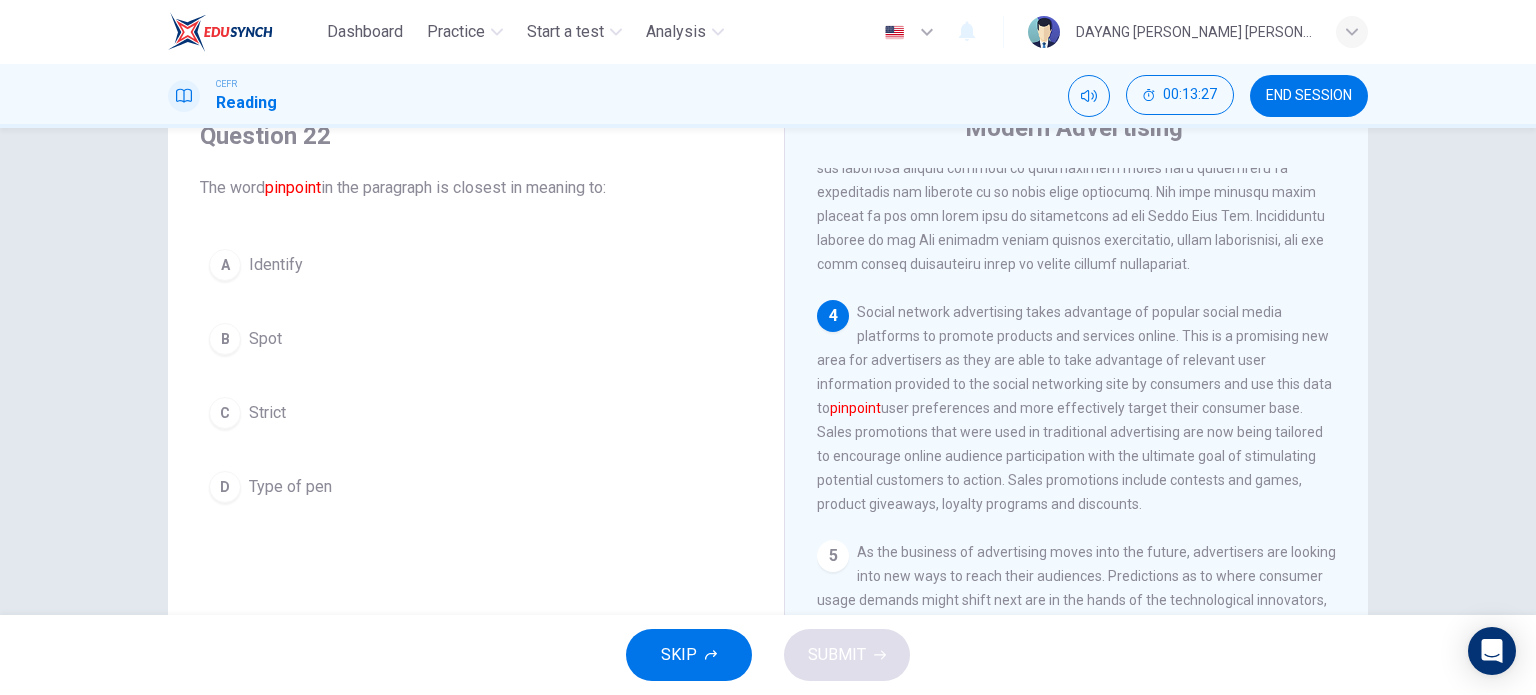 click on "Identify" at bounding box center [276, 265] 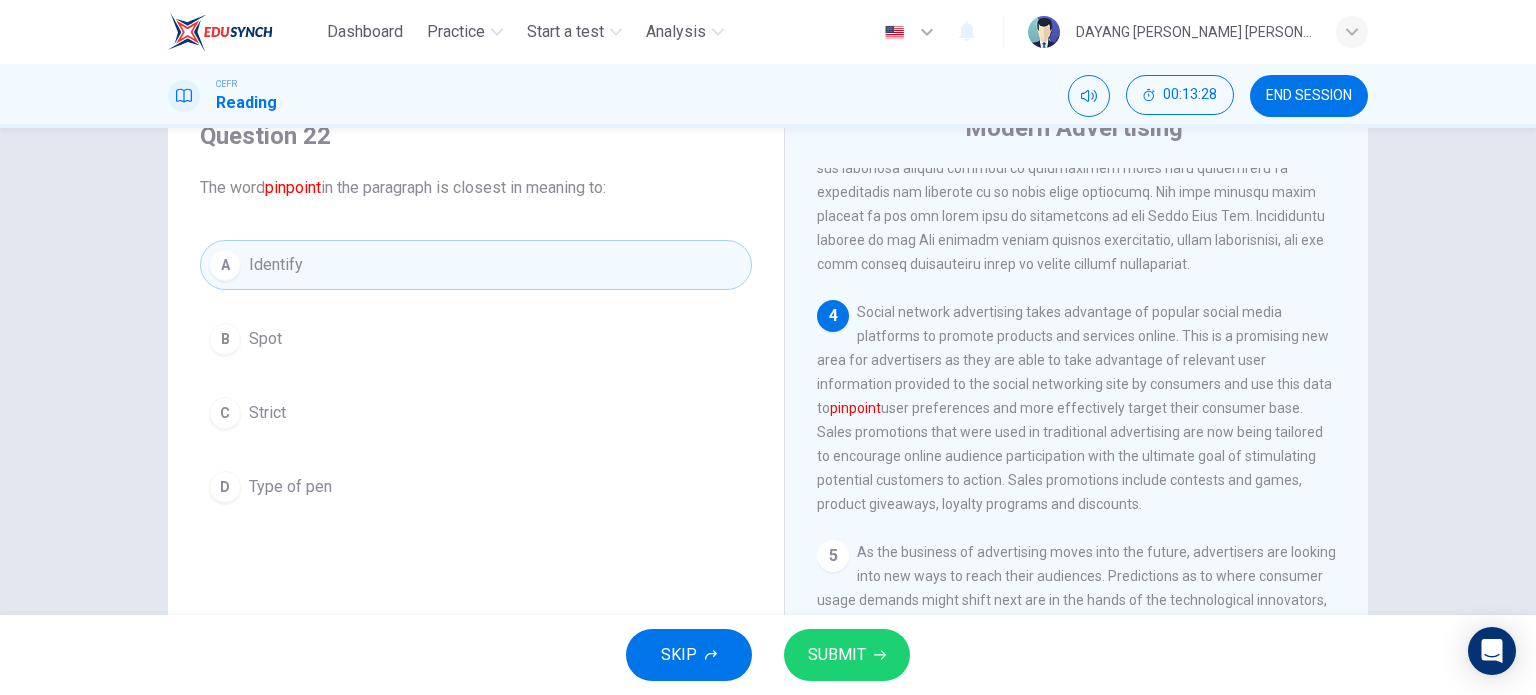 click on "SUBMIT" at bounding box center (837, 655) 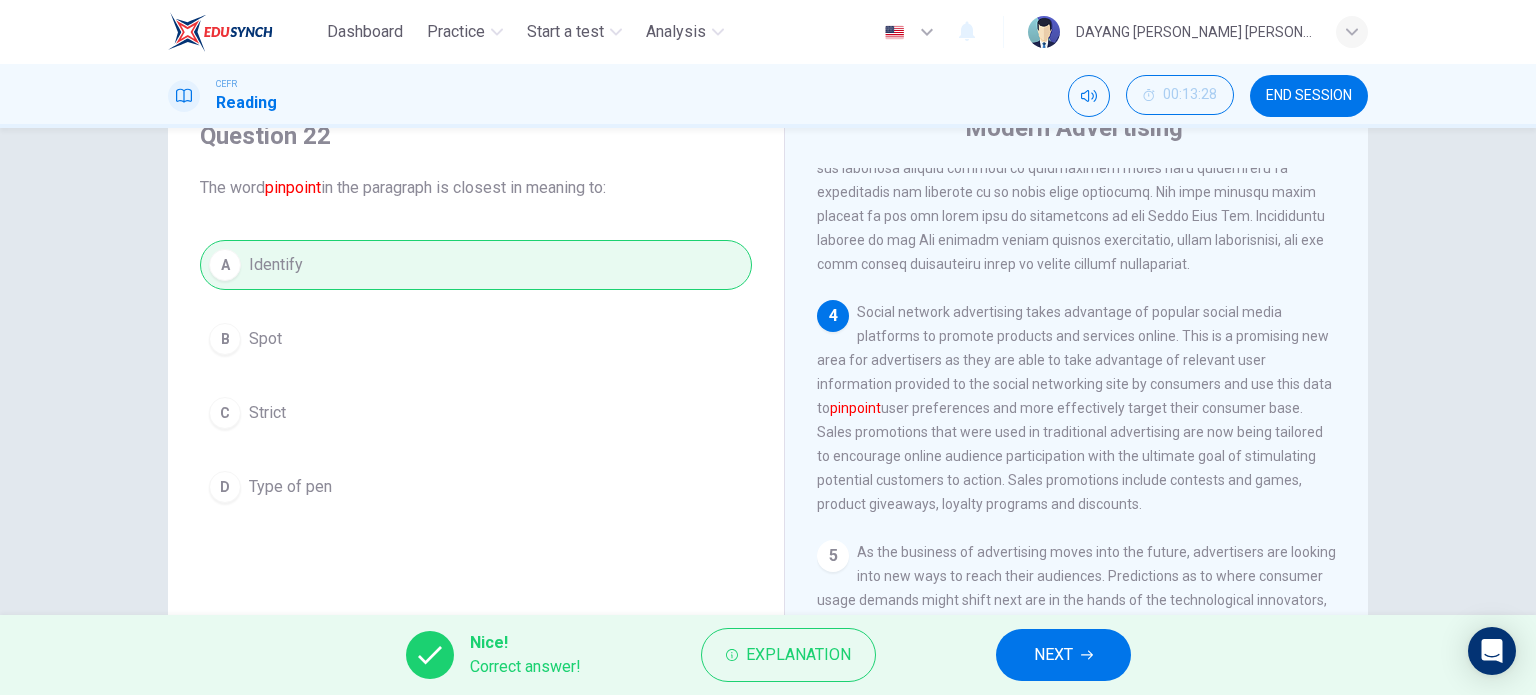 click on "NEXT" at bounding box center [1063, 655] 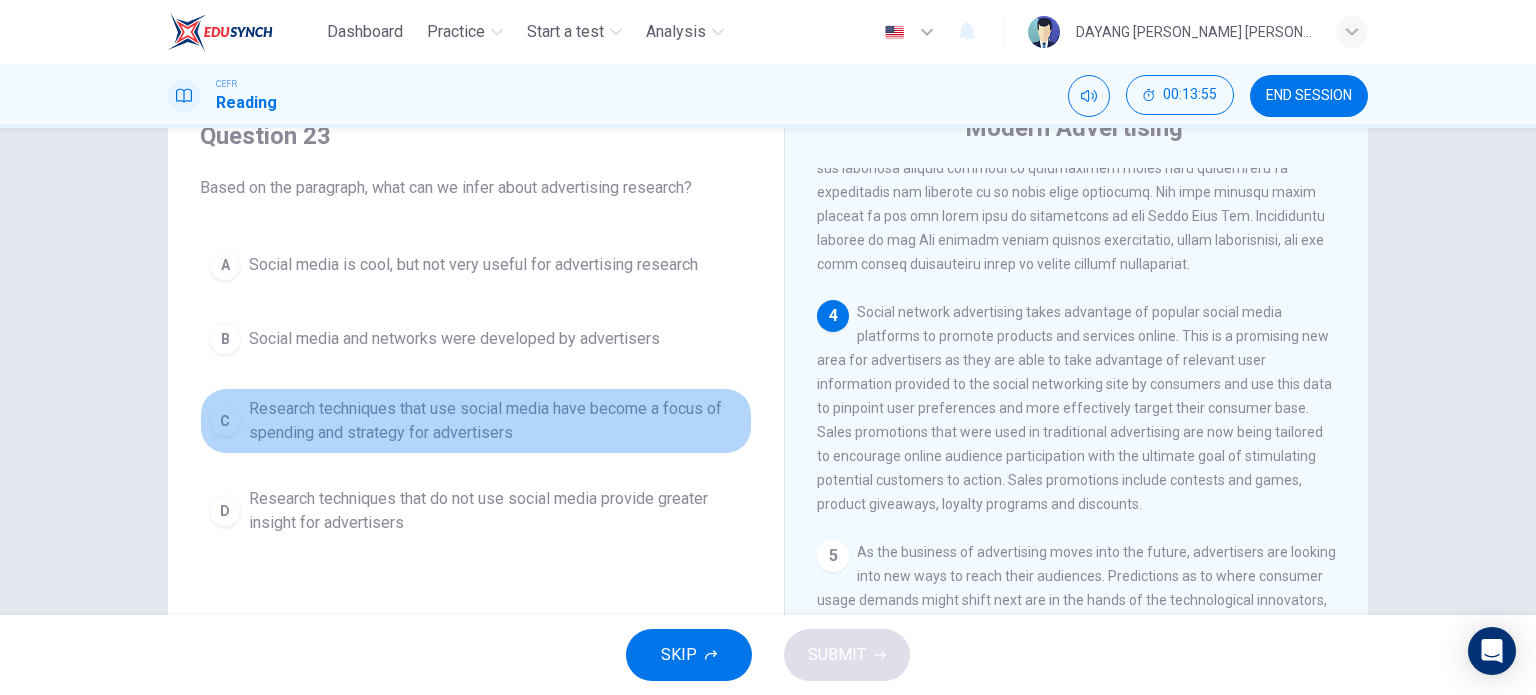 click on "Research techniques that use social media have become a focus of spending and strategy for advertisers" at bounding box center [496, 421] 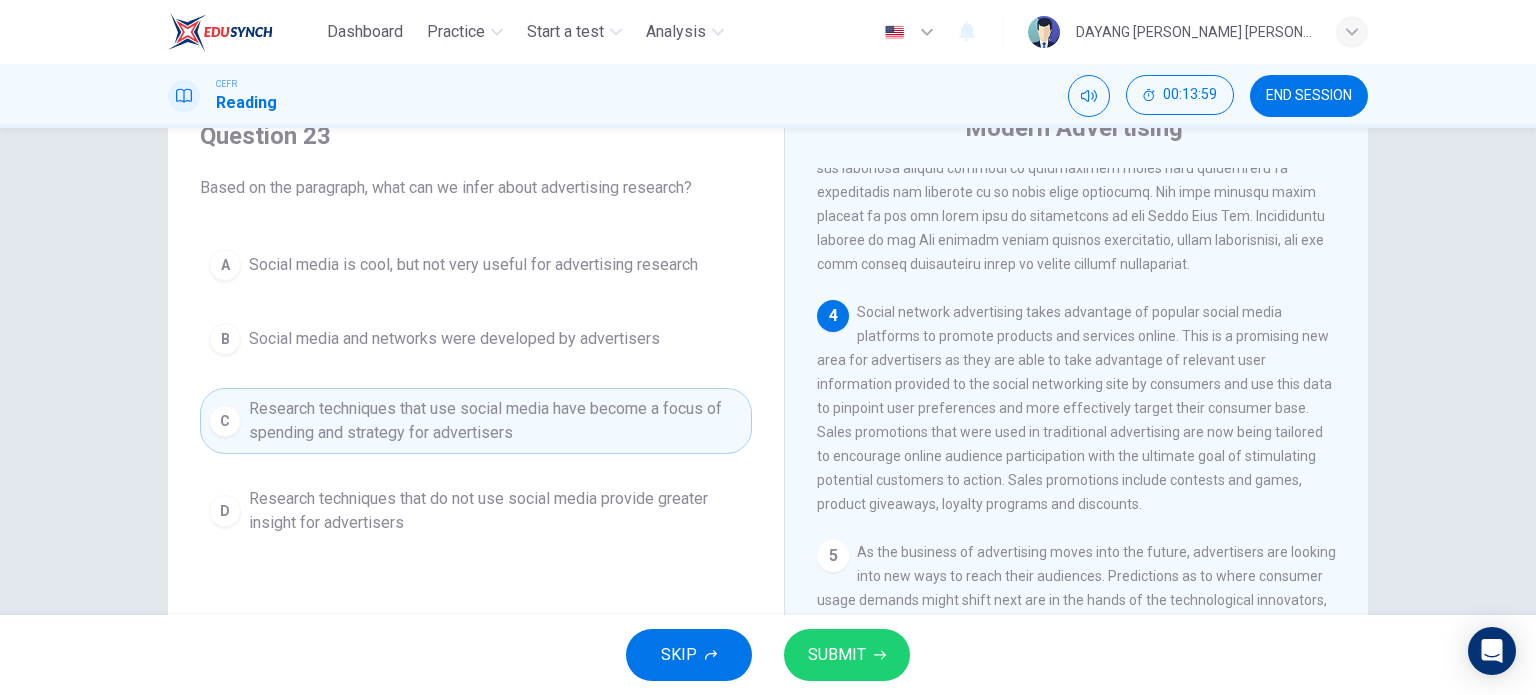 click on "SUBMIT" at bounding box center (847, 655) 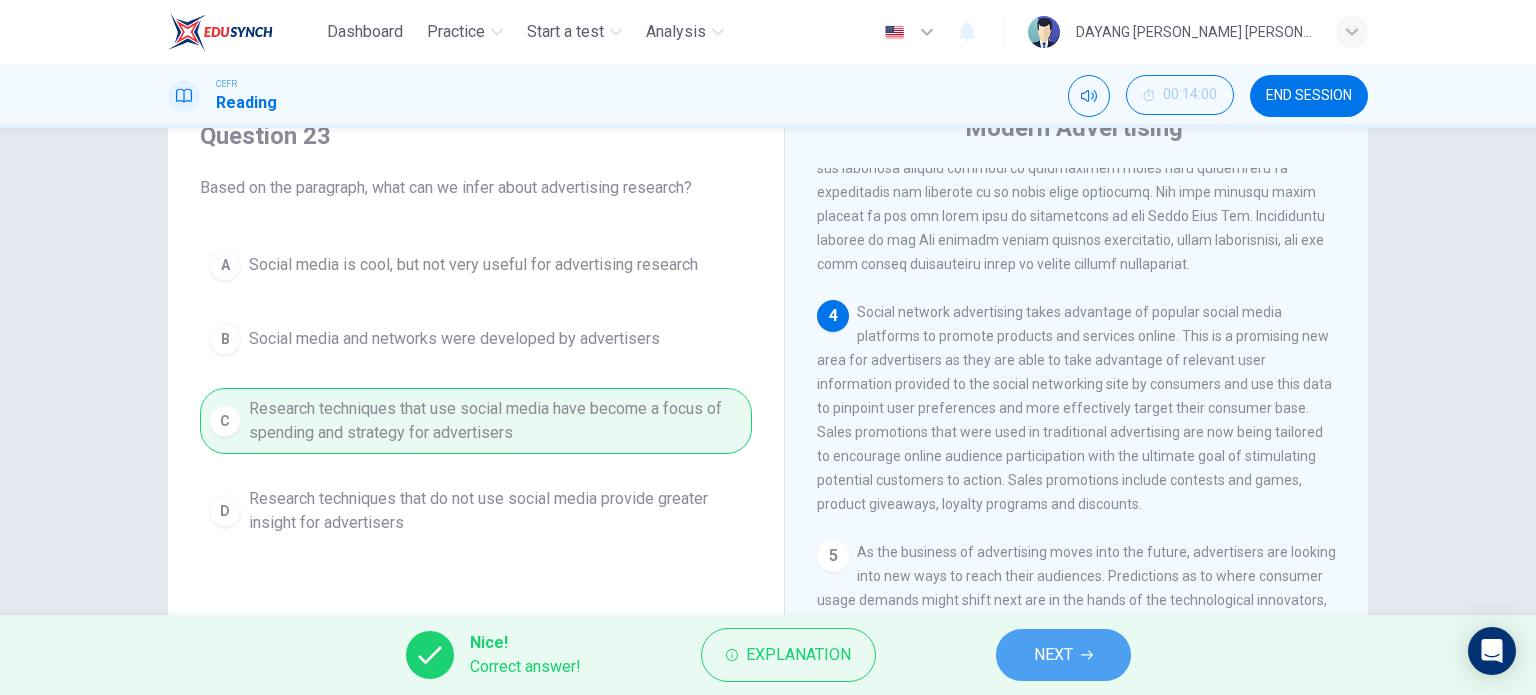 click on "NEXT" at bounding box center [1063, 655] 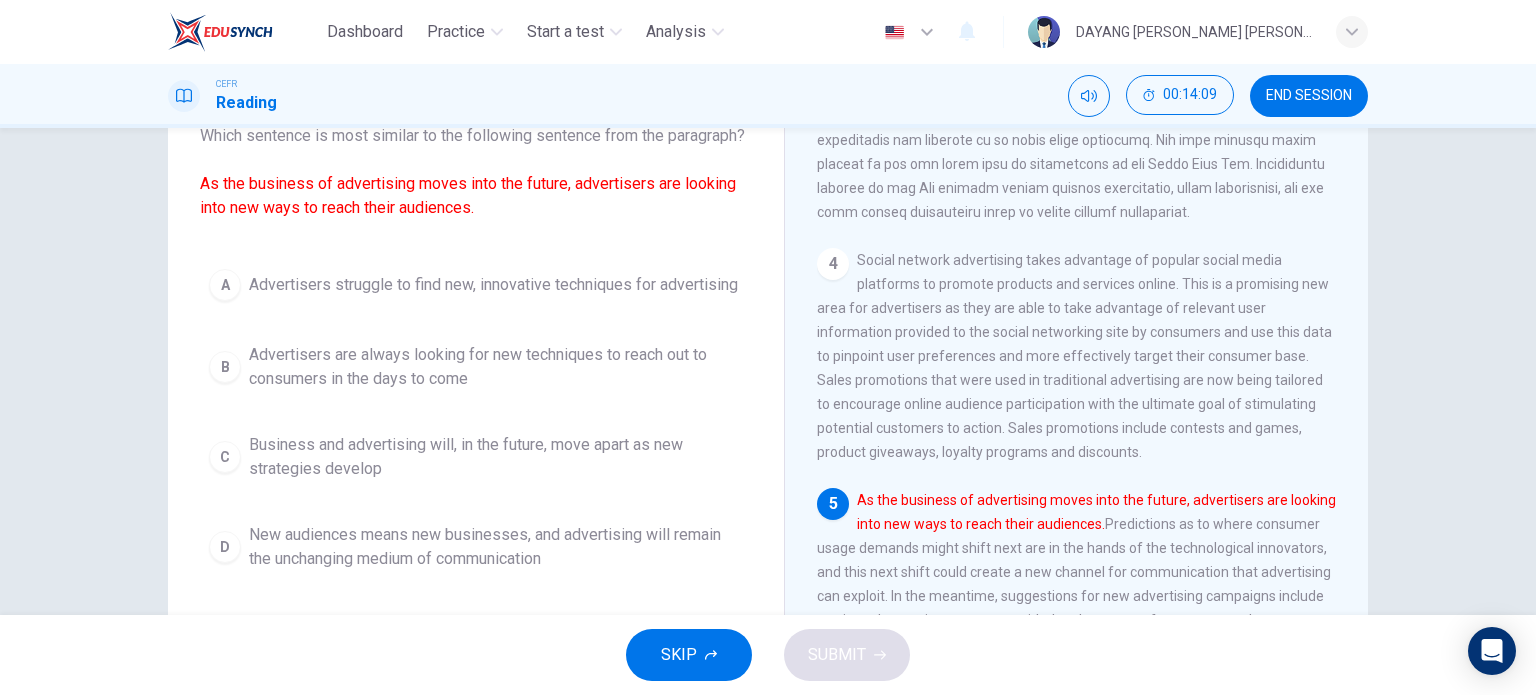 scroll, scrollTop: 188, scrollLeft: 0, axis: vertical 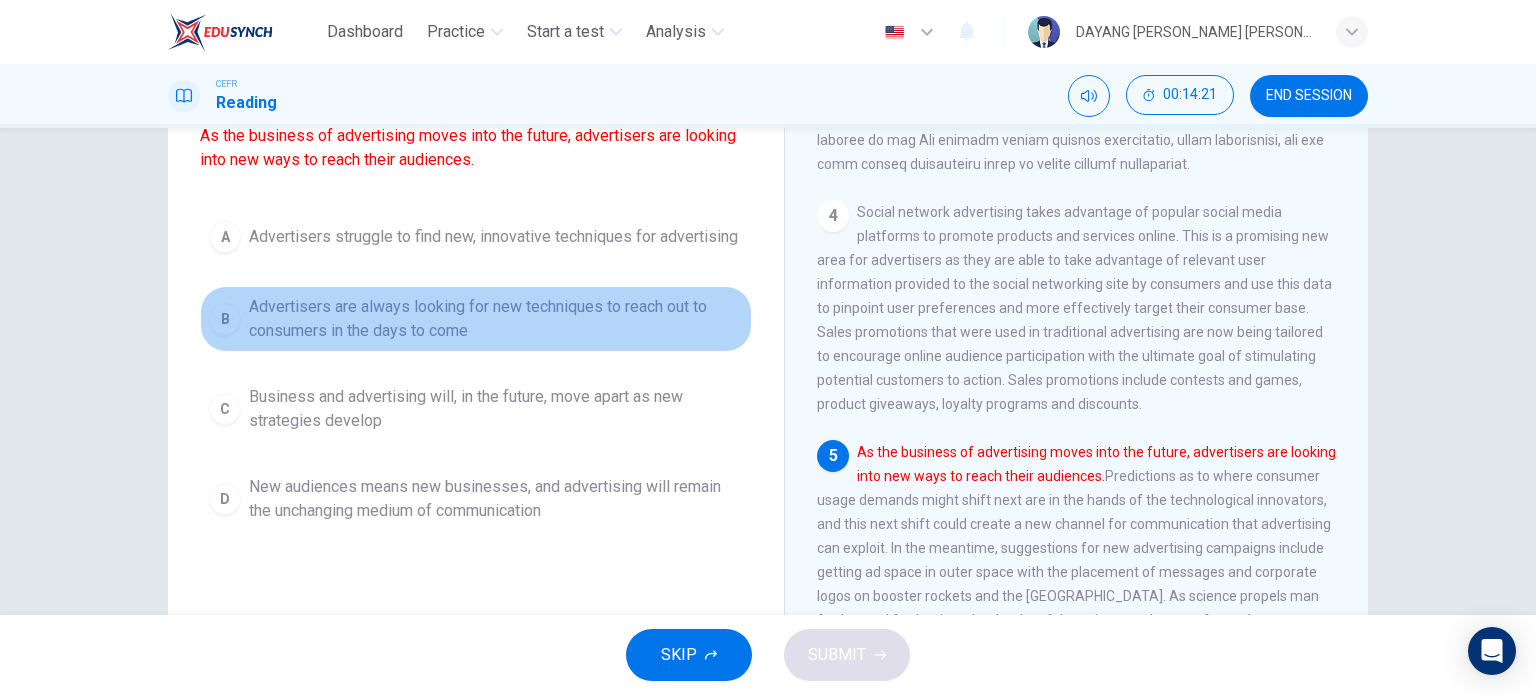 click on "Advertisers are always looking for new techniques to reach out to consumers in the days to come" at bounding box center (496, 319) 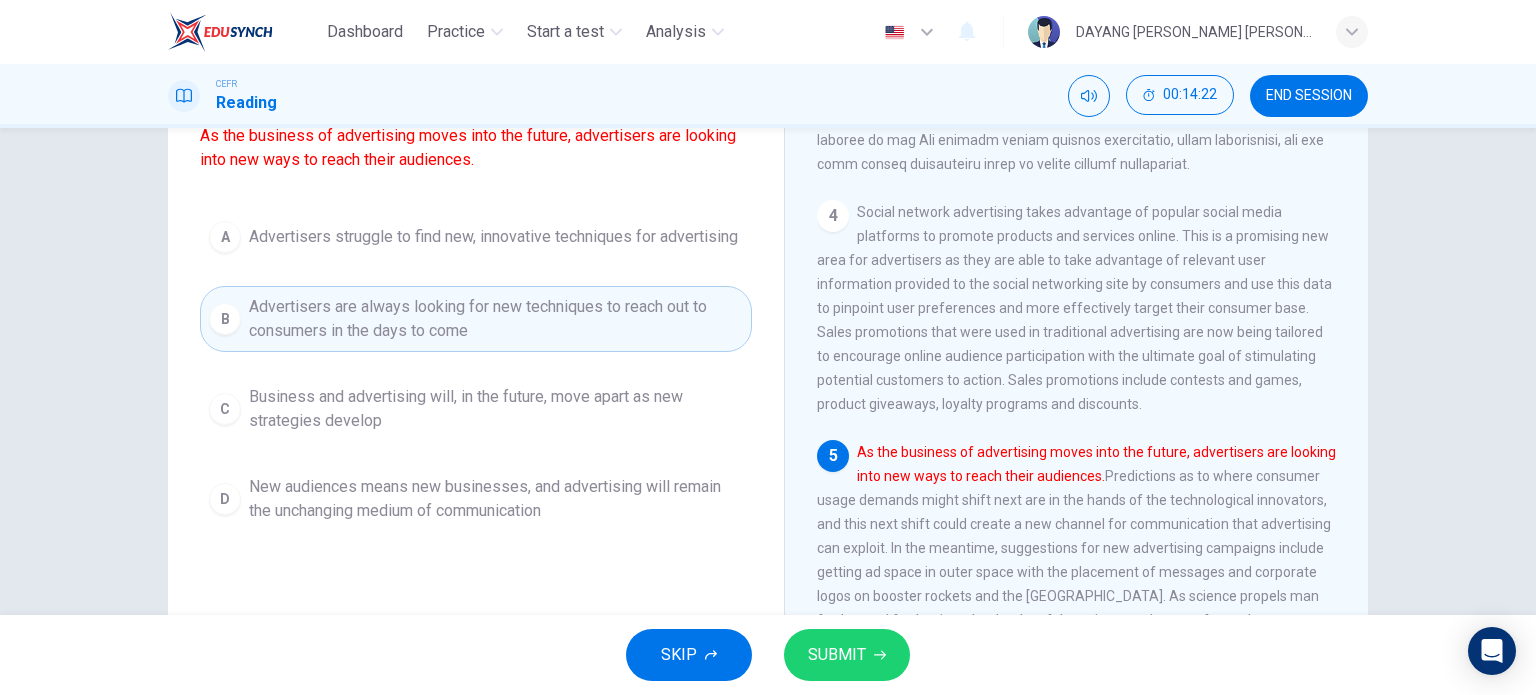 click on "SUBMIT" at bounding box center (847, 655) 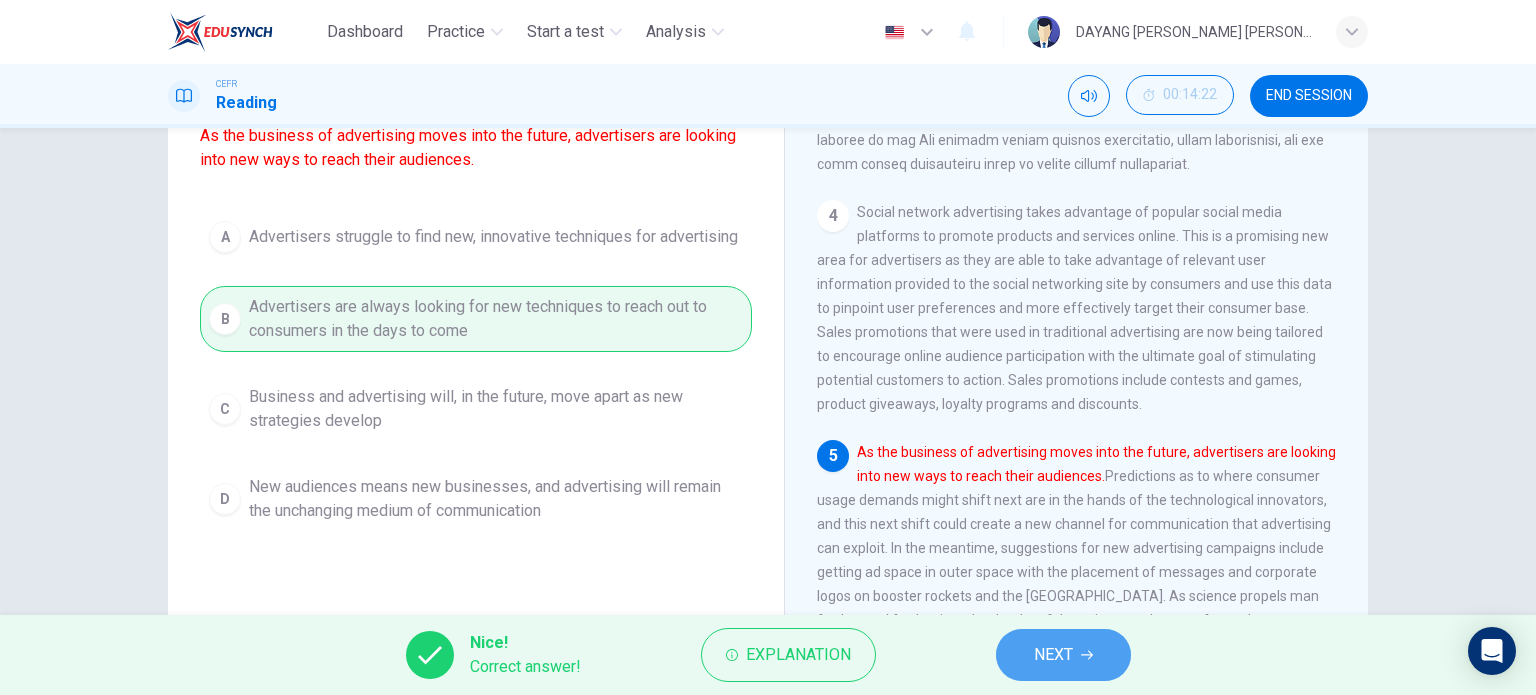 click 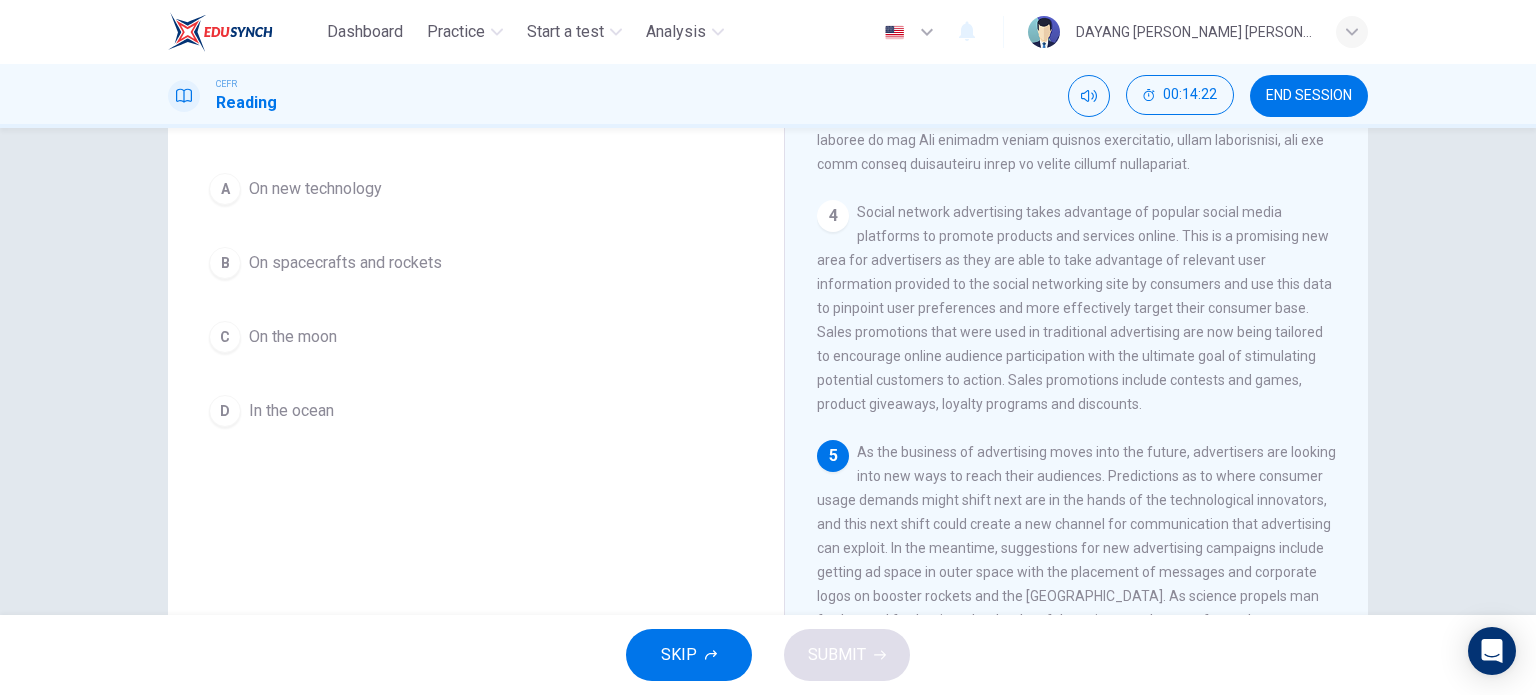 scroll, scrollTop: 0, scrollLeft: 0, axis: both 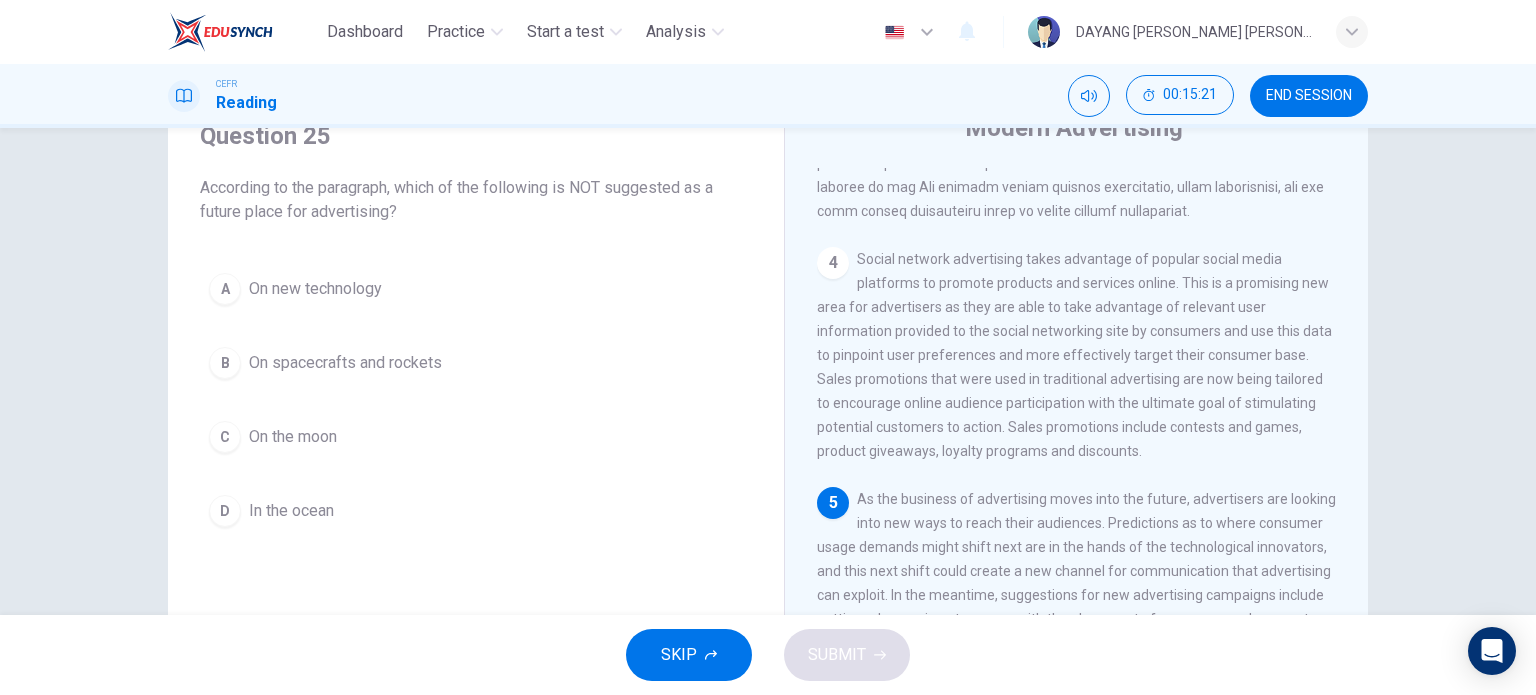 click on "On spacecrafts and rockets" at bounding box center (345, 363) 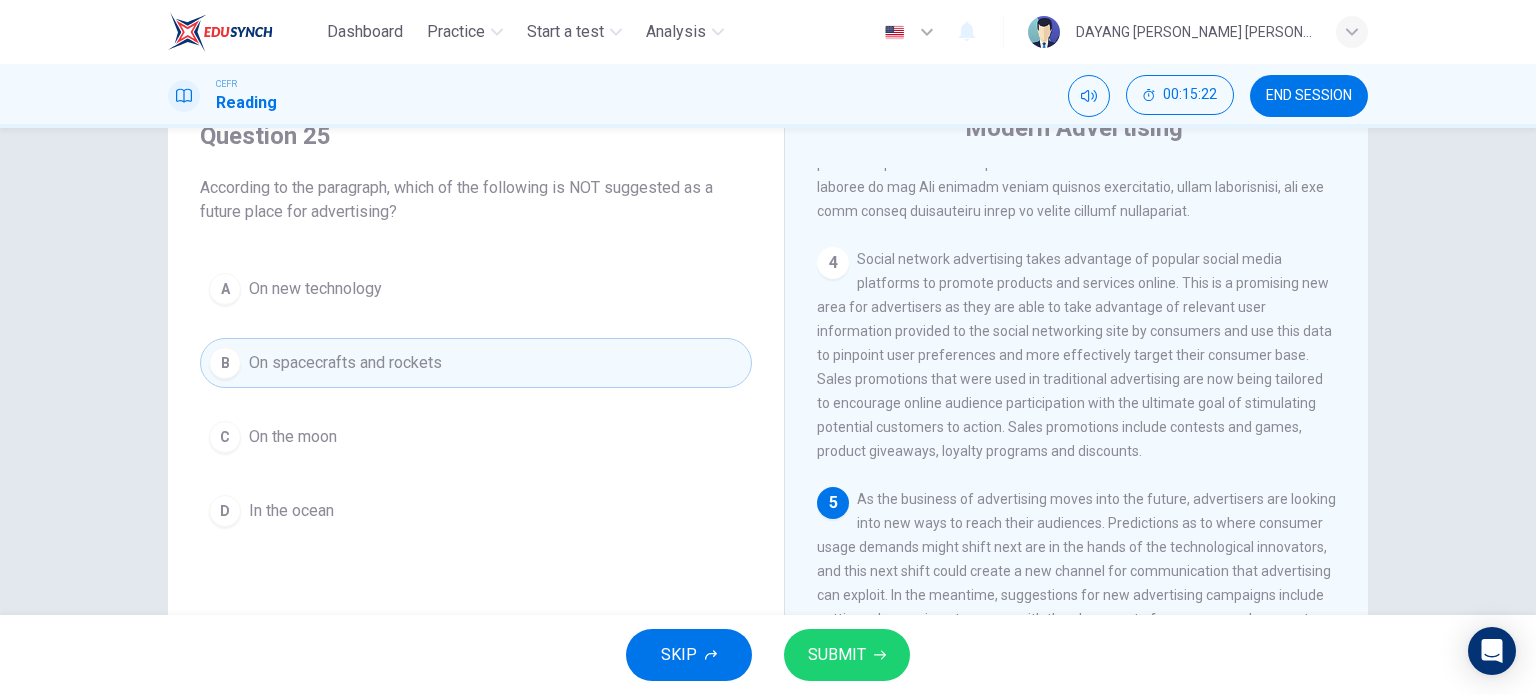 click on "SUBMIT" at bounding box center [837, 655] 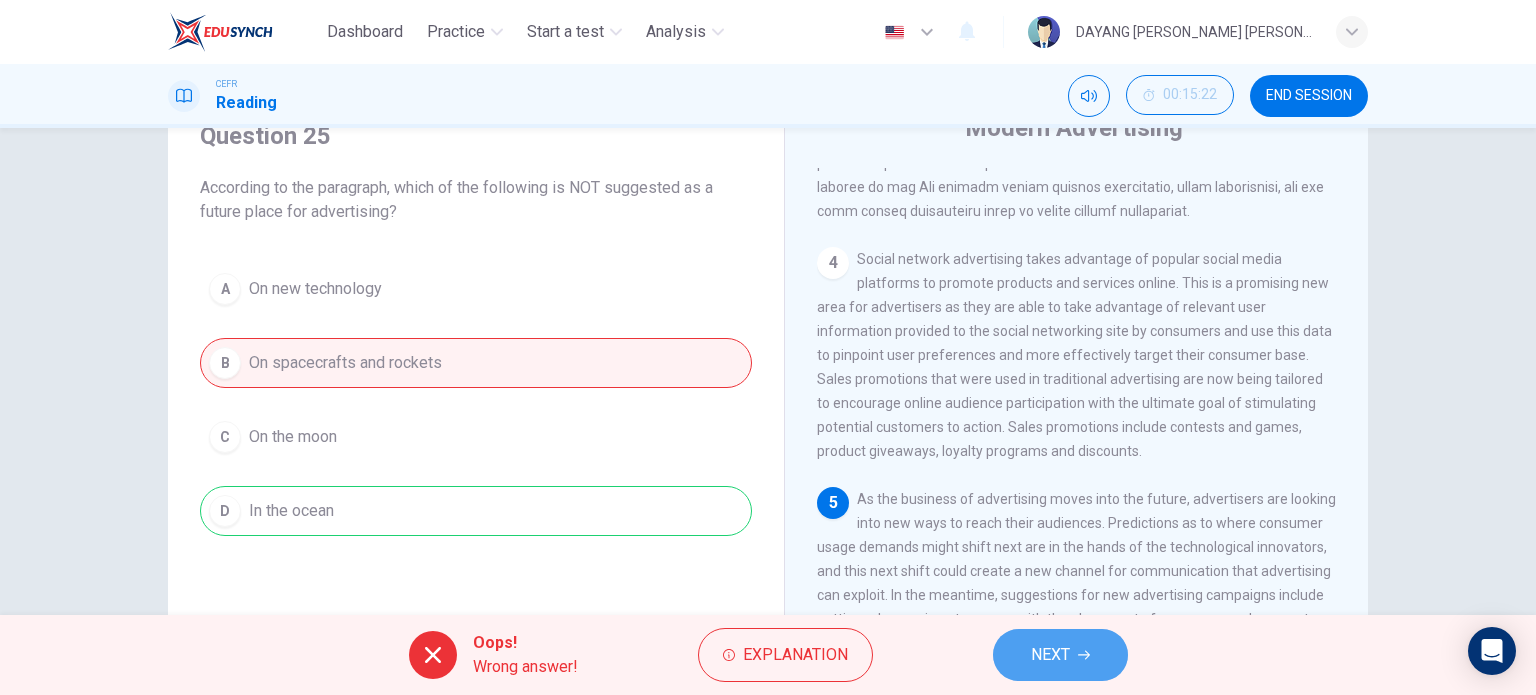 click on "NEXT" at bounding box center [1050, 655] 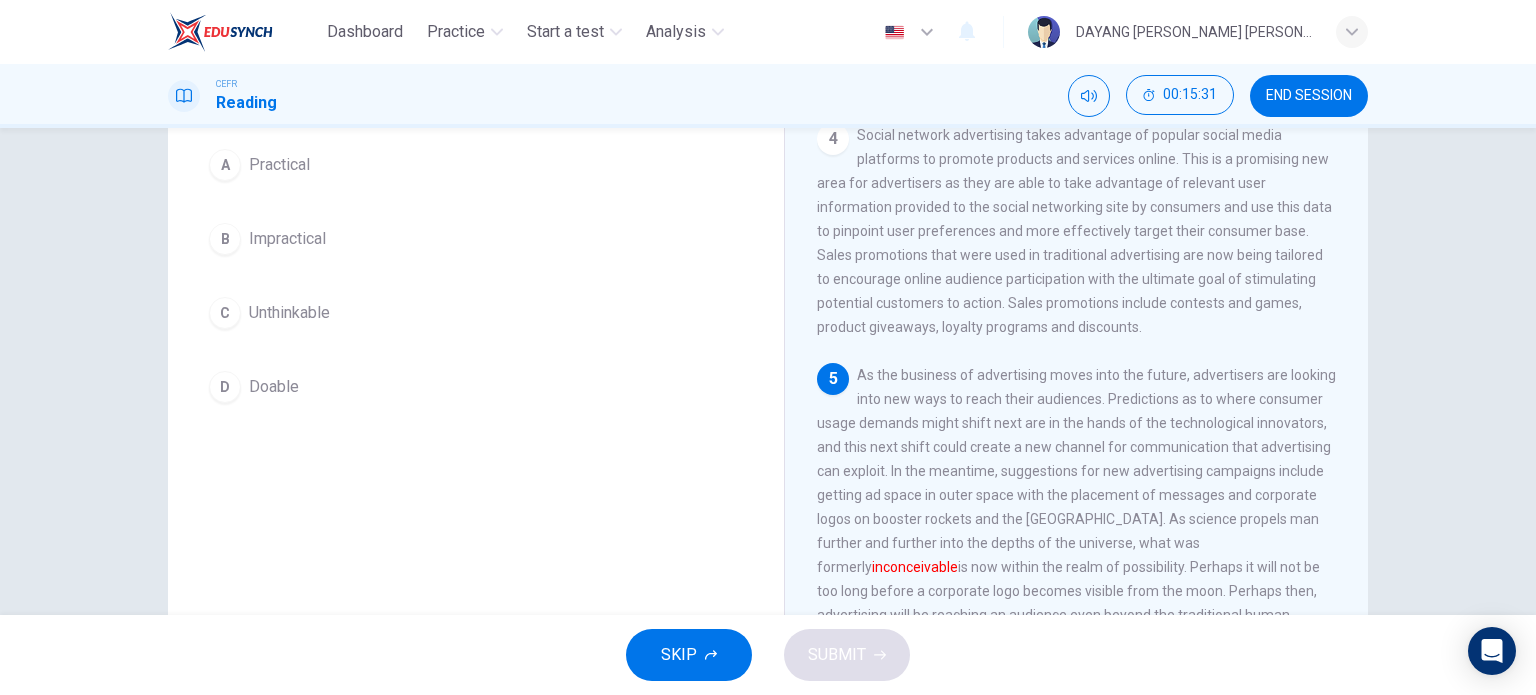 scroll, scrollTop: 88, scrollLeft: 0, axis: vertical 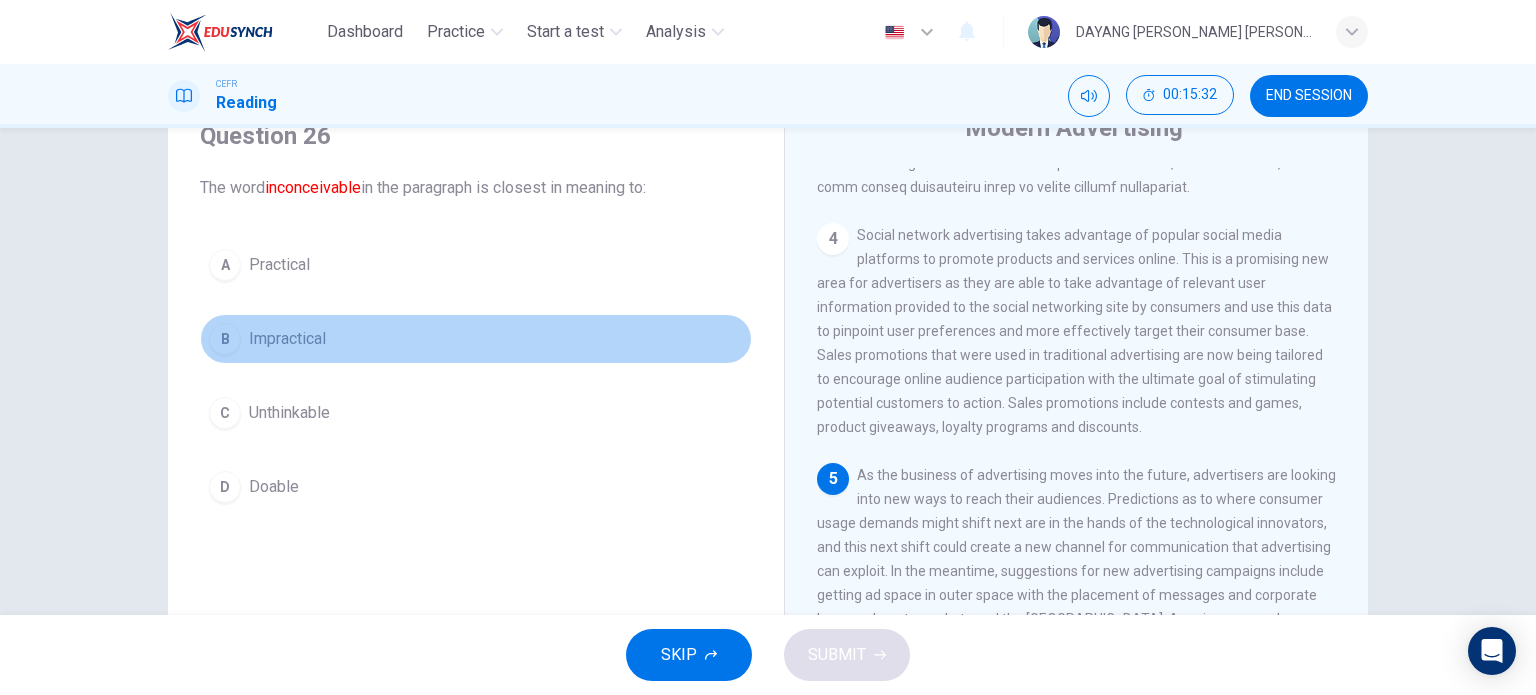 click on "Impractical" at bounding box center [287, 339] 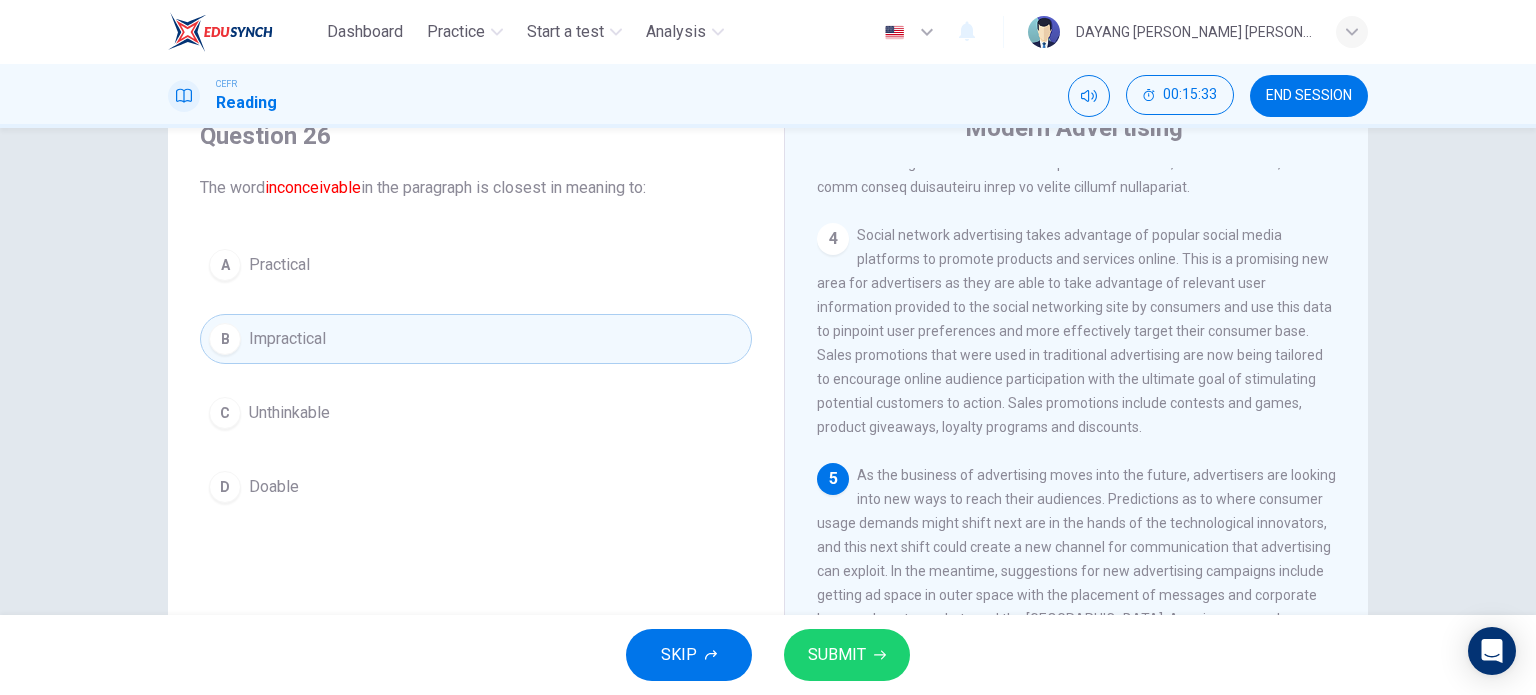 click on "SUBMIT" at bounding box center [837, 655] 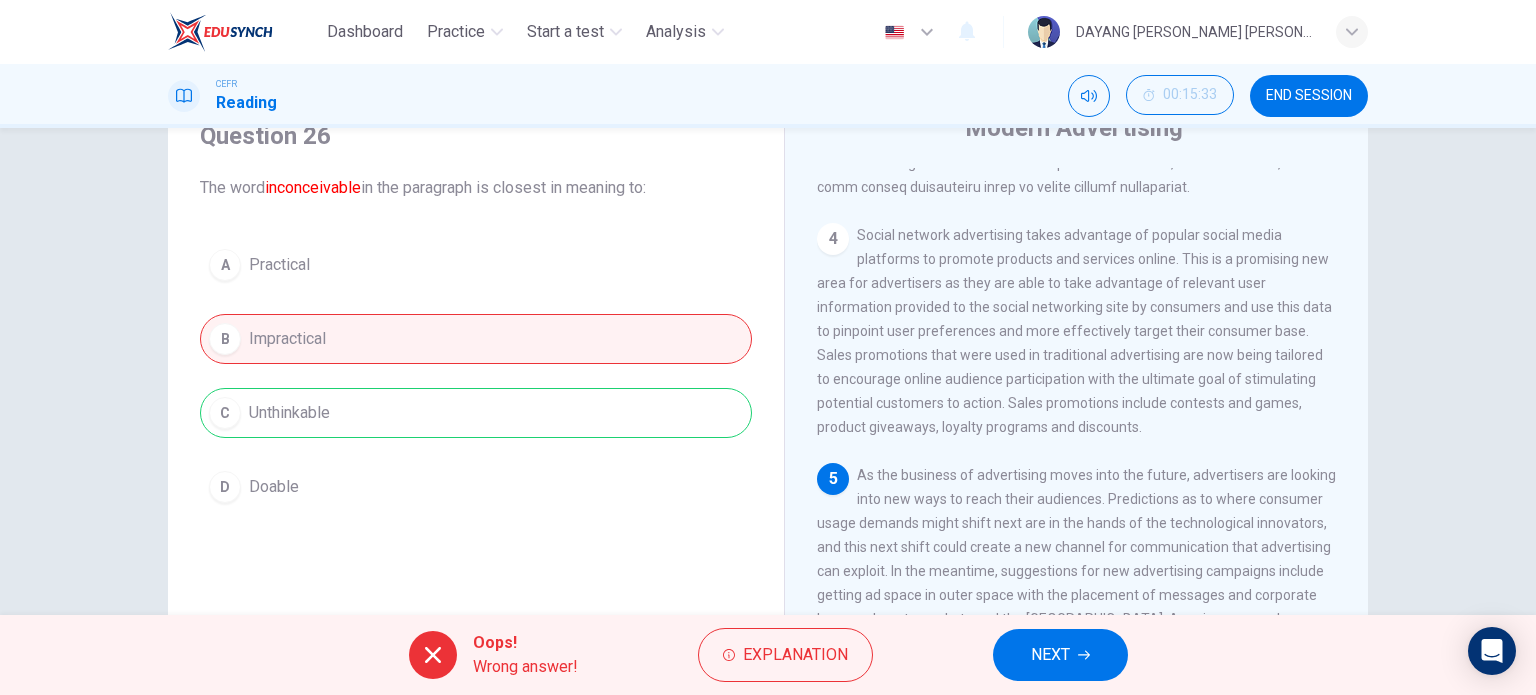 click on "NEXT" at bounding box center [1060, 655] 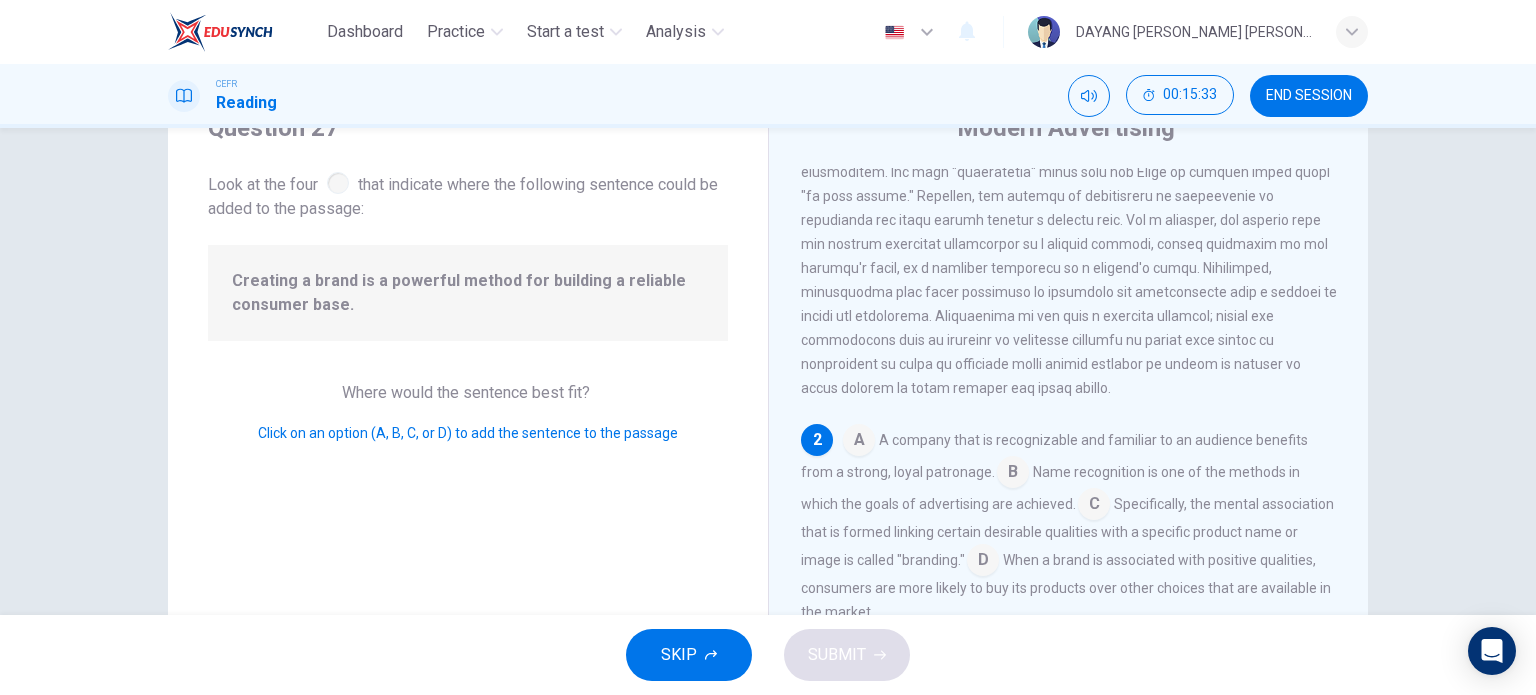 scroll, scrollTop: 245, scrollLeft: 0, axis: vertical 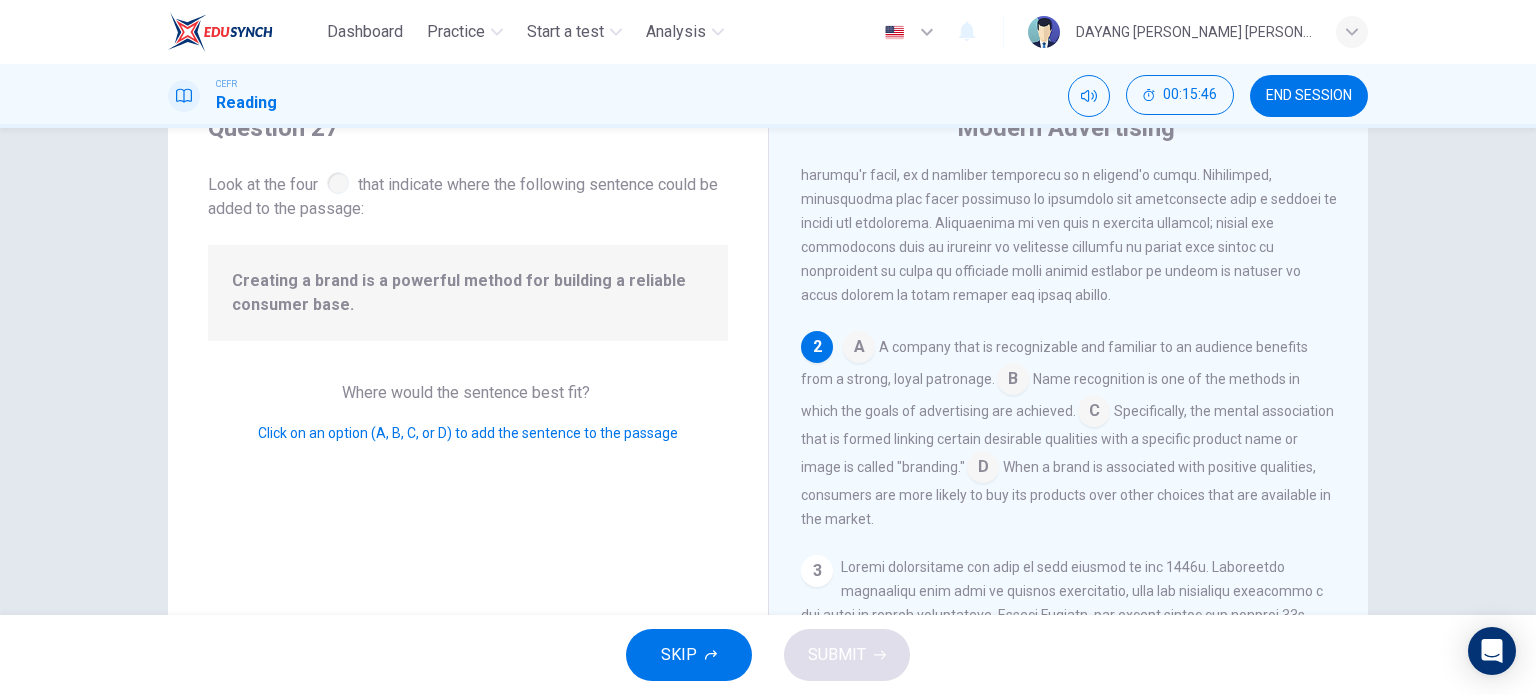 click at bounding box center [983, 469] 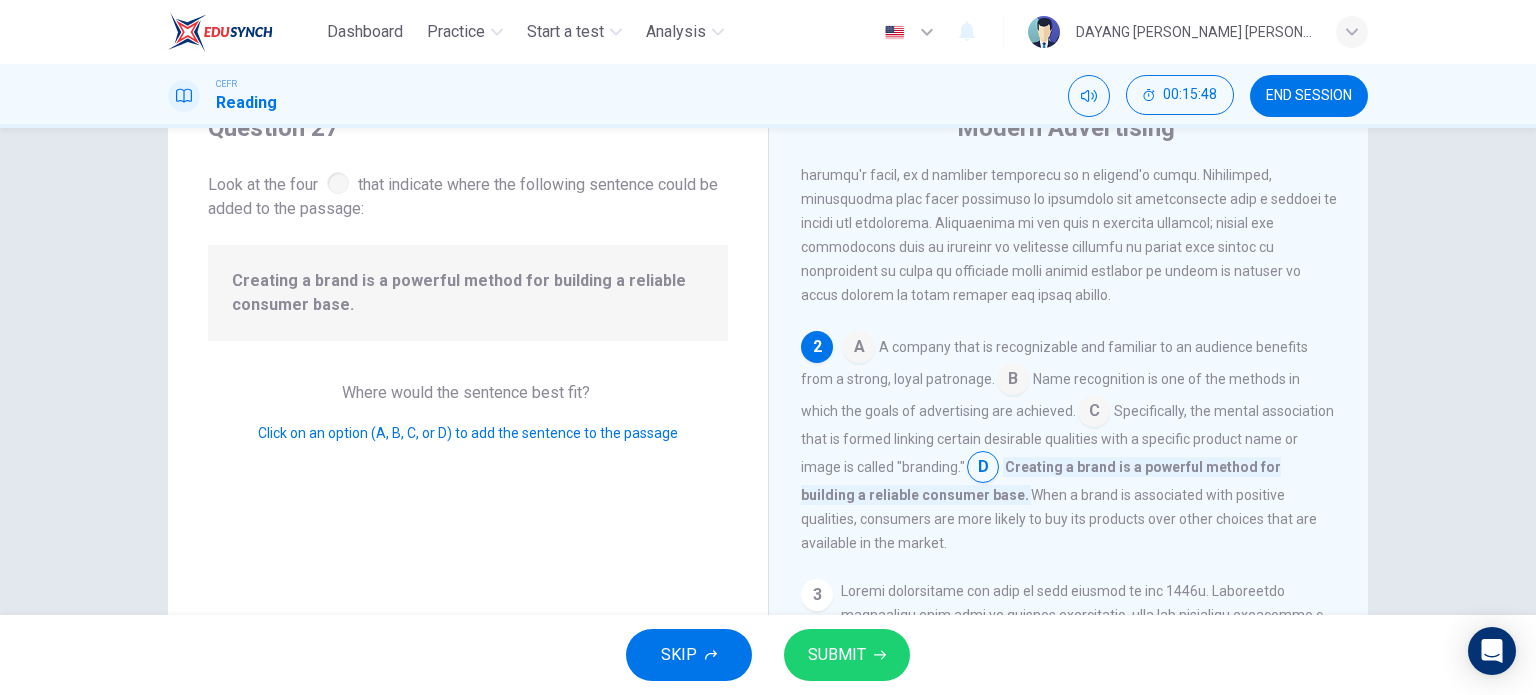 click on "SUBMIT" at bounding box center [837, 655] 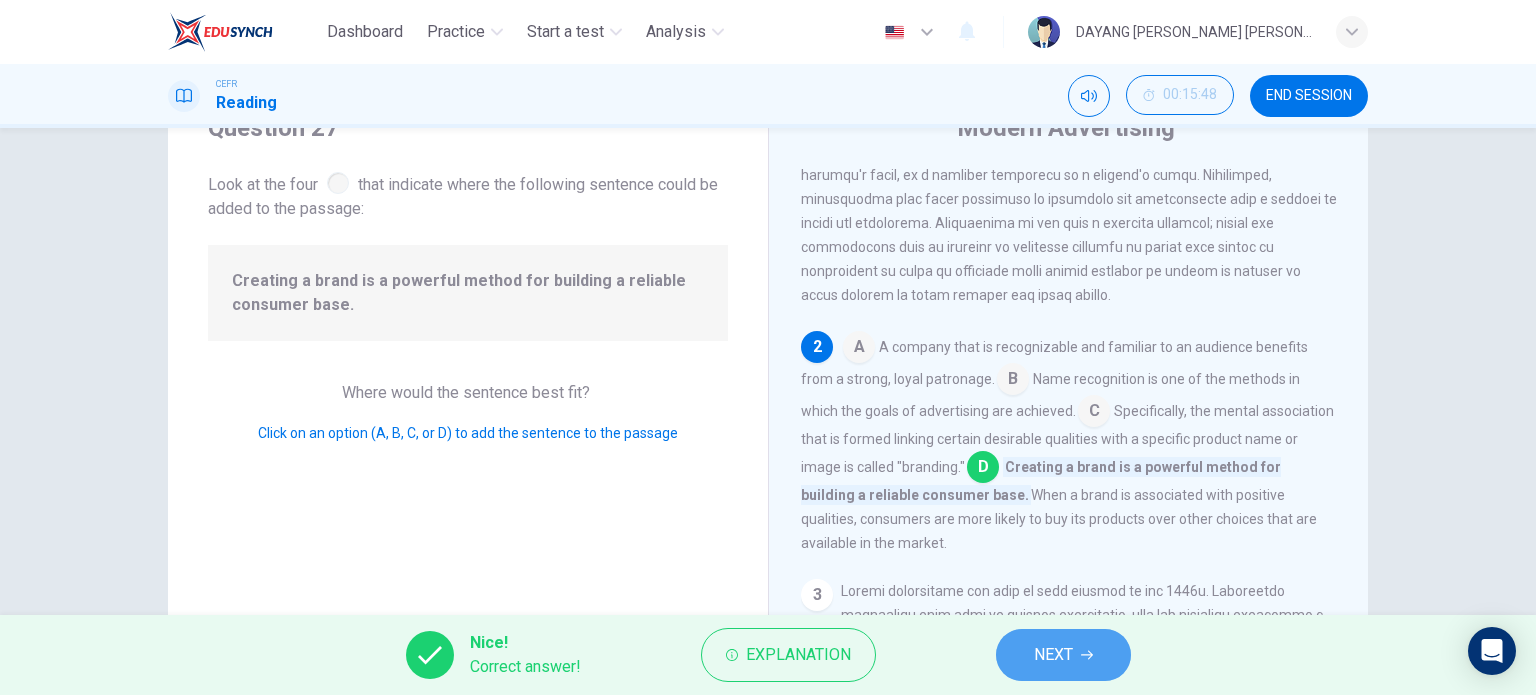 click on "NEXT" at bounding box center (1063, 655) 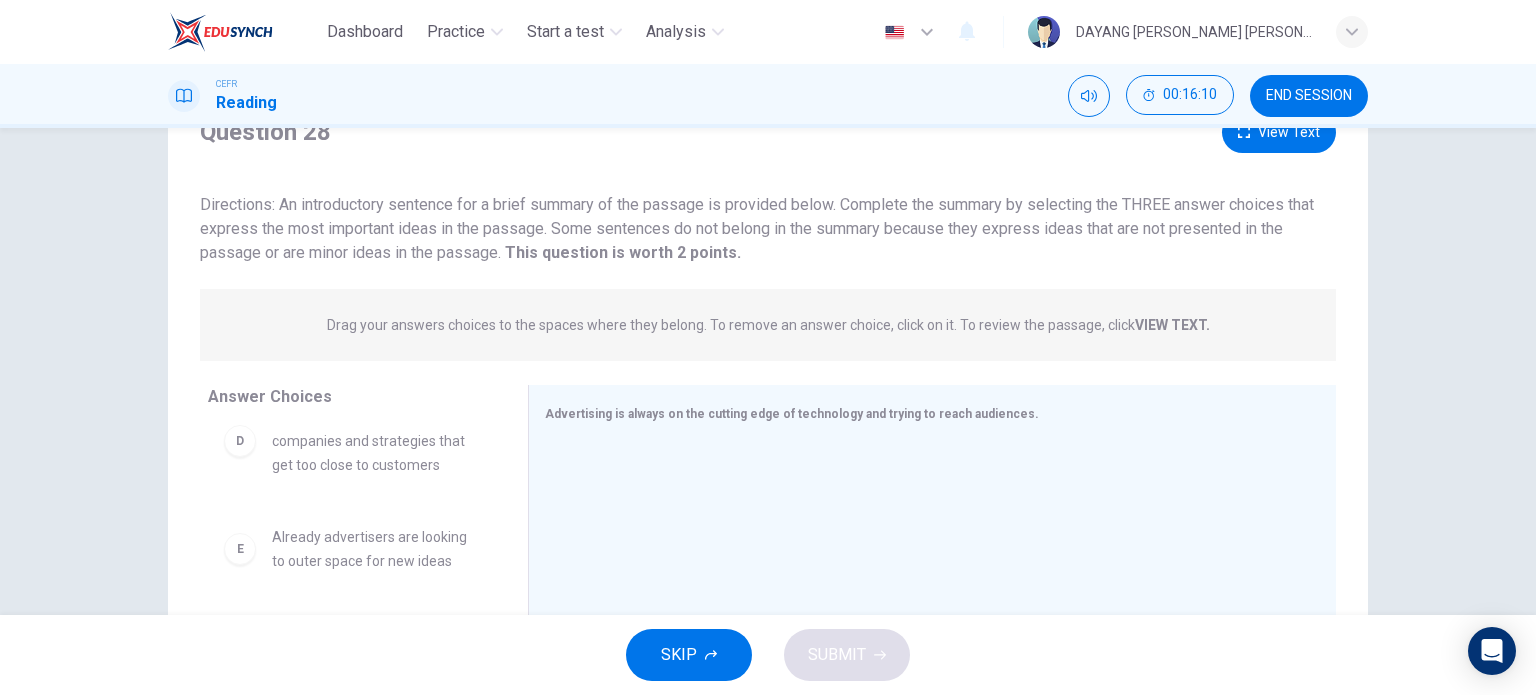 scroll, scrollTop: 420, scrollLeft: 0, axis: vertical 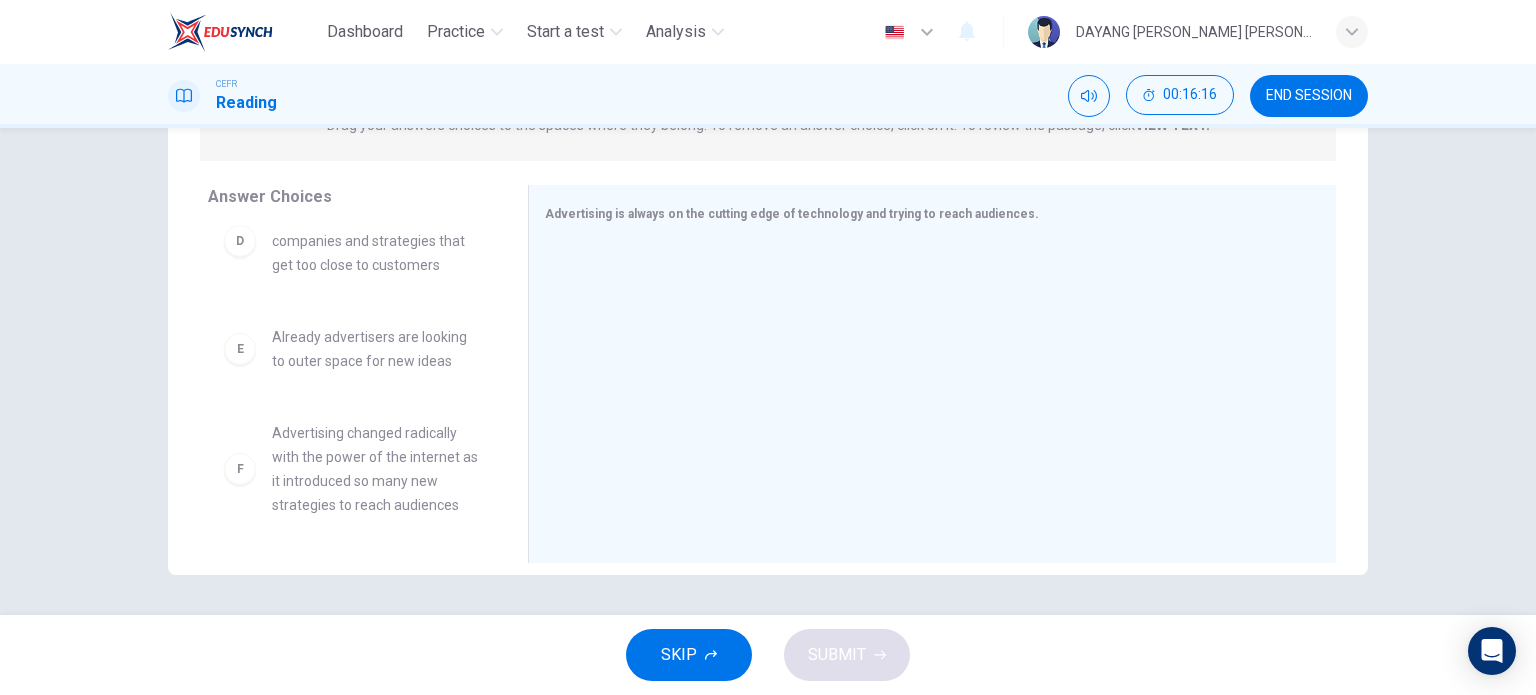 click on "Advertising changed radically with the power of the internet as it introduced so many new strategies to reach audiences" at bounding box center (376, 469) 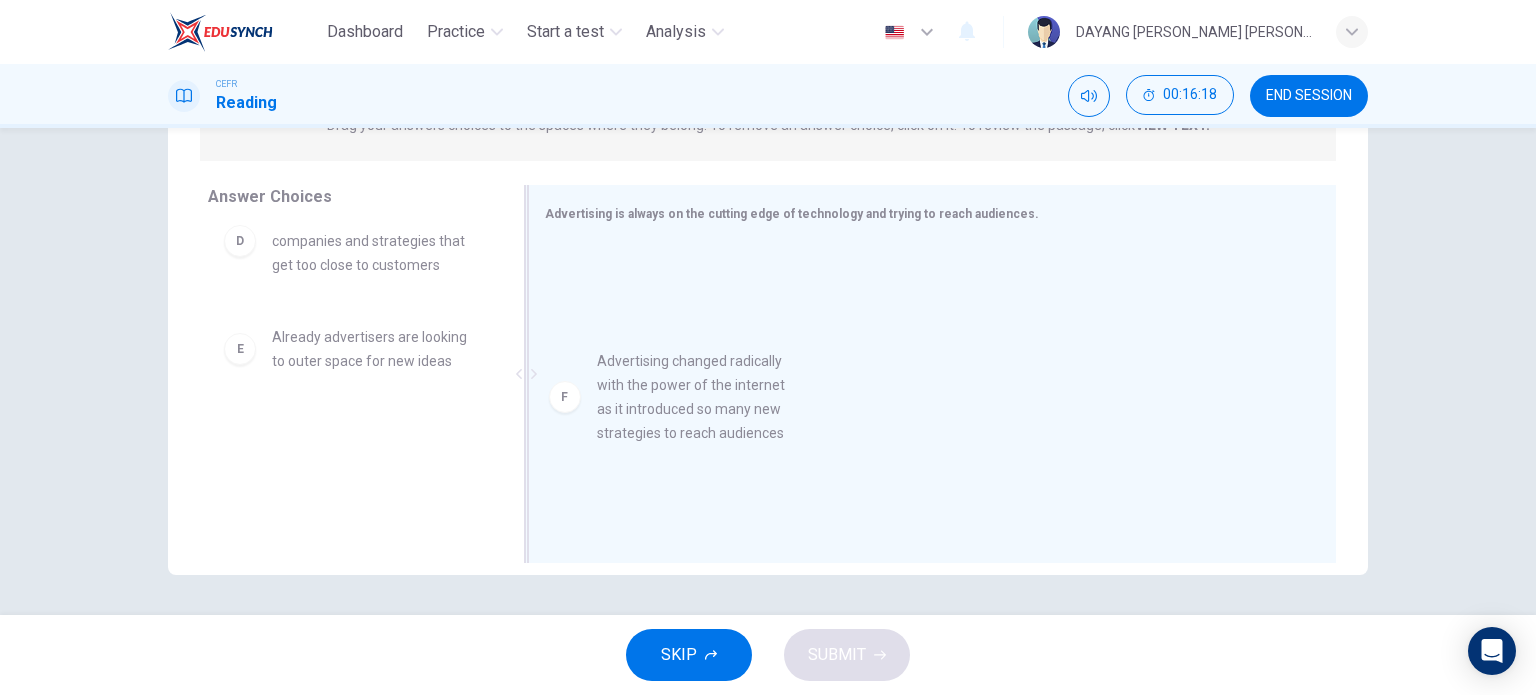 drag, startPoint x: 393, startPoint y: 477, endPoint x: 680, endPoint y: 406, distance: 295.65182 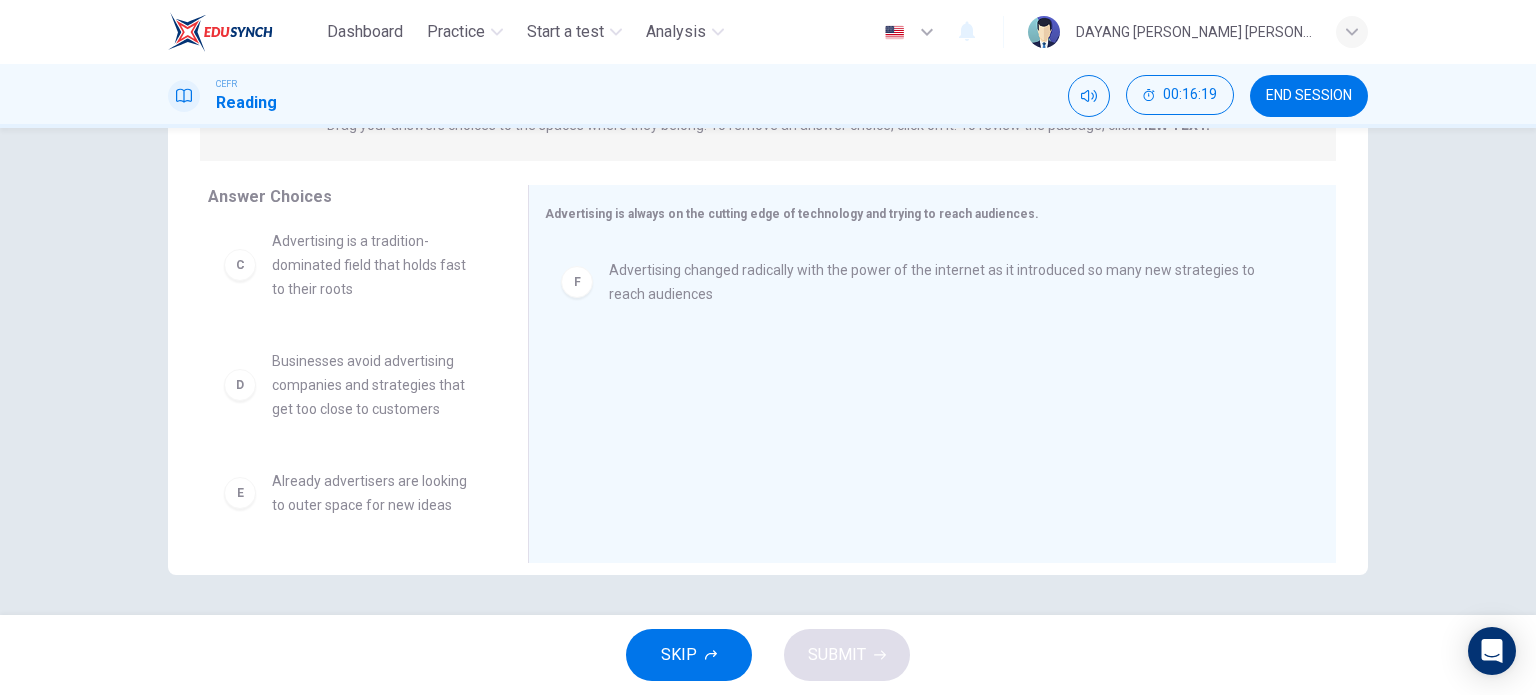 scroll, scrollTop: 276, scrollLeft: 0, axis: vertical 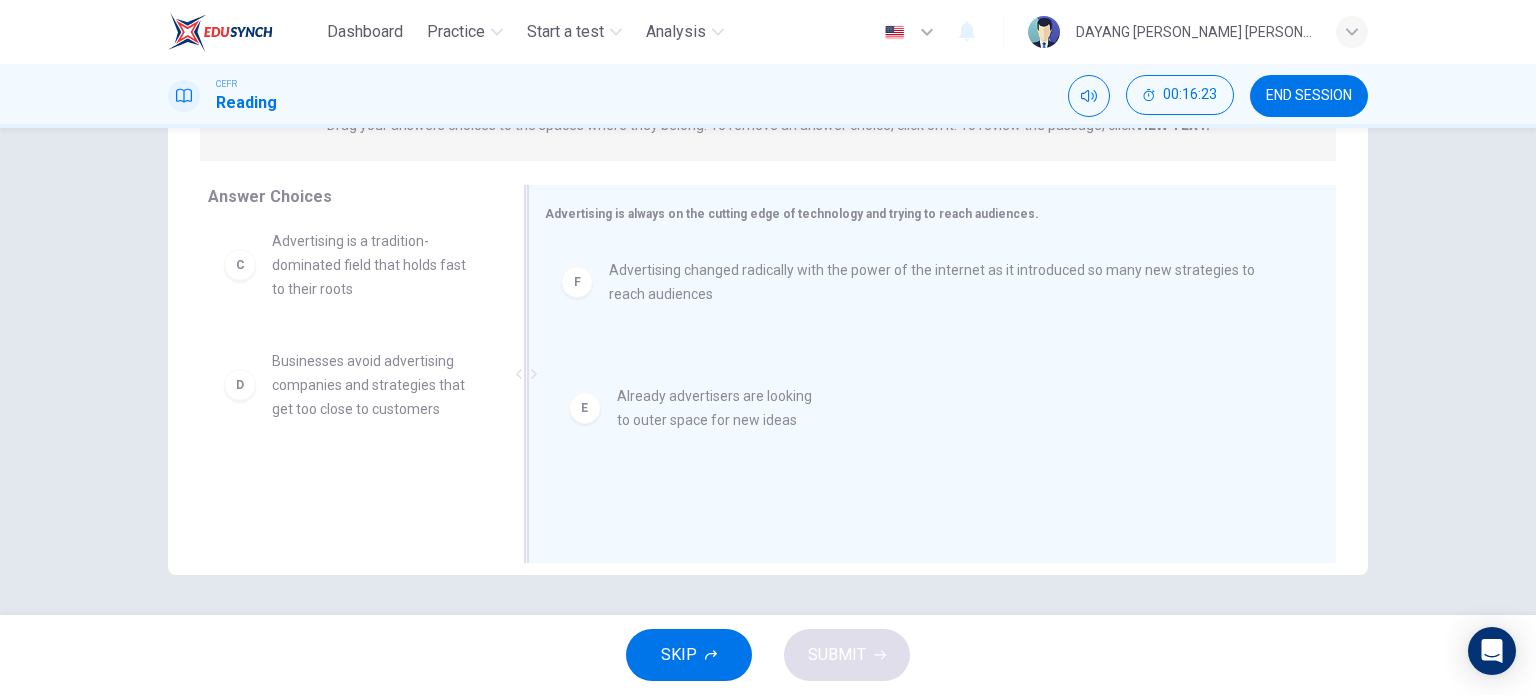 drag, startPoint x: 385, startPoint y: 510, endPoint x: 753, endPoint y: 422, distance: 378.3755 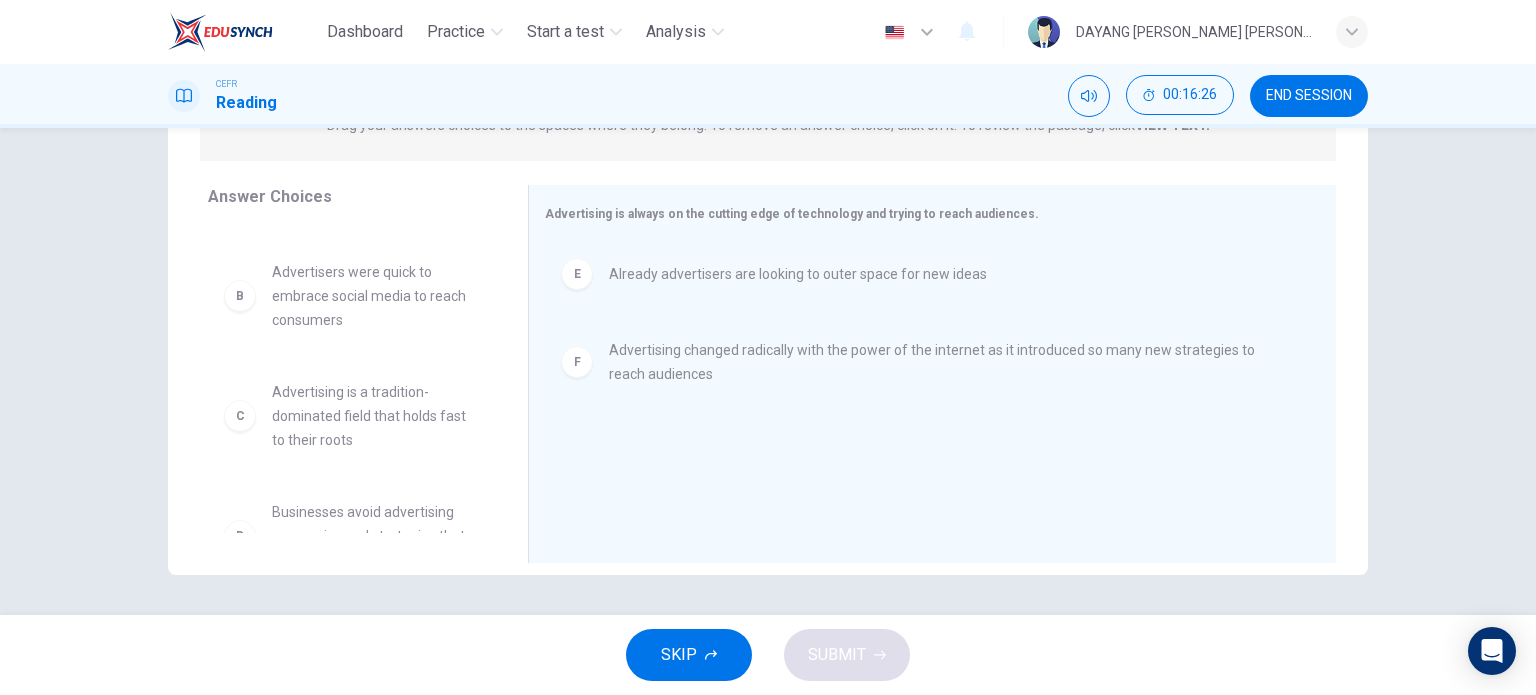 scroll, scrollTop: 80, scrollLeft: 0, axis: vertical 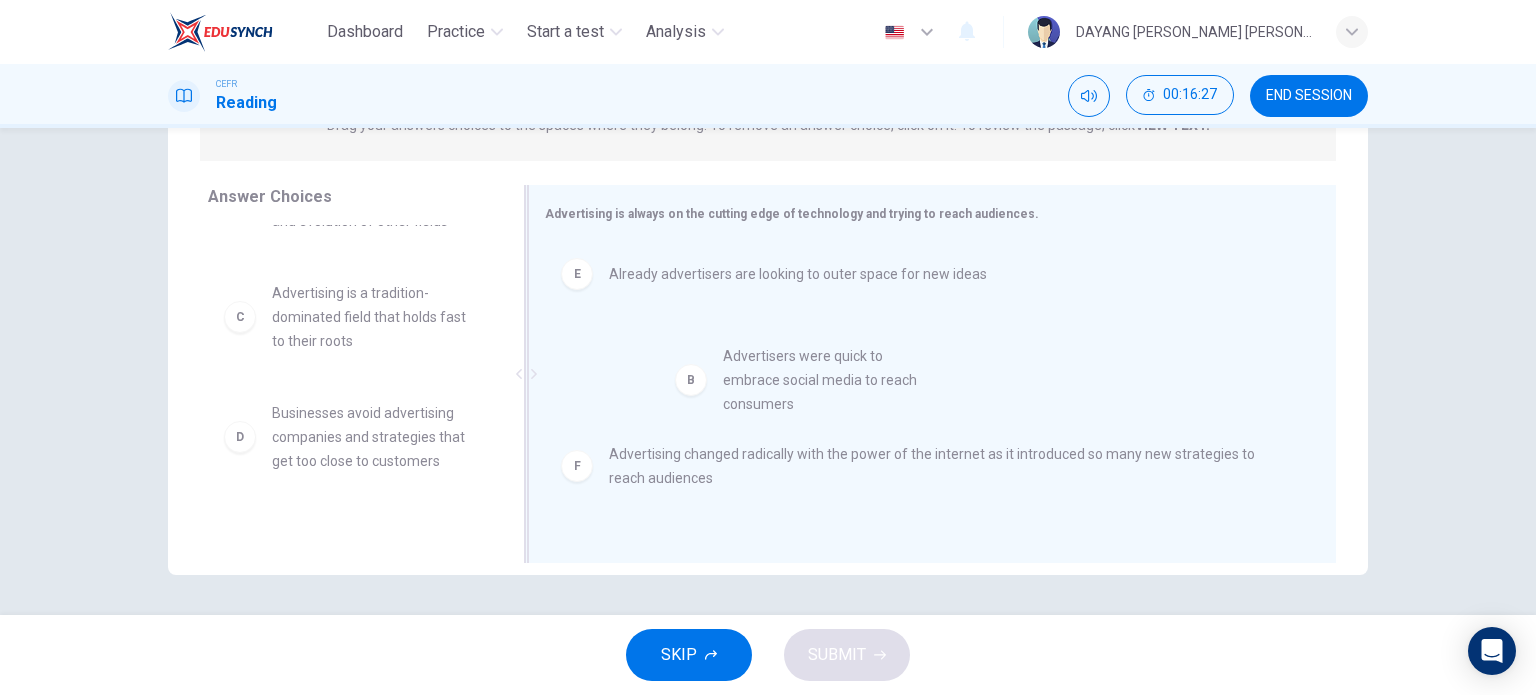 drag, startPoint x: 343, startPoint y: 338, endPoint x: 809, endPoint y: 382, distance: 468.07263 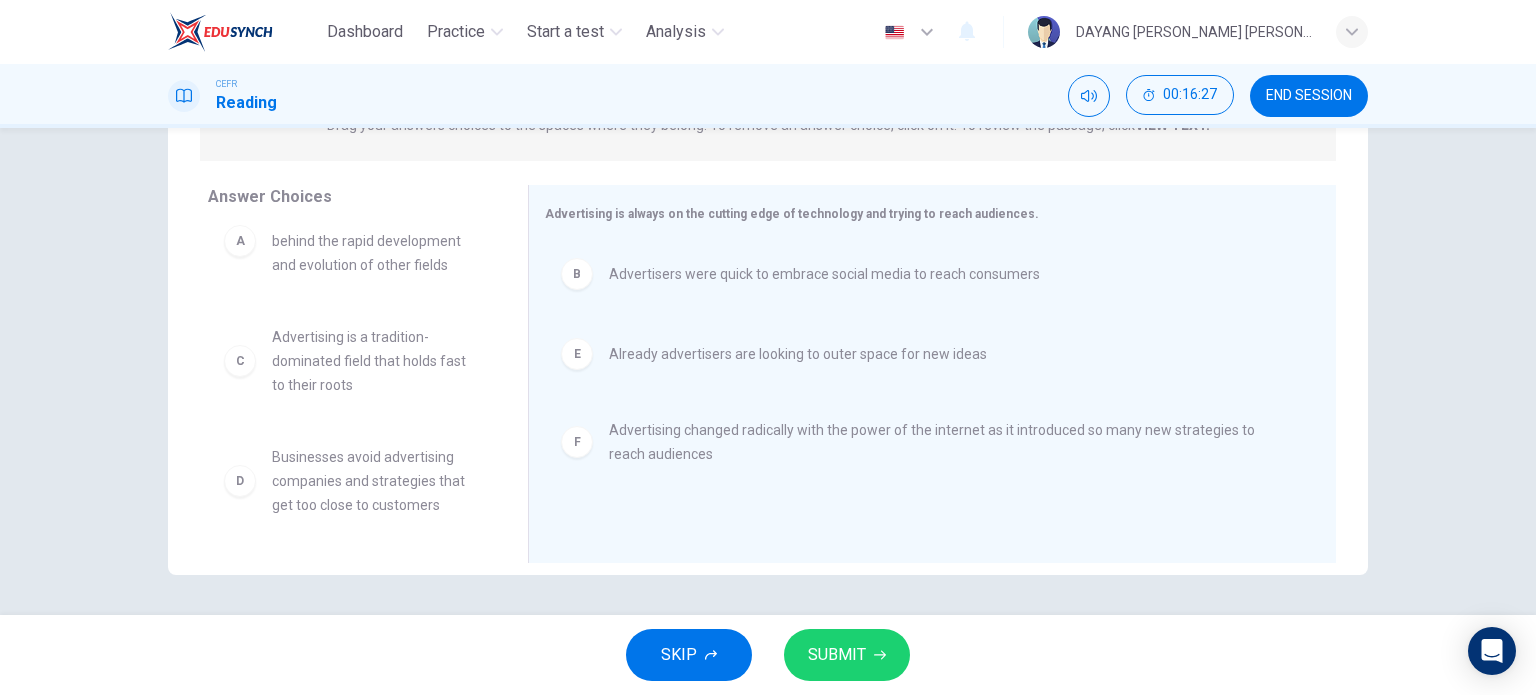 scroll, scrollTop: 60, scrollLeft: 0, axis: vertical 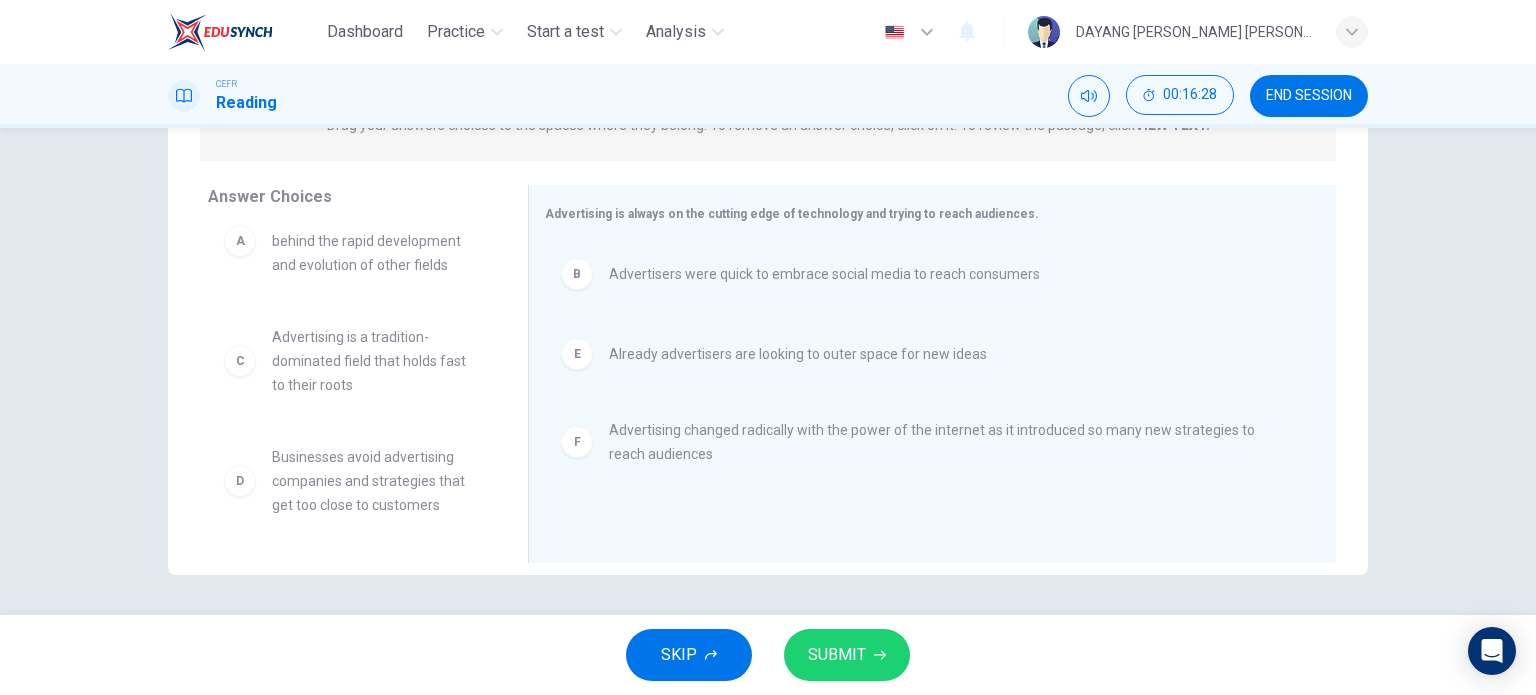 click on "SUBMIT" at bounding box center (847, 655) 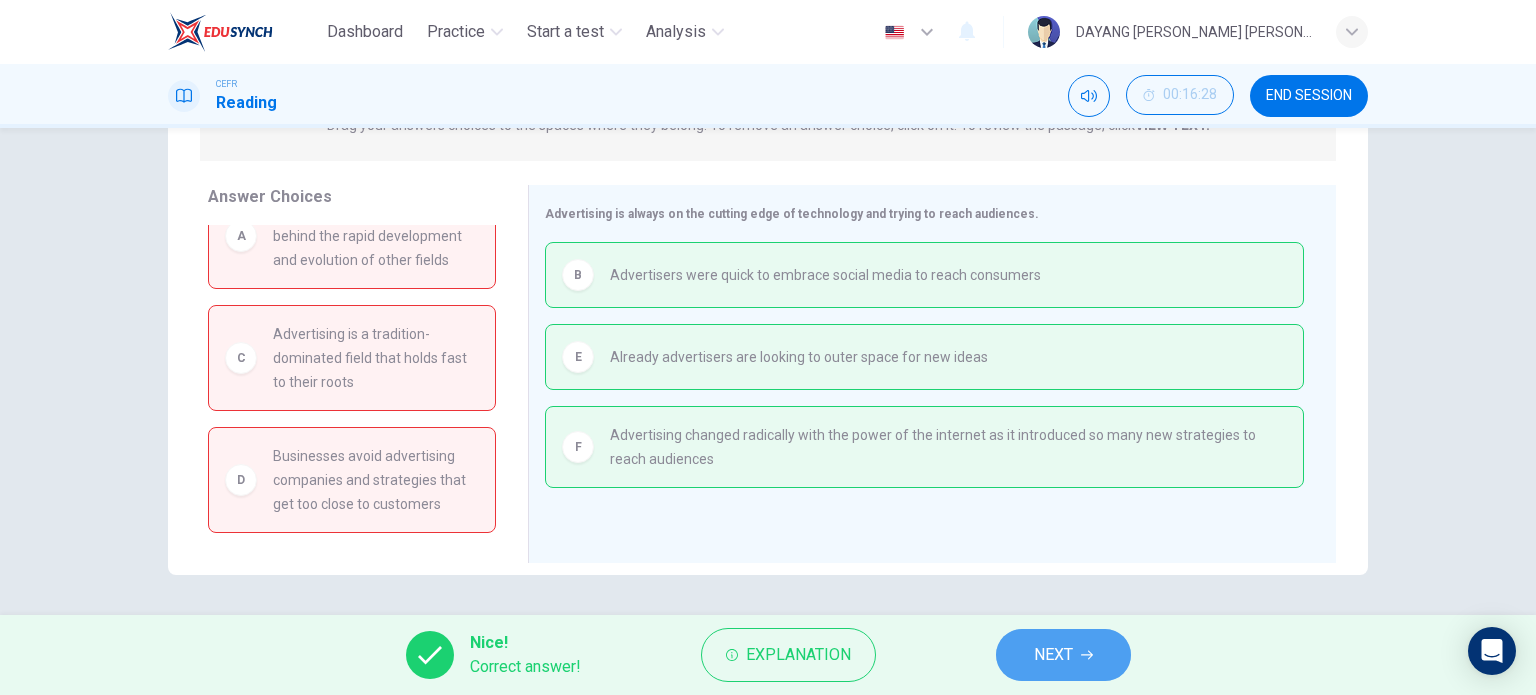 click on "NEXT" at bounding box center [1053, 655] 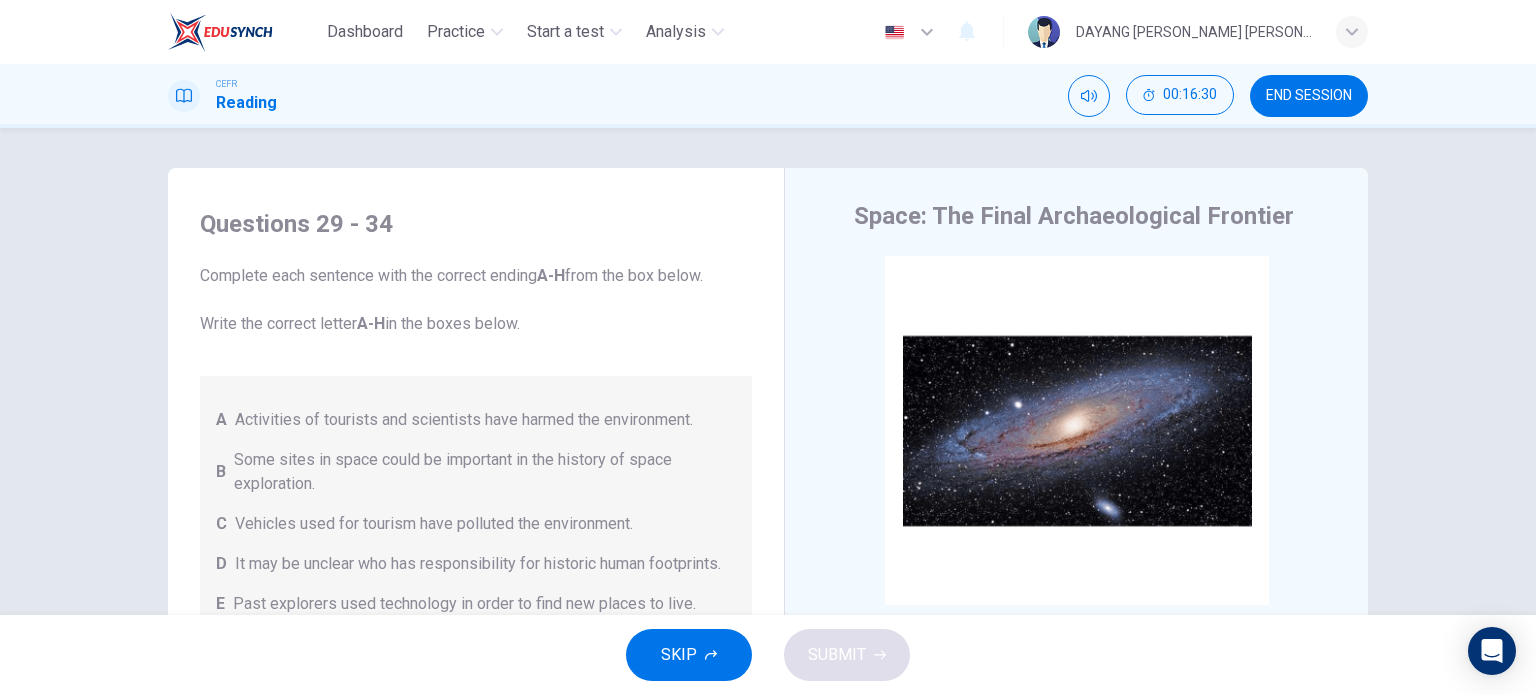 click on "END SESSION" at bounding box center (1309, 96) 